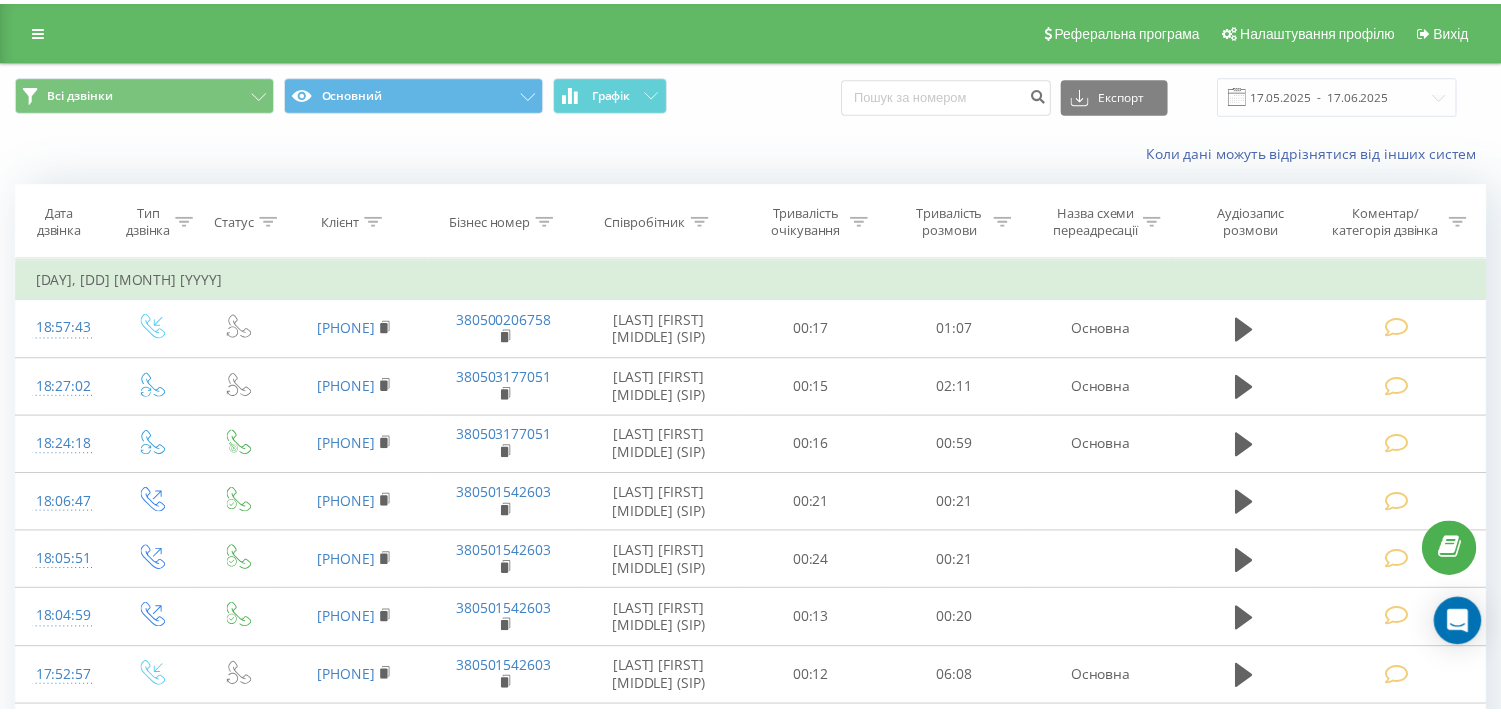 scroll, scrollTop: 0, scrollLeft: 0, axis: both 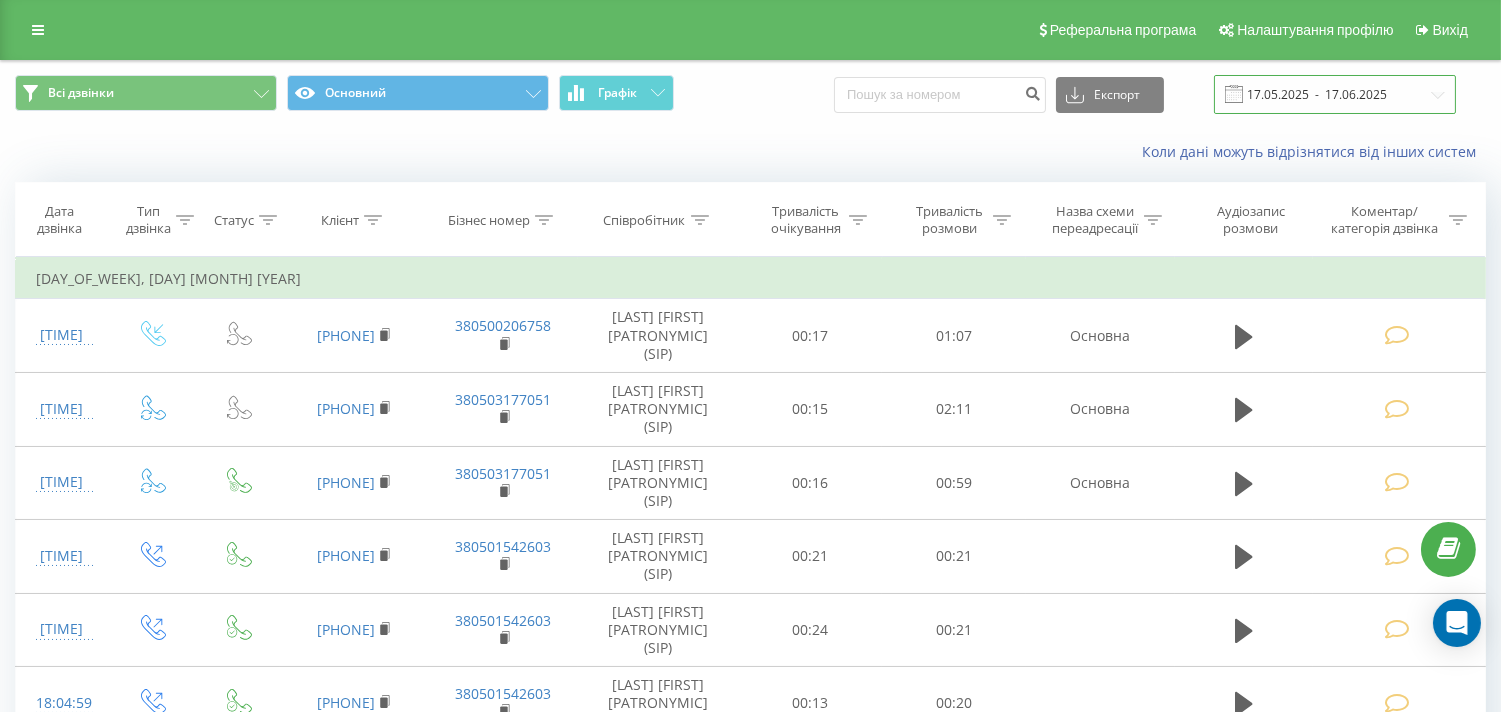 click on "17.05.2025  -  17.06.2025" at bounding box center [1335, 94] 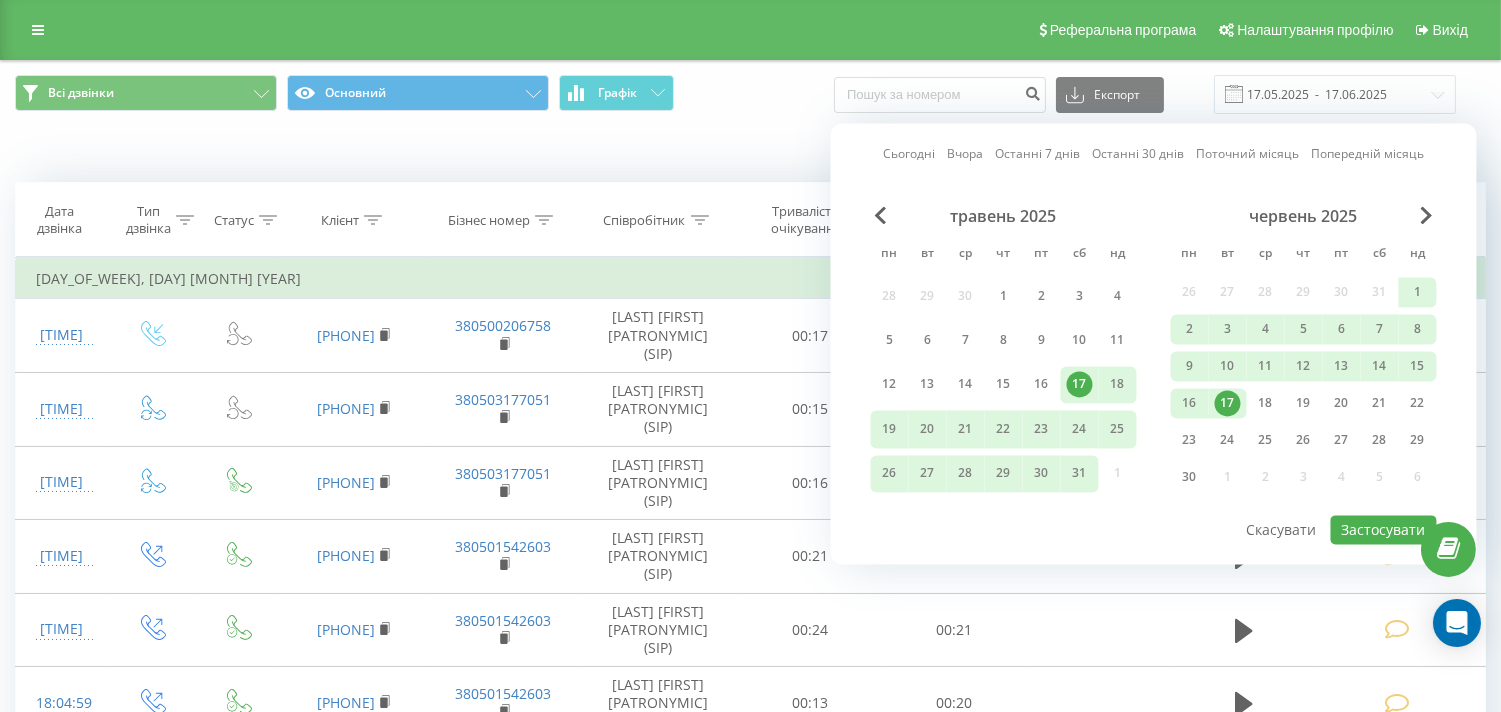 click on "Сьогодні" at bounding box center [909, 154] 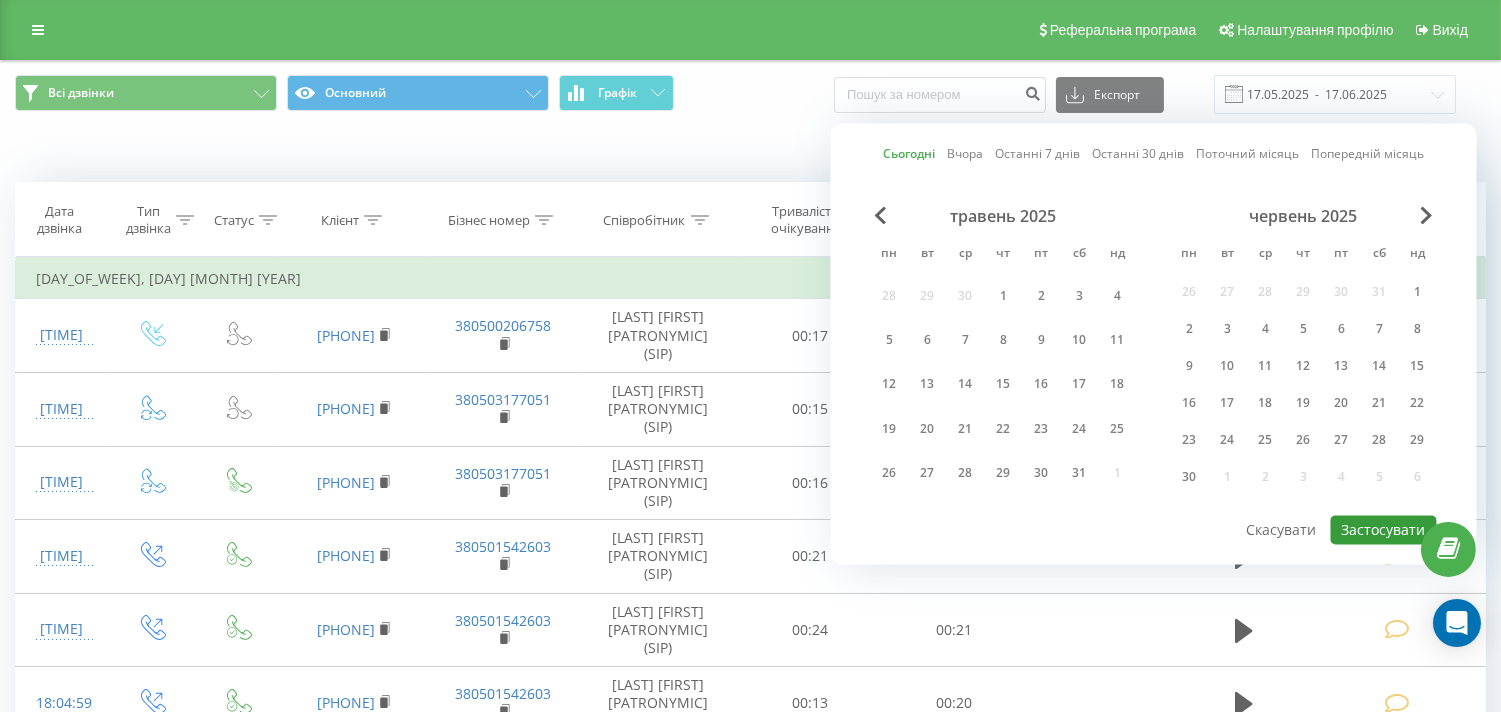 click on "Застосувати" at bounding box center (1384, 529) 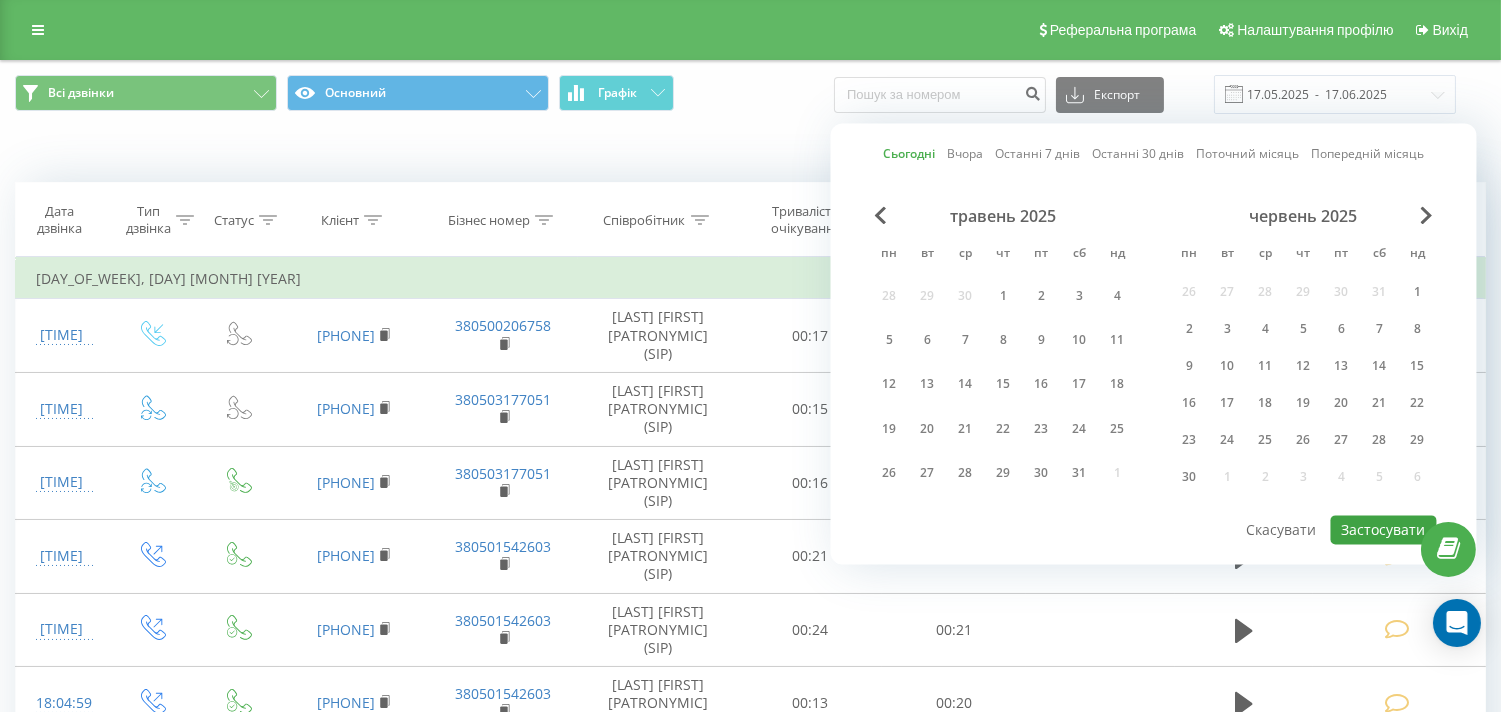 type on "03.08.2025  -  03.08.2025" 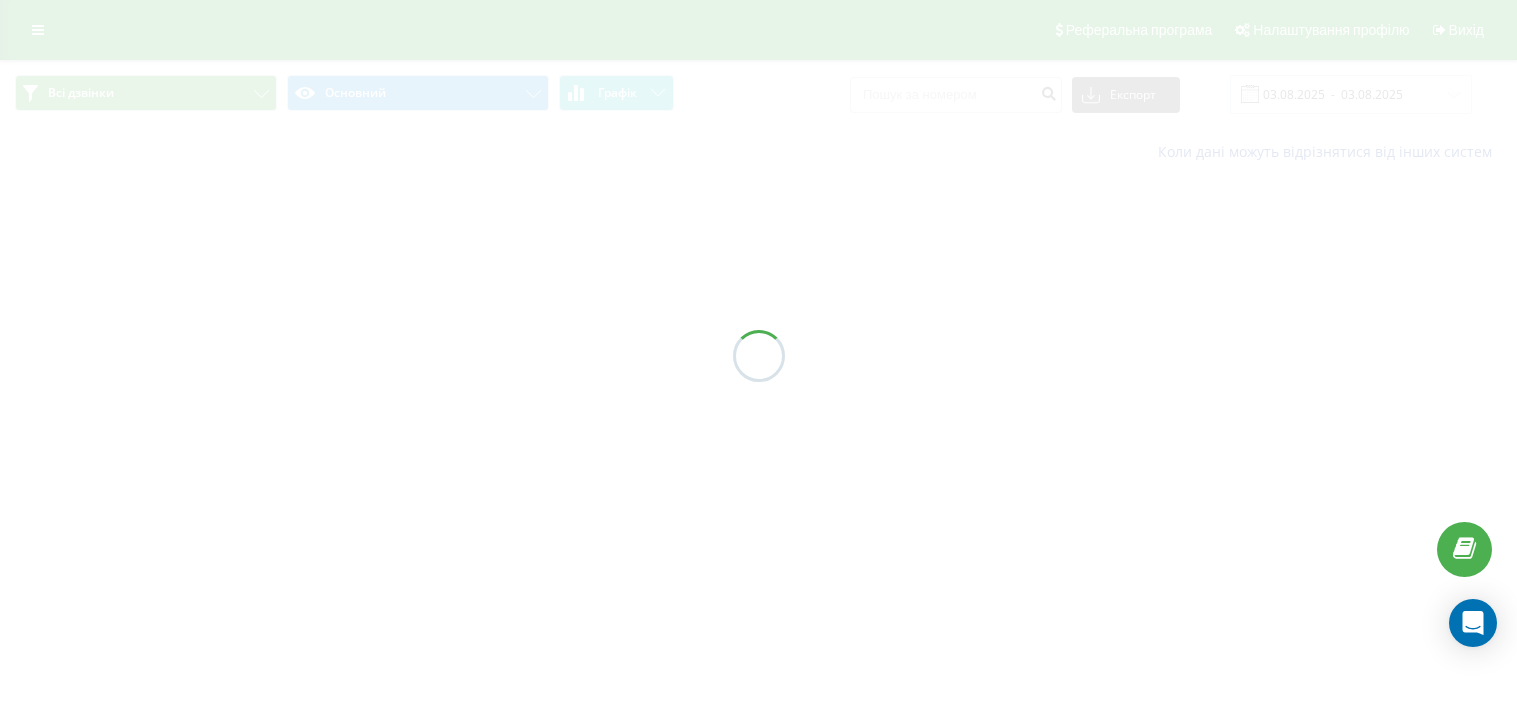 scroll, scrollTop: 0, scrollLeft: 0, axis: both 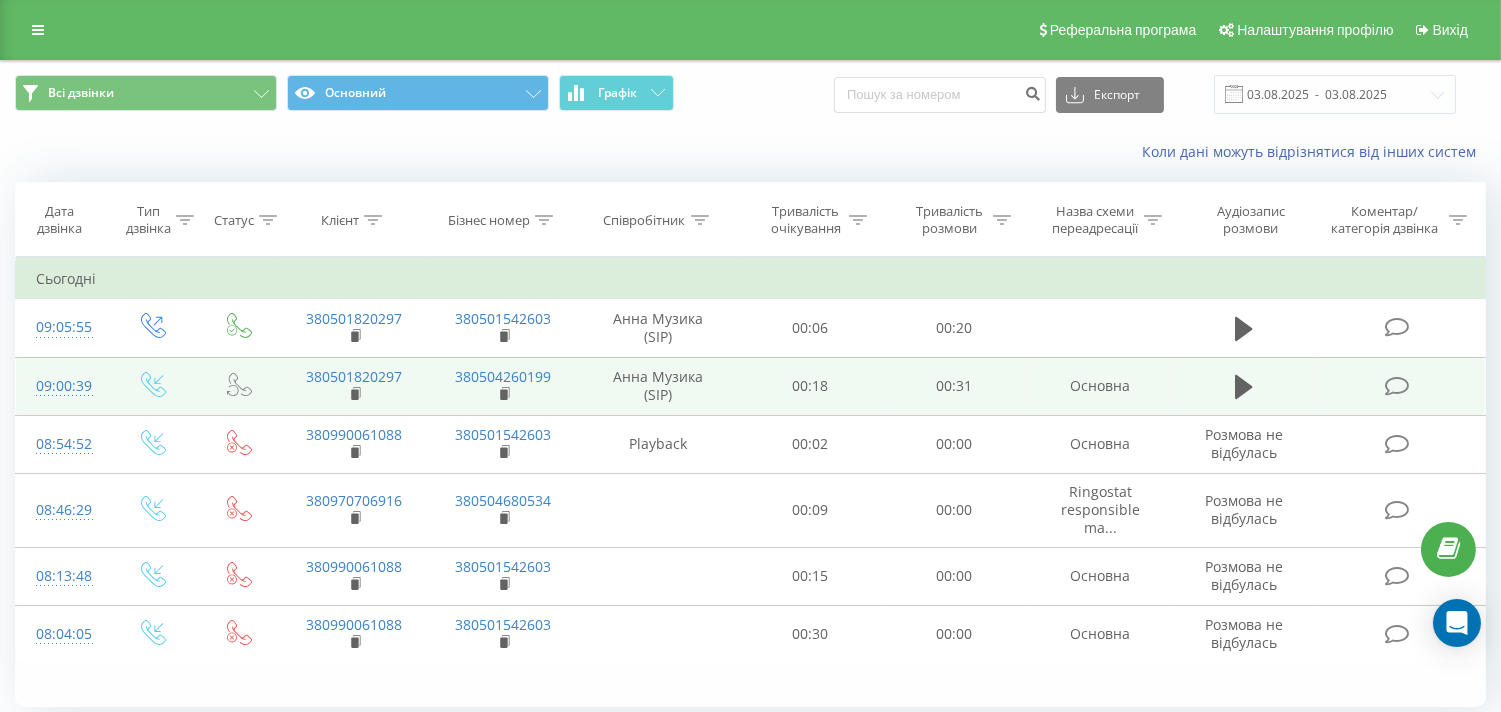 click at bounding box center (1396, 386) 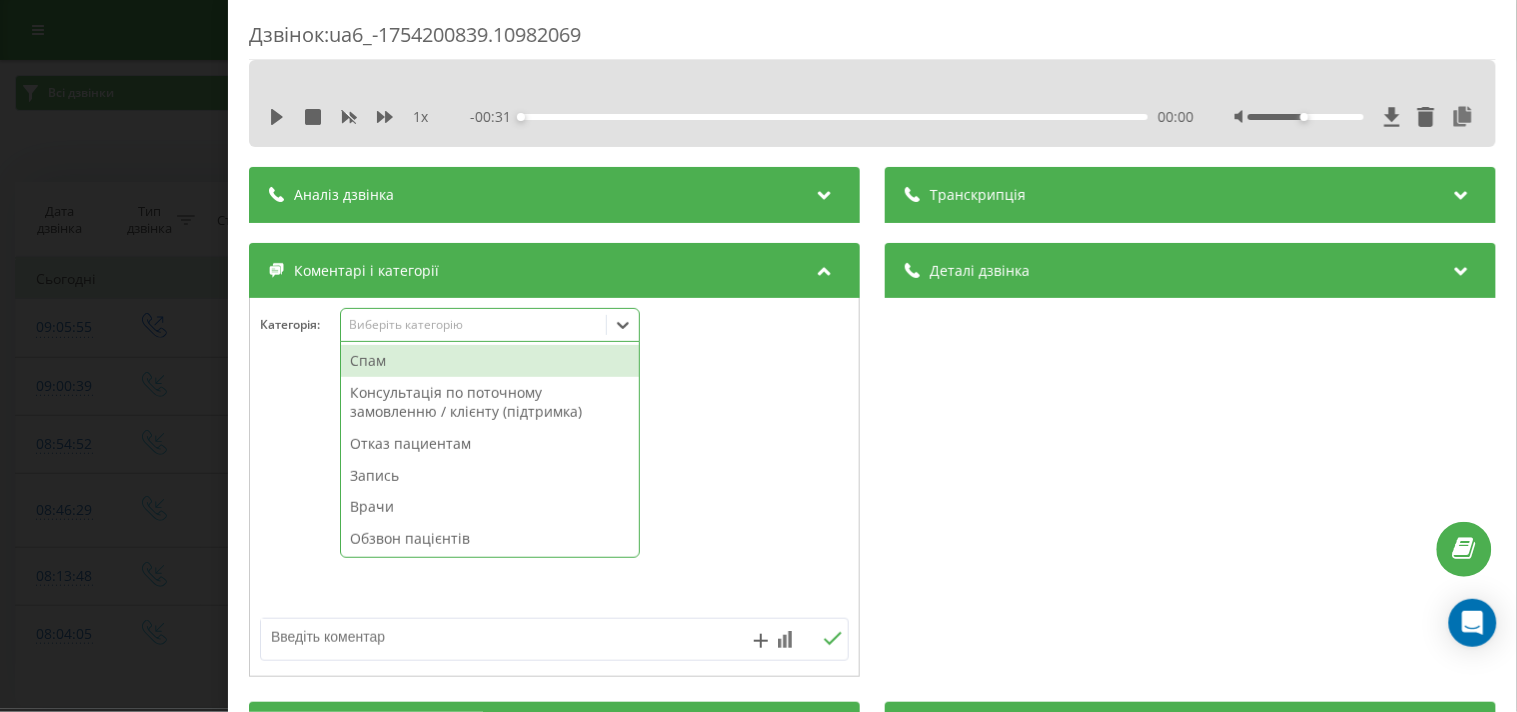 click on "Виберіть категорію" at bounding box center (490, 325) 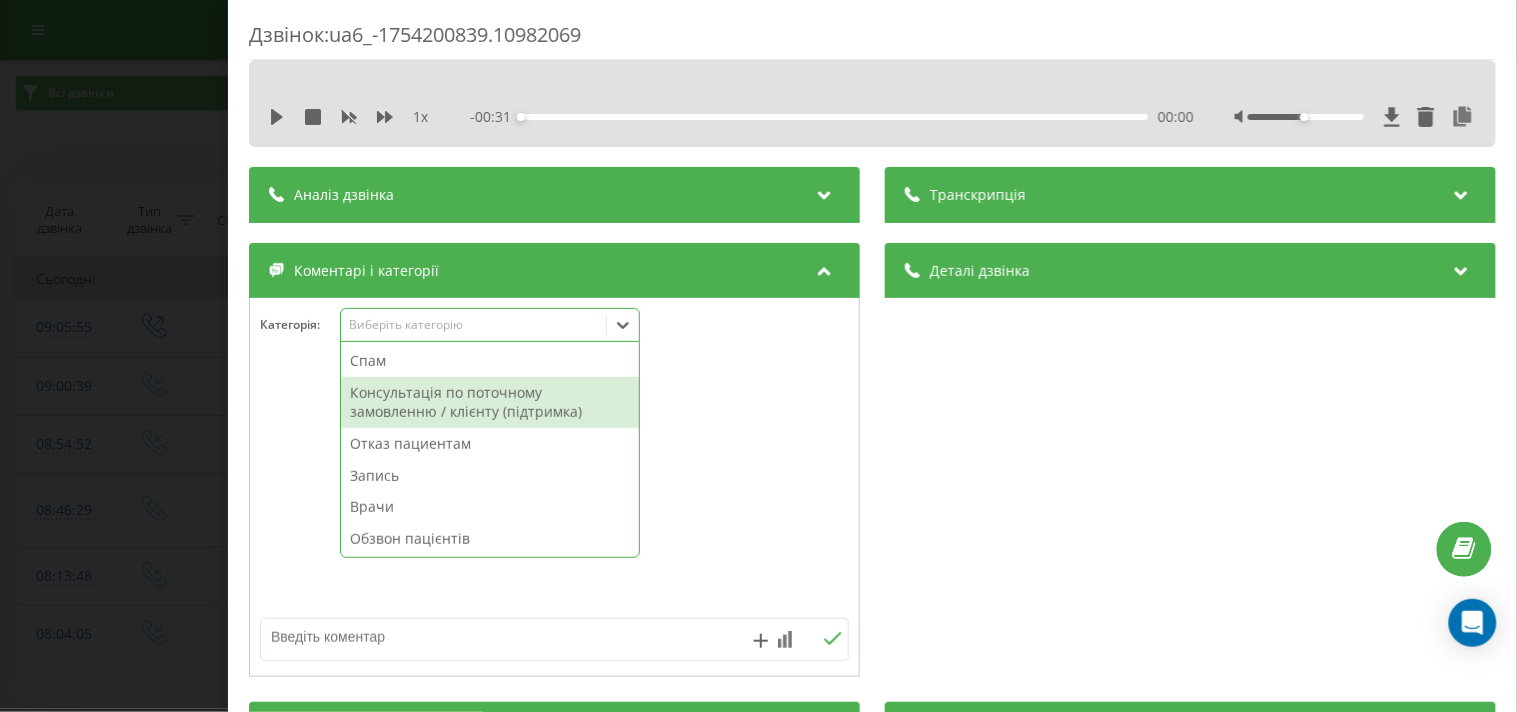 click on "Консультація по поточному замовленню / клієнту (підтримка)" at bounding box center (490, 402) 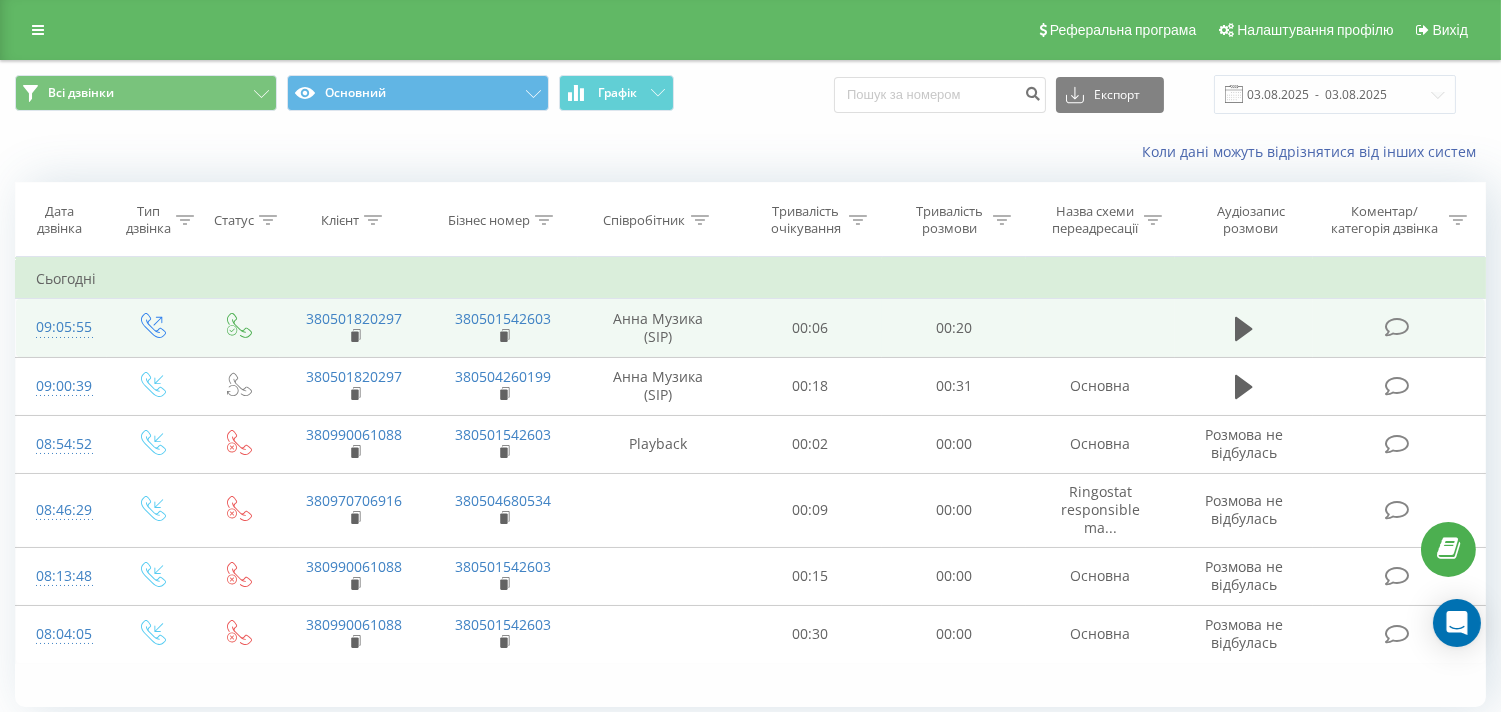 click at bounding box center (1396, 327) 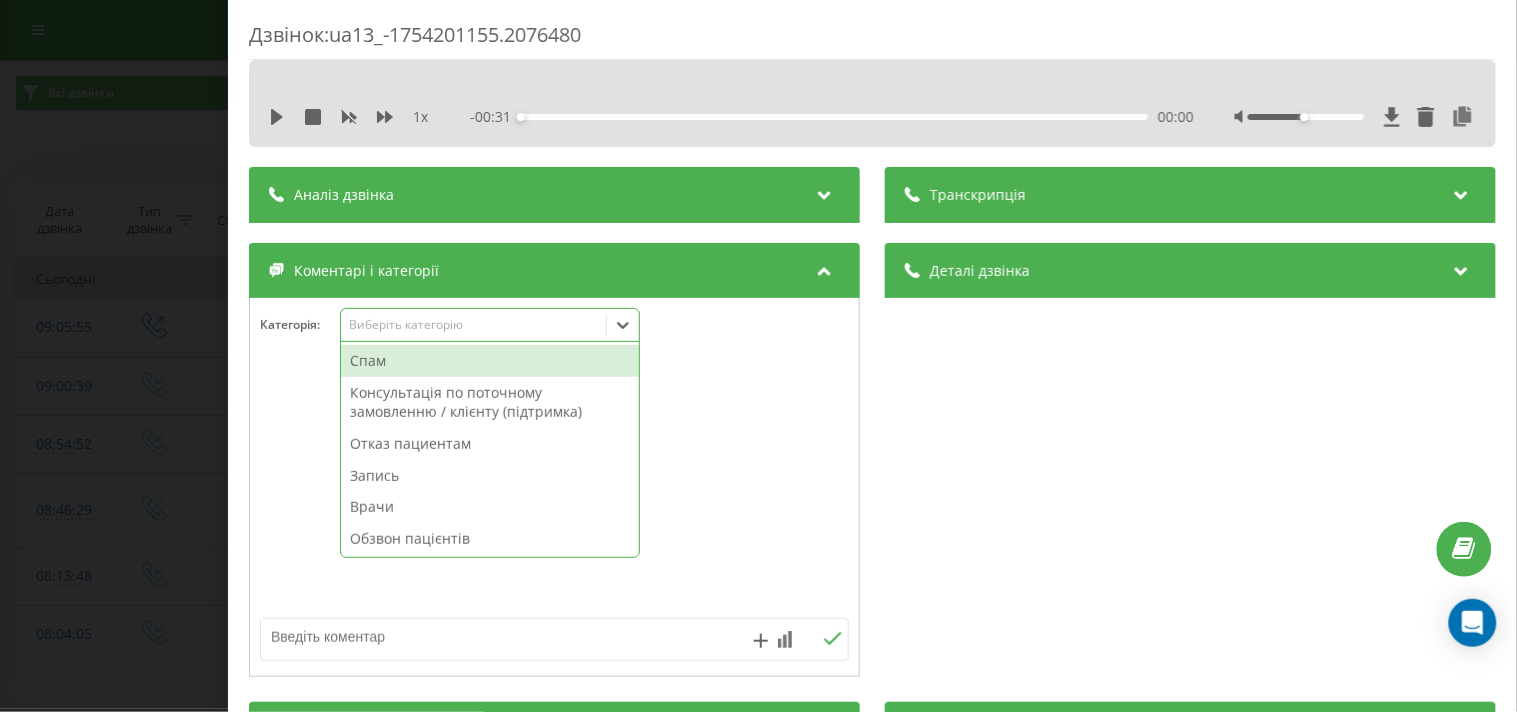 click on "Виберіть категорію" at bounding box center [490, 325] 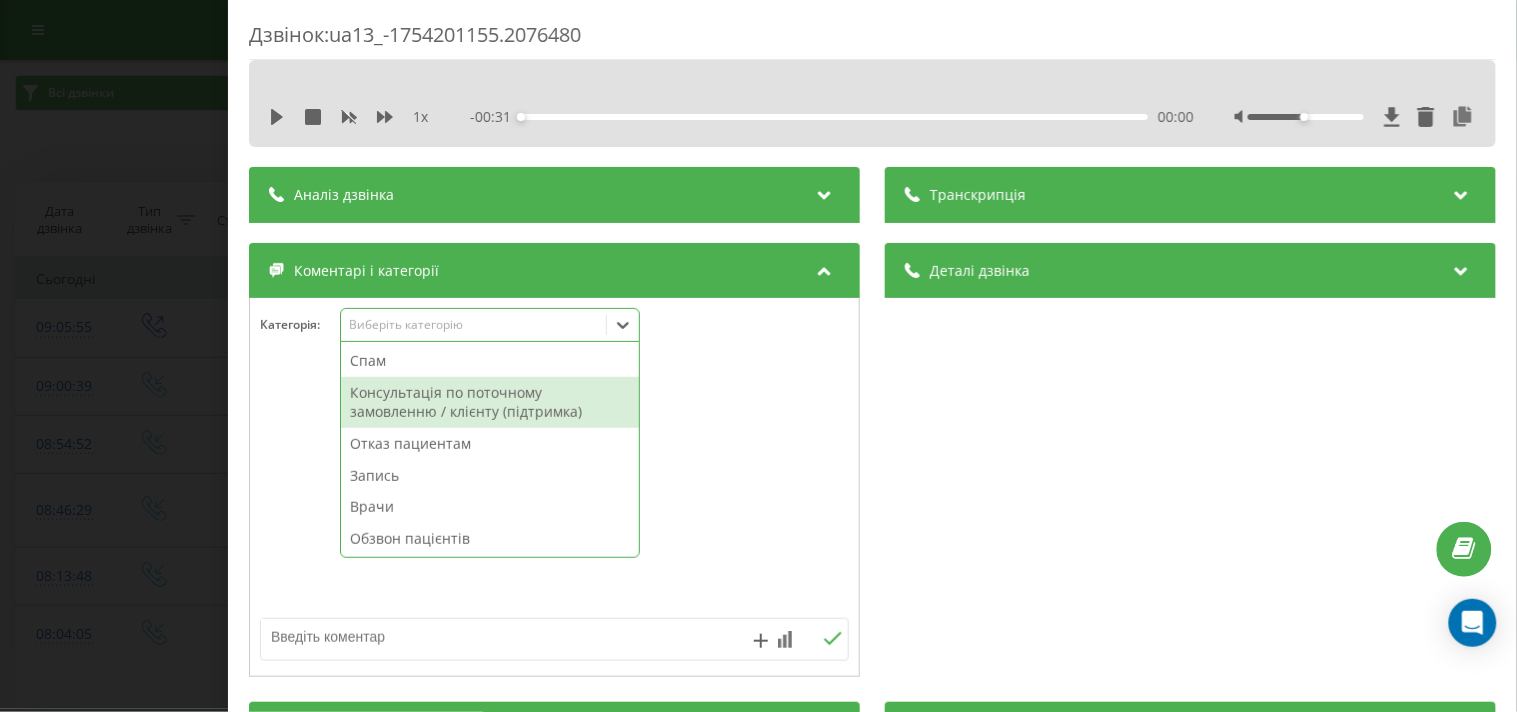 click on "Консультація по поточному замовленню / клієнту (підтримка)" at bounding box center (490, 402) 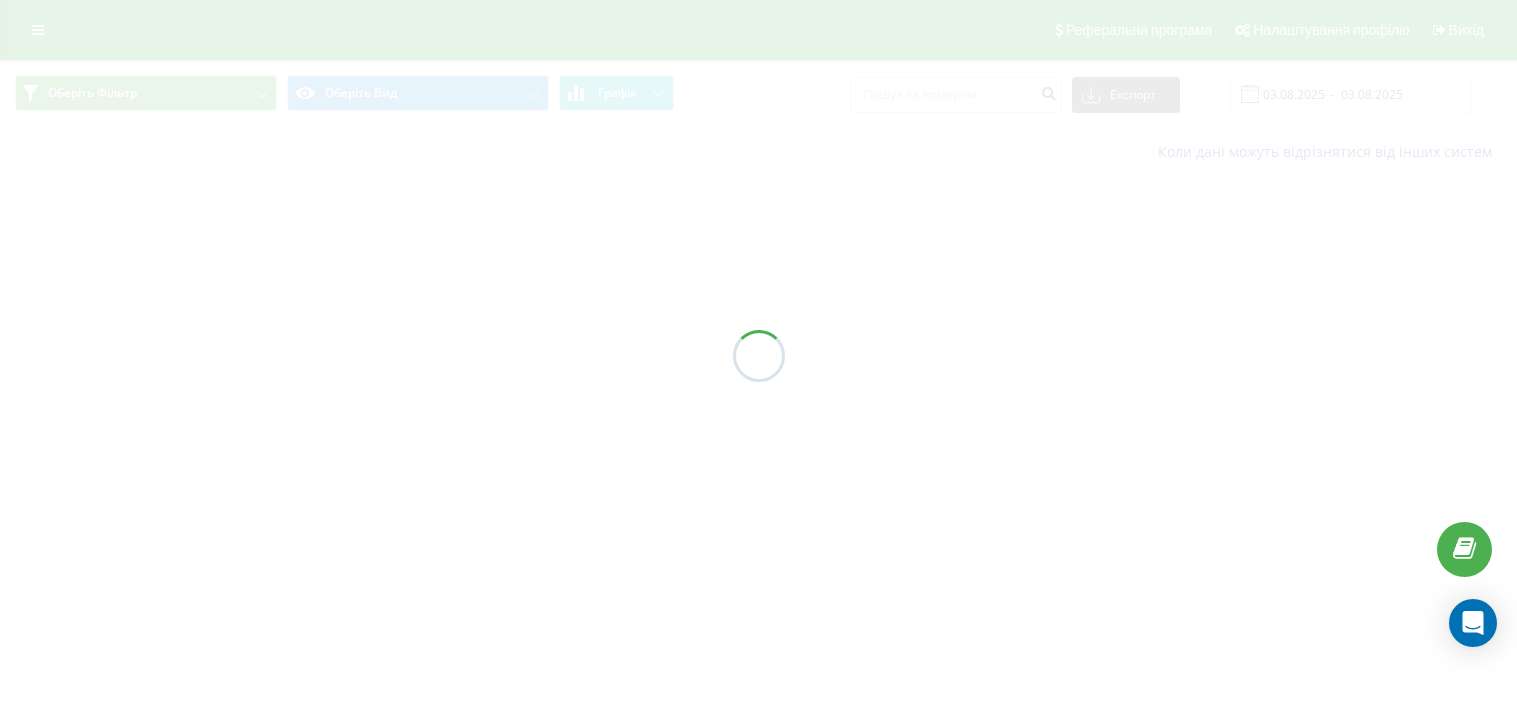 scroll, scrollTop: 0, scrollLeft: 0, axis: both 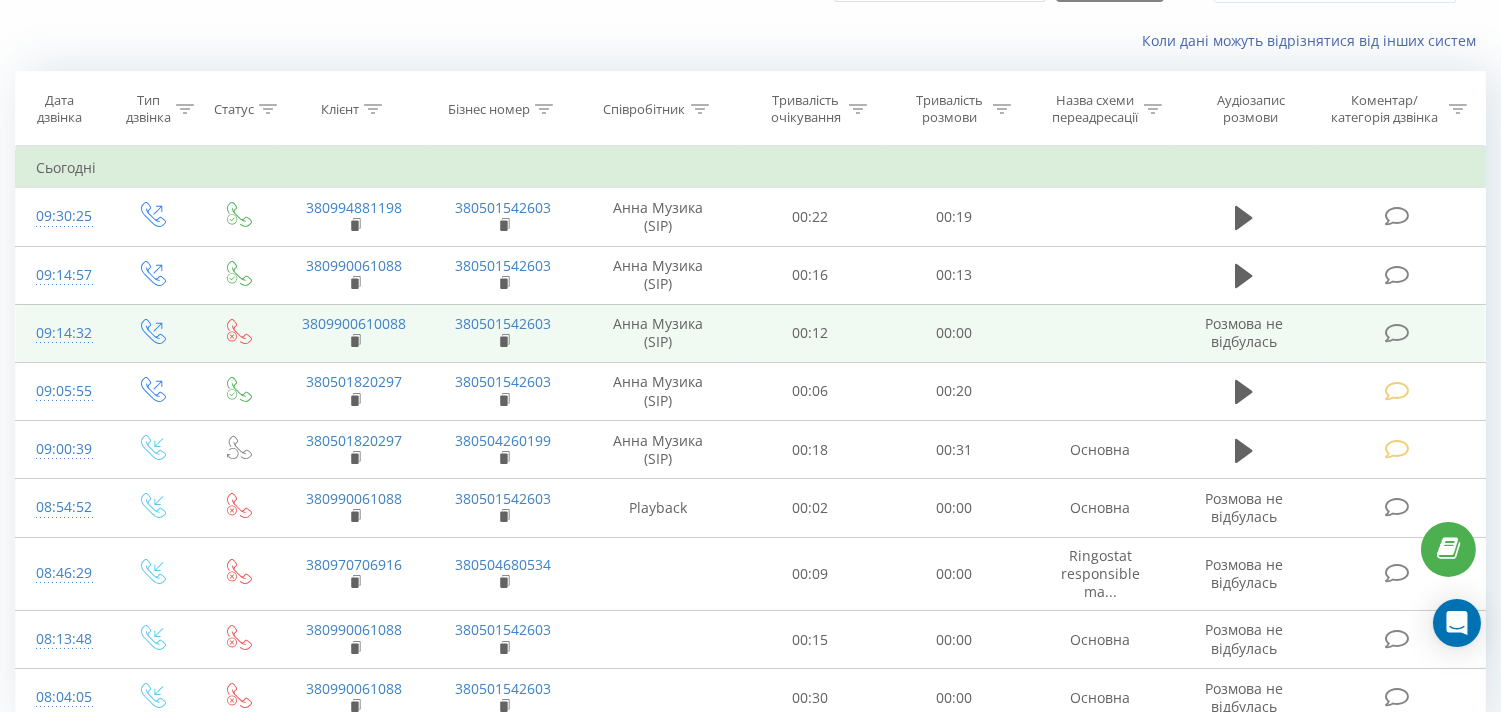 drag, startPoint x: 1398, startPoint y: 328, endPoint x: 1385, endPoint y: 335, distance: 14.764823 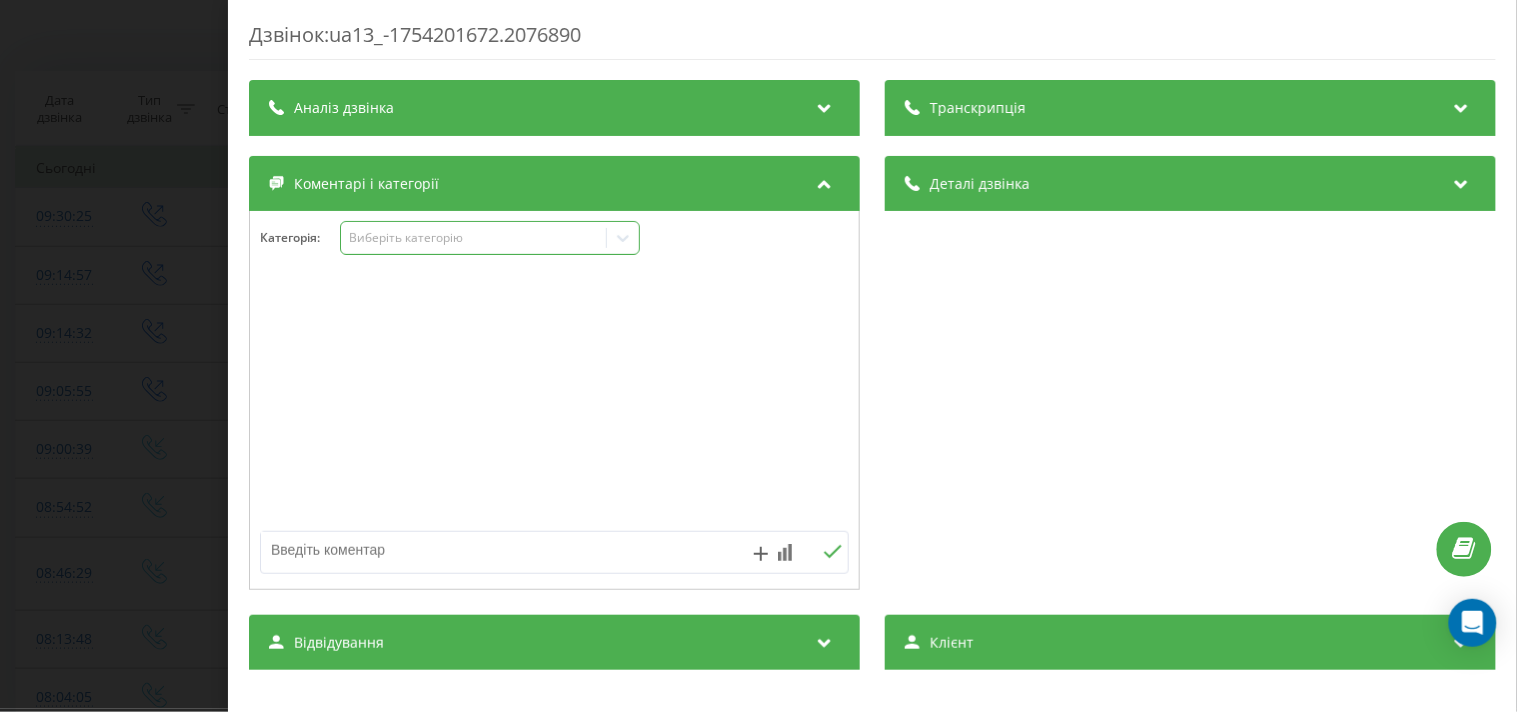 click on "Виберіть категорію" at bounding box center [490, 238] 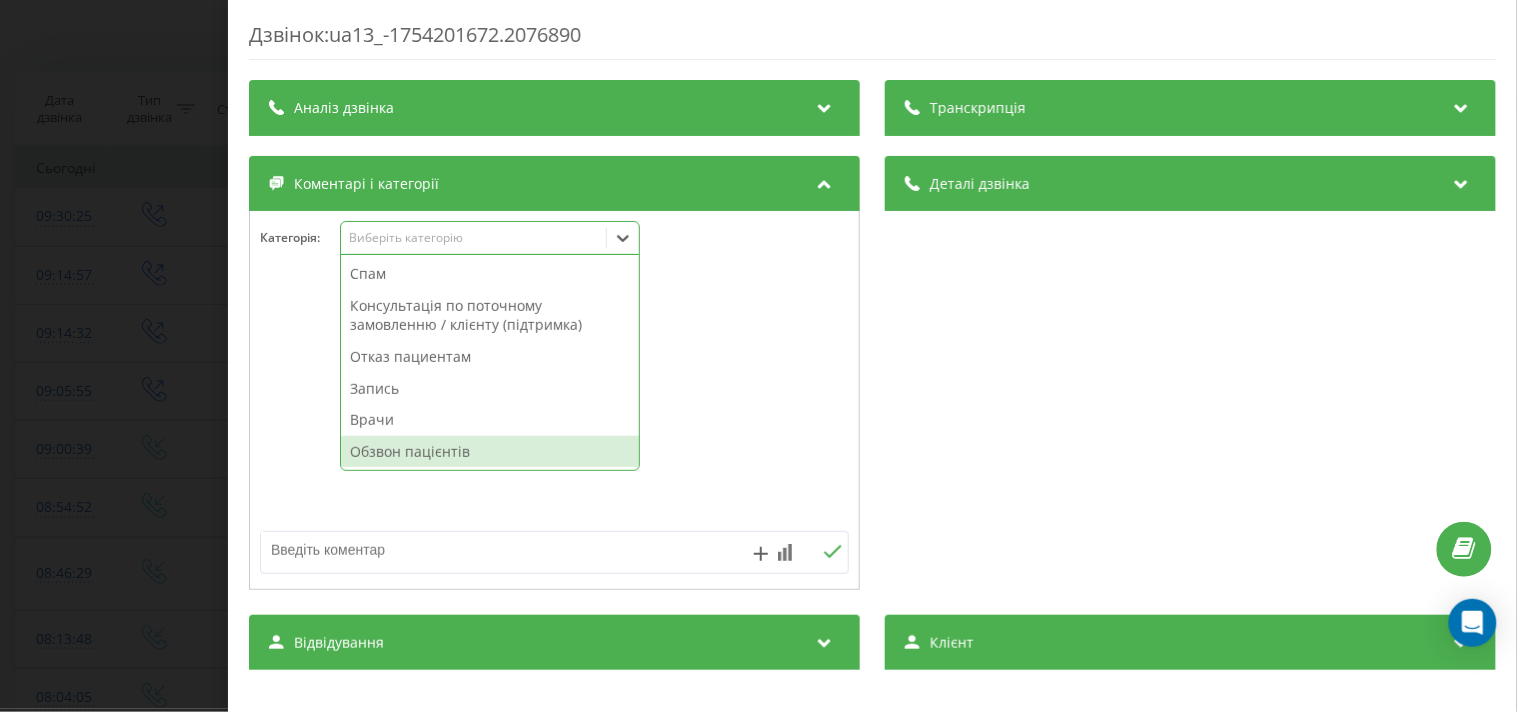 click on "Обзвон пацієнтів" at bounding box center [490, 452] 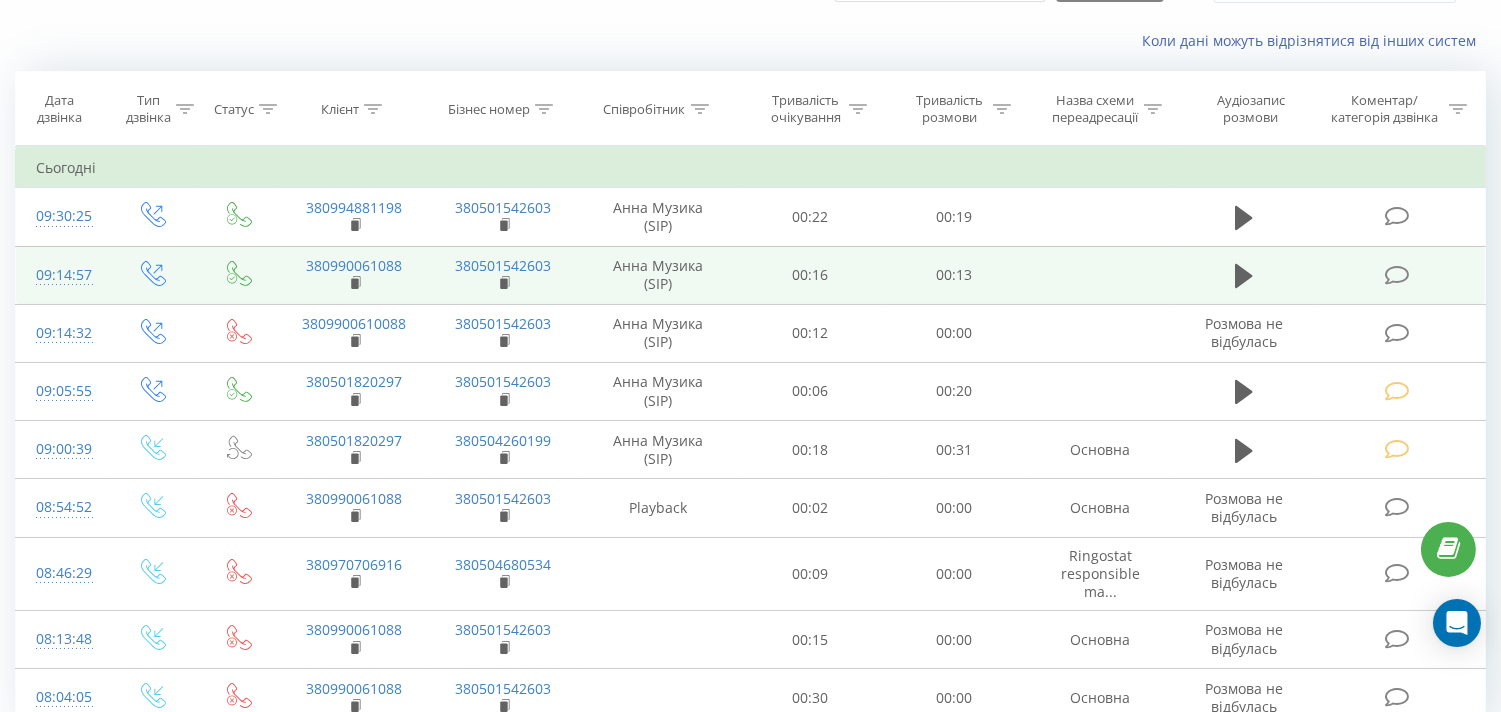 click at bounding box center (1399, 275) 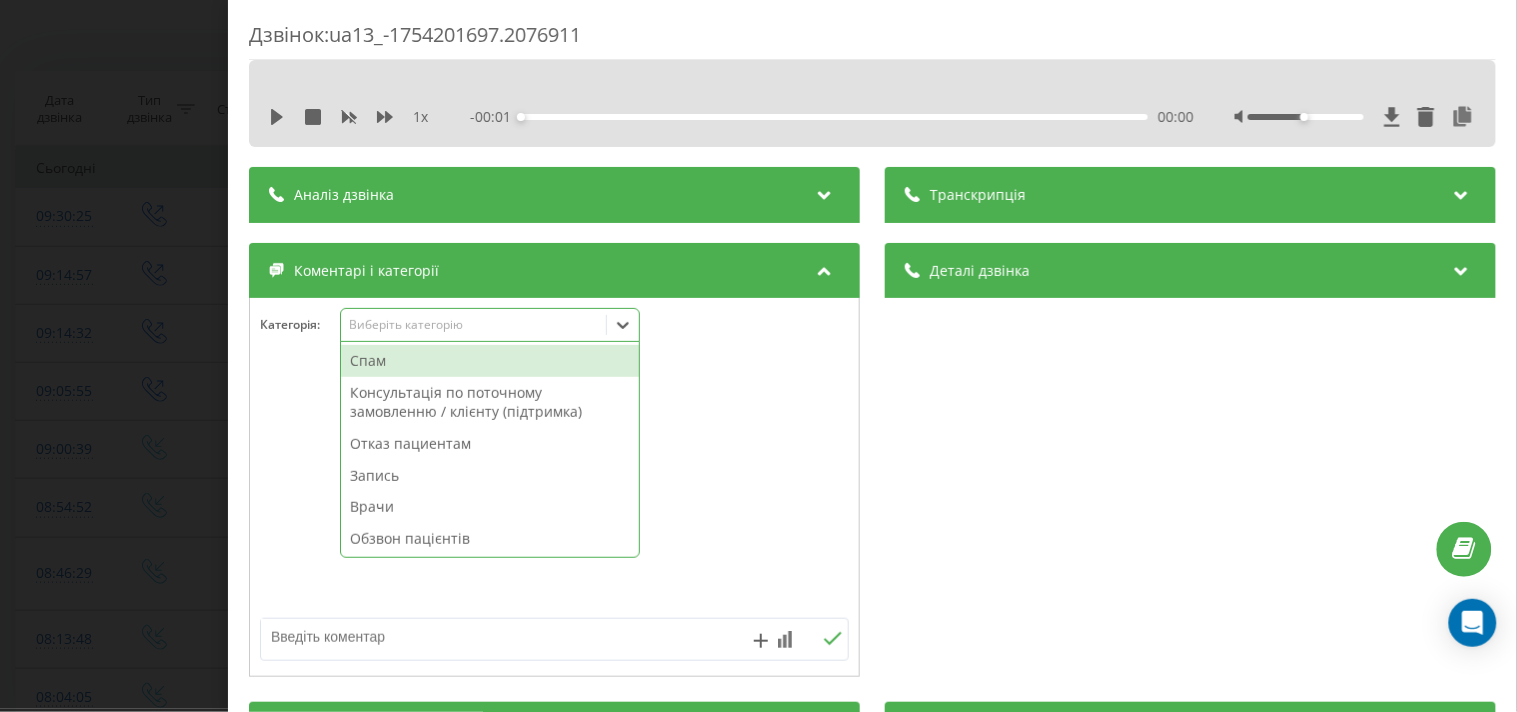 click on "Виберіть категорію" at bounding box center [473, 325] 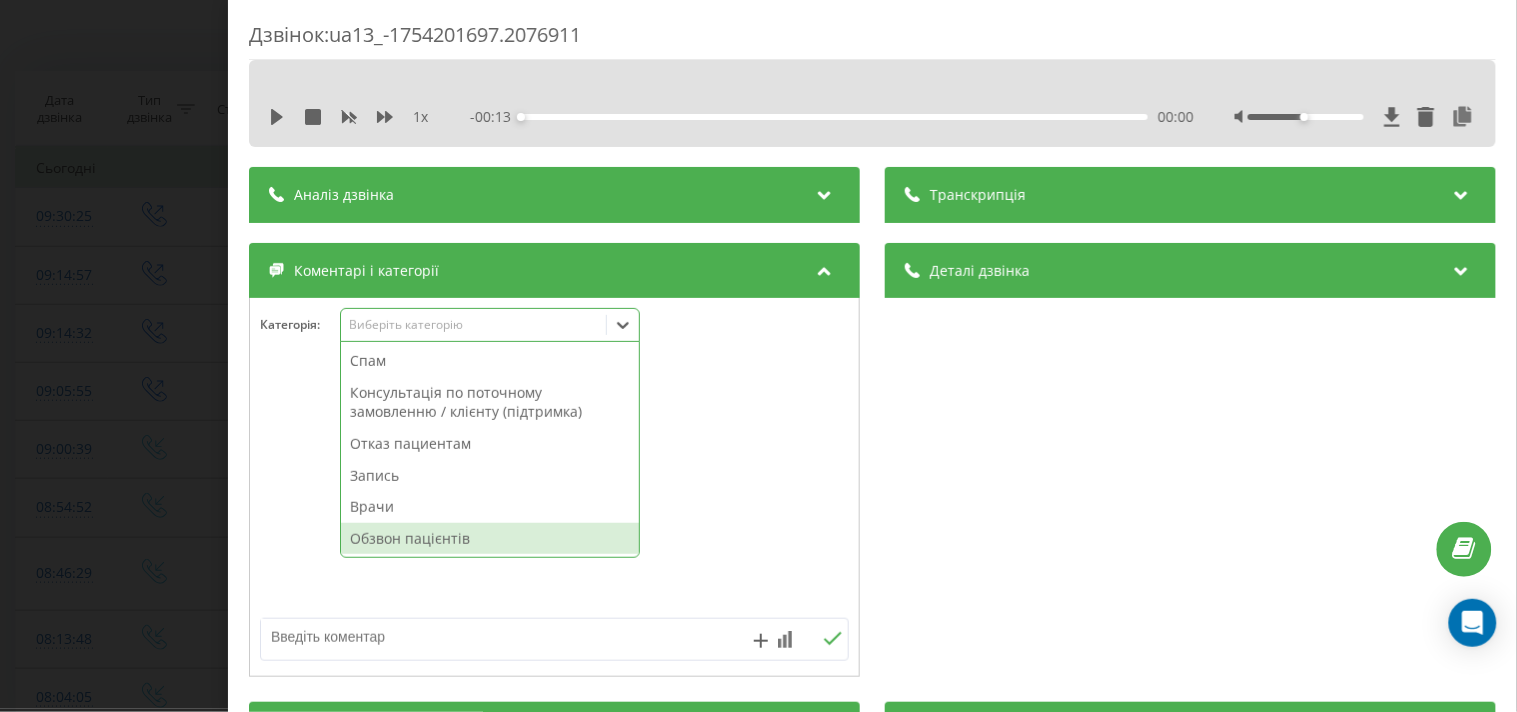 click on "Обзвон пацієнтів" at bounding box center [490, 539] 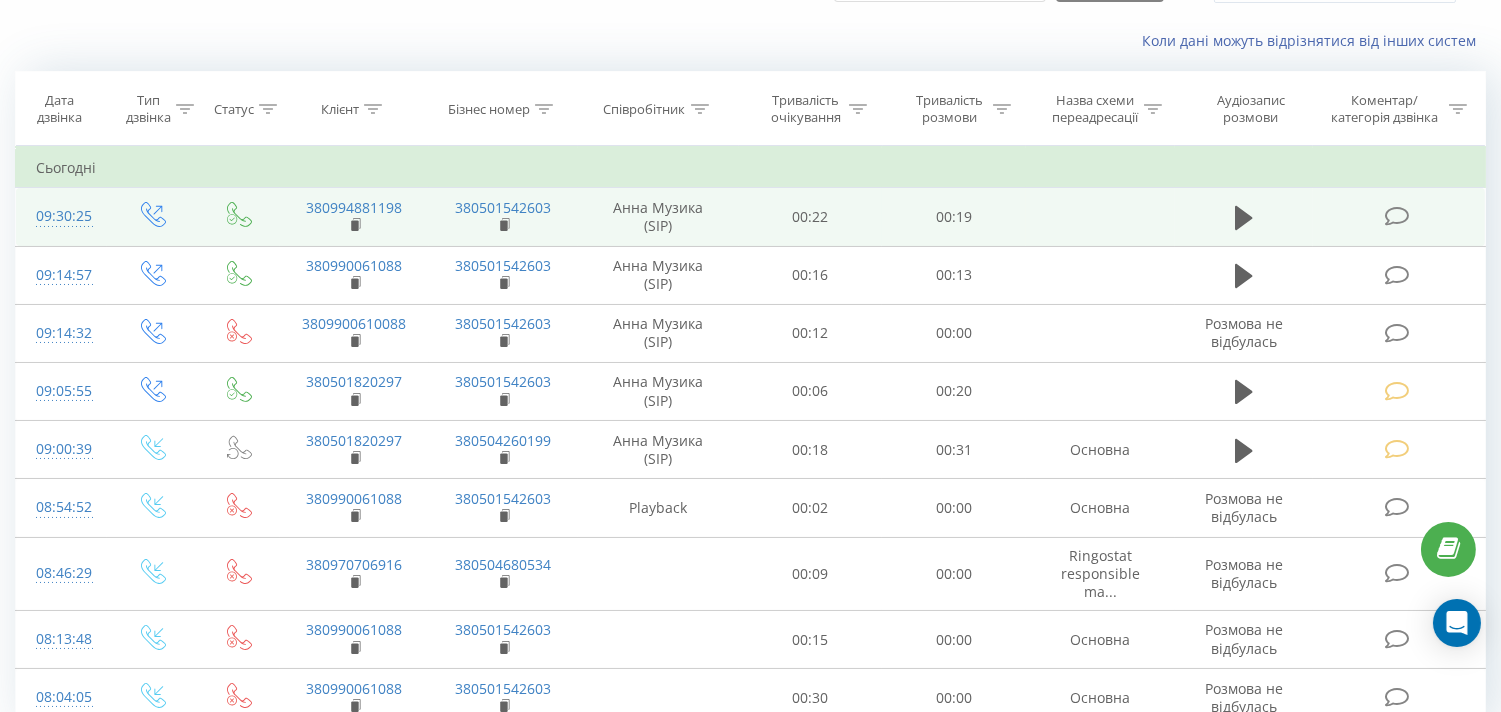 click at bounding box center [1396, 216] 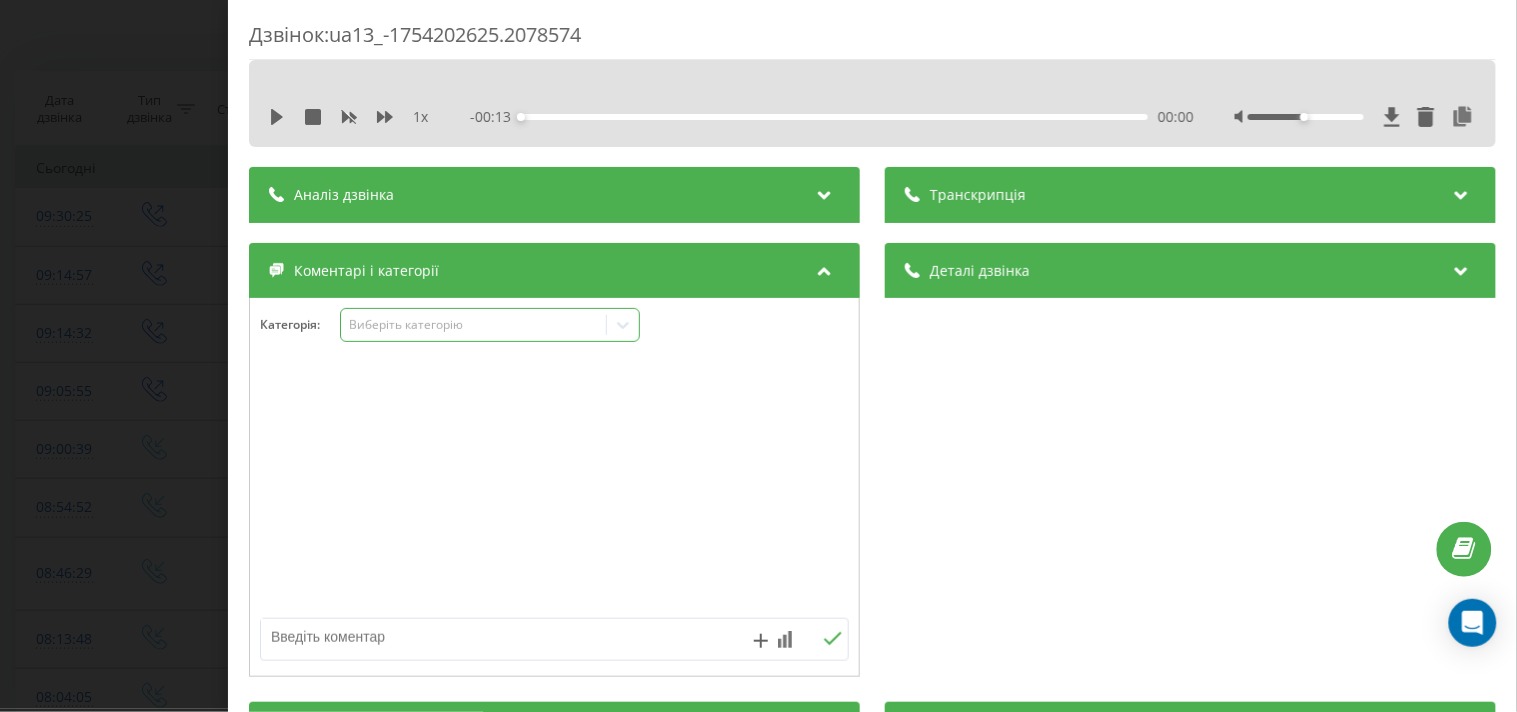 click on "Виберіть категорію" at bounding box center (473, 325) 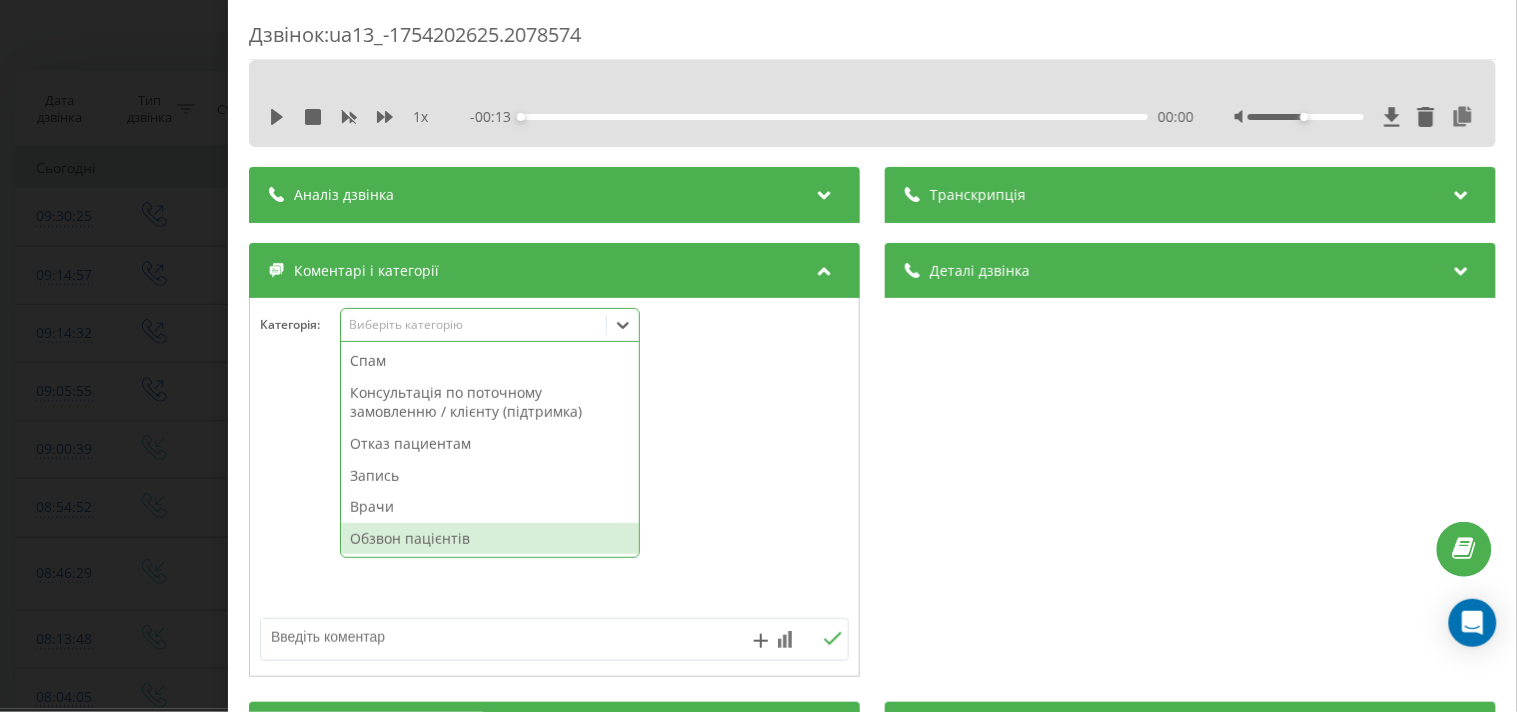 drag, startPoint x: 368, startPoint y: 543, endPoint x: 350, endPoint y: 506, distance: 41.14608 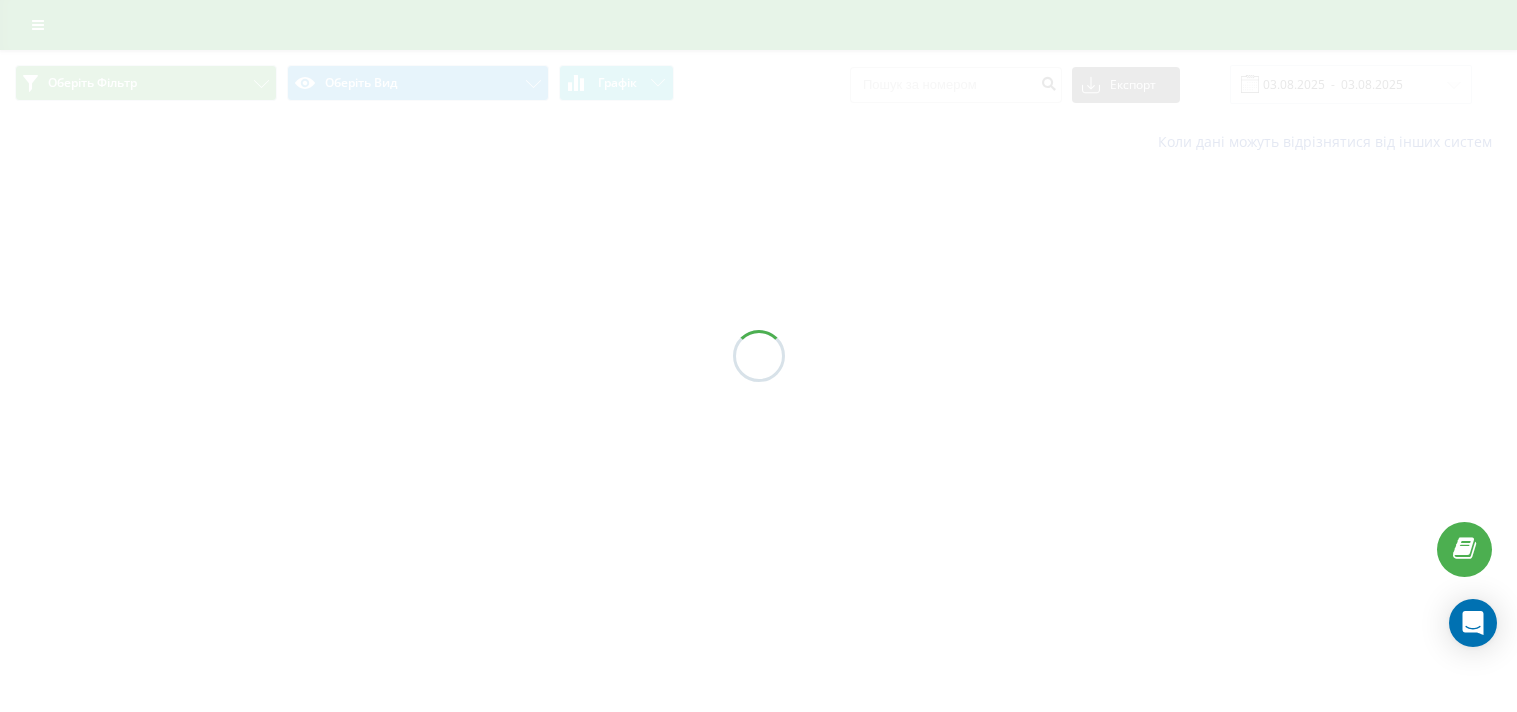 scroll, scrollTop: 0, scrollLeft: 0, axis: both 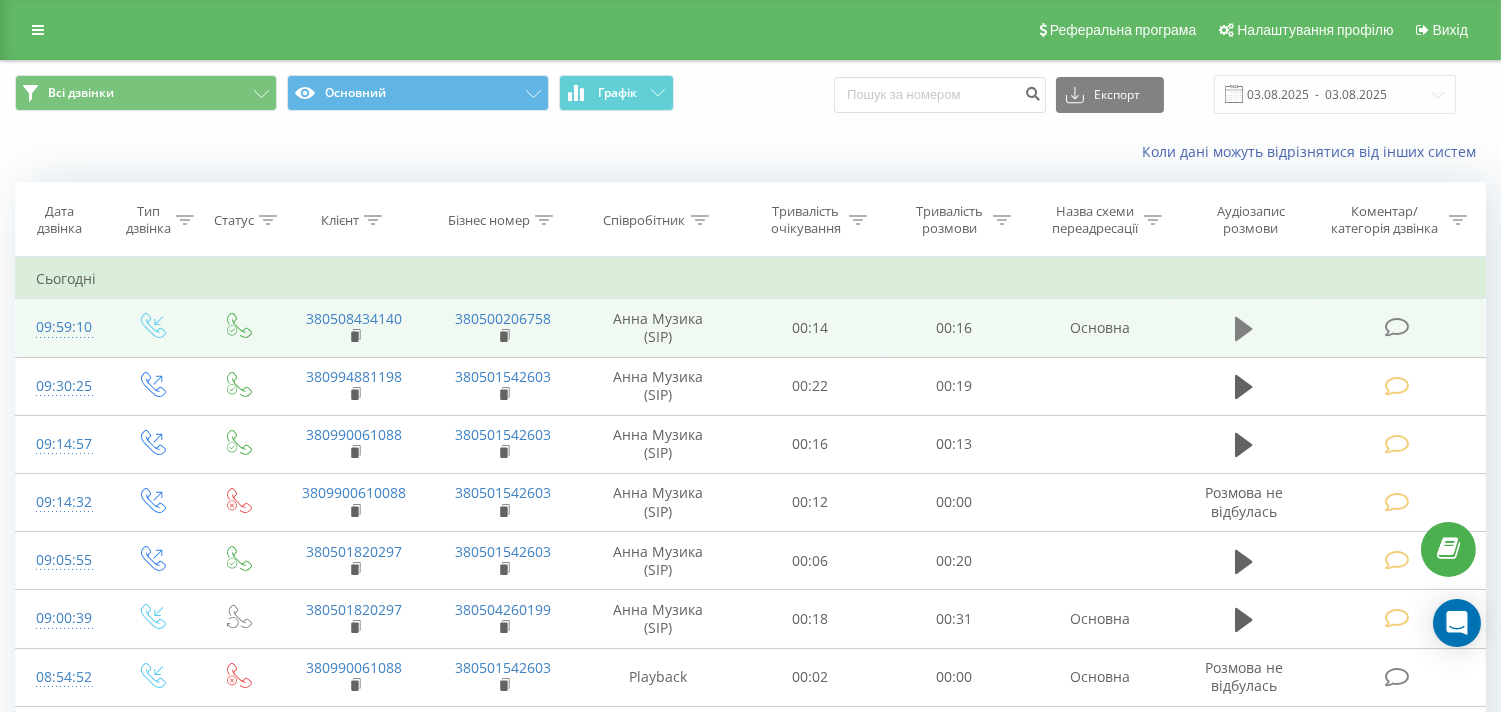 click 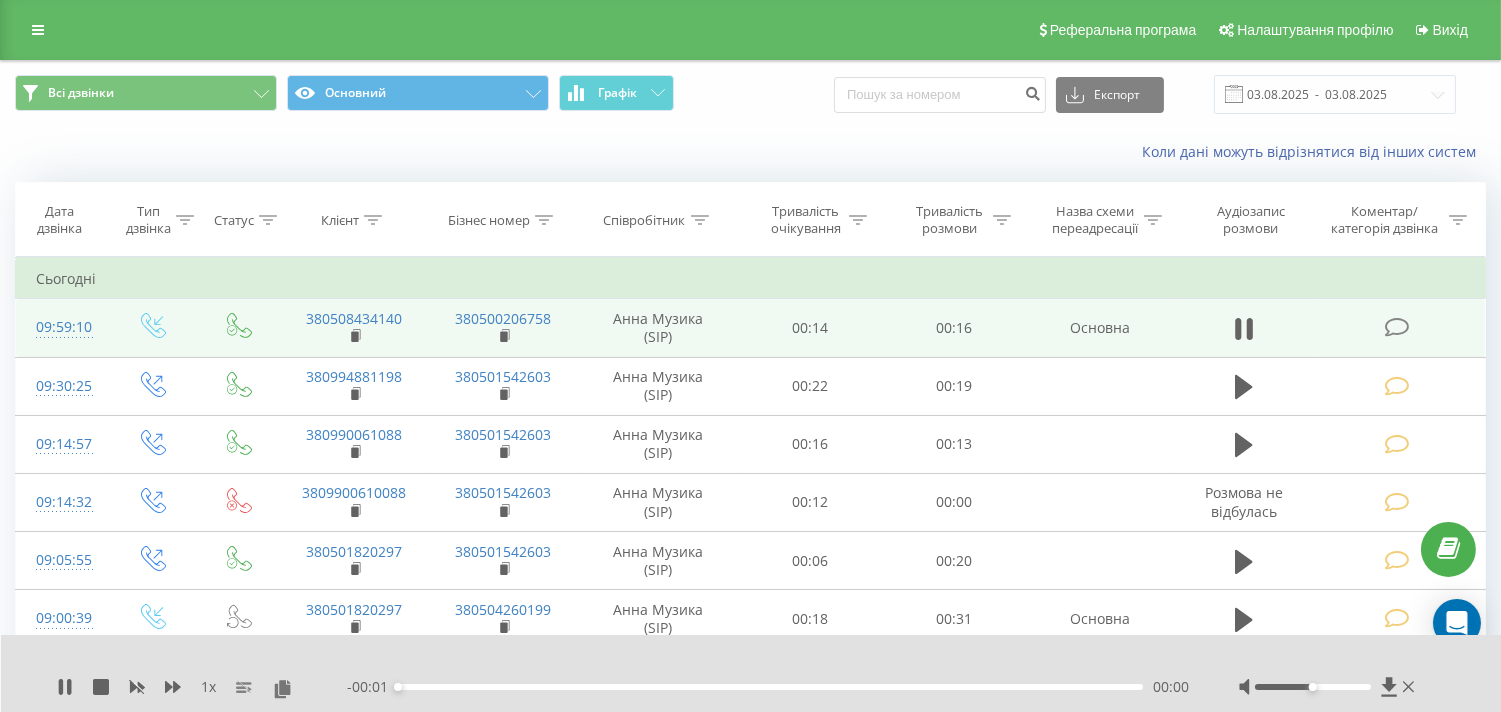 click at bounding box center [1396, 327] 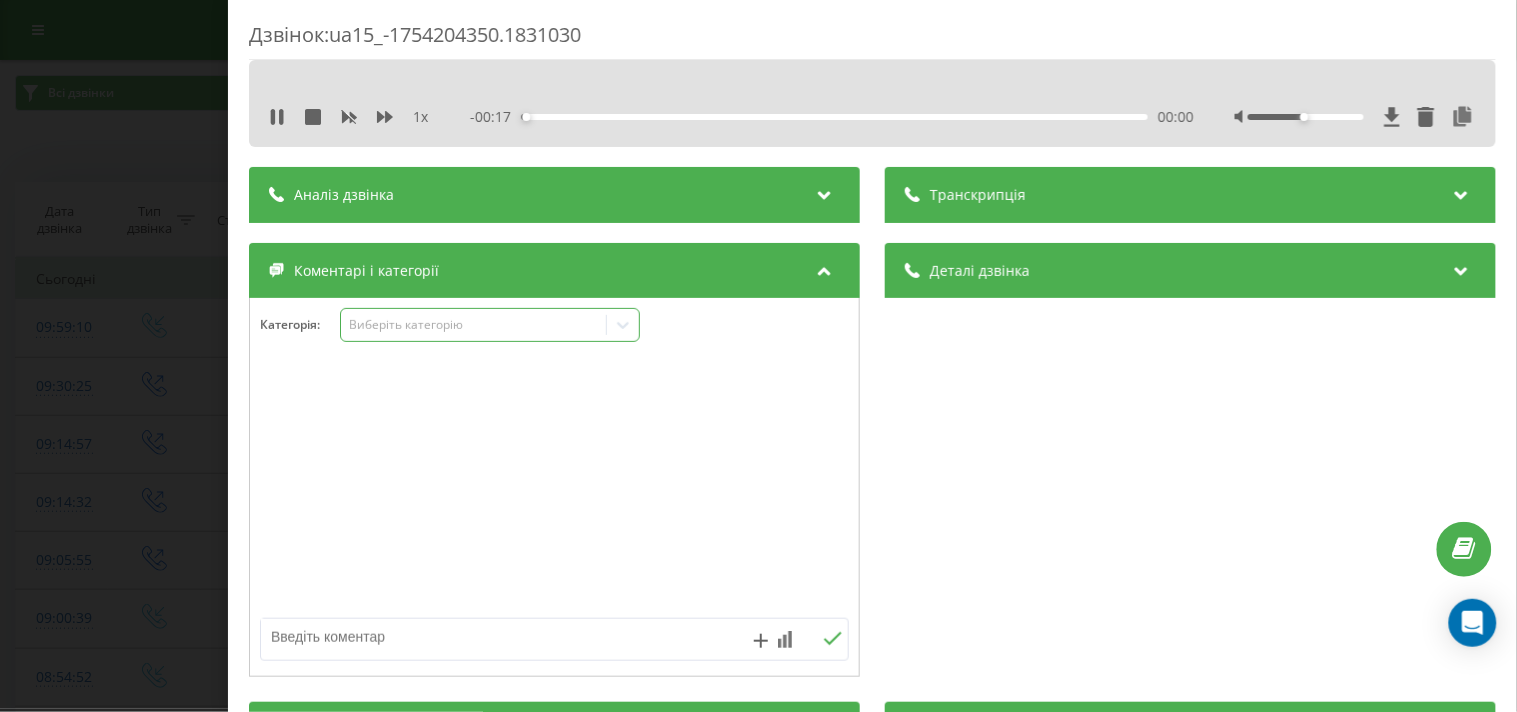 click on "Виберіть категорію" at bounding box center (473, 325) 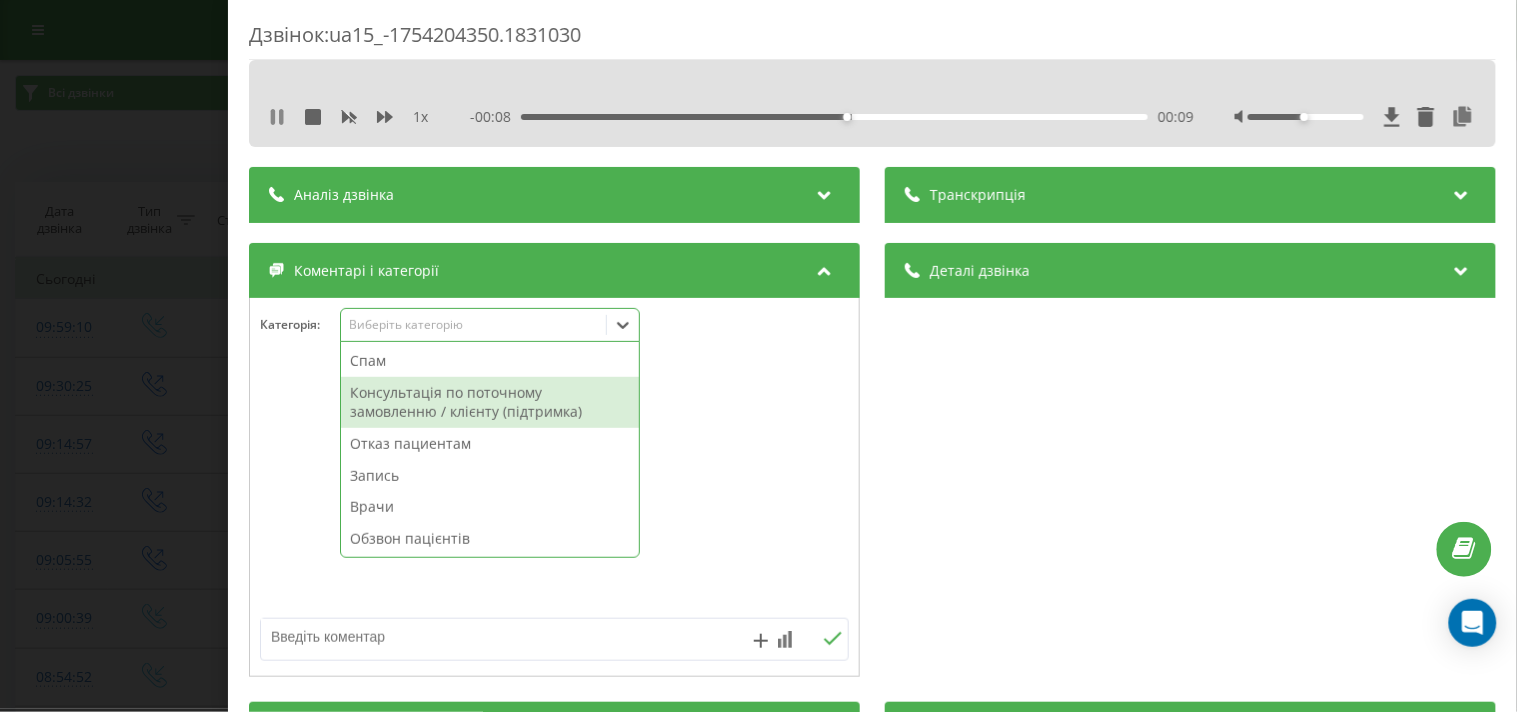 click 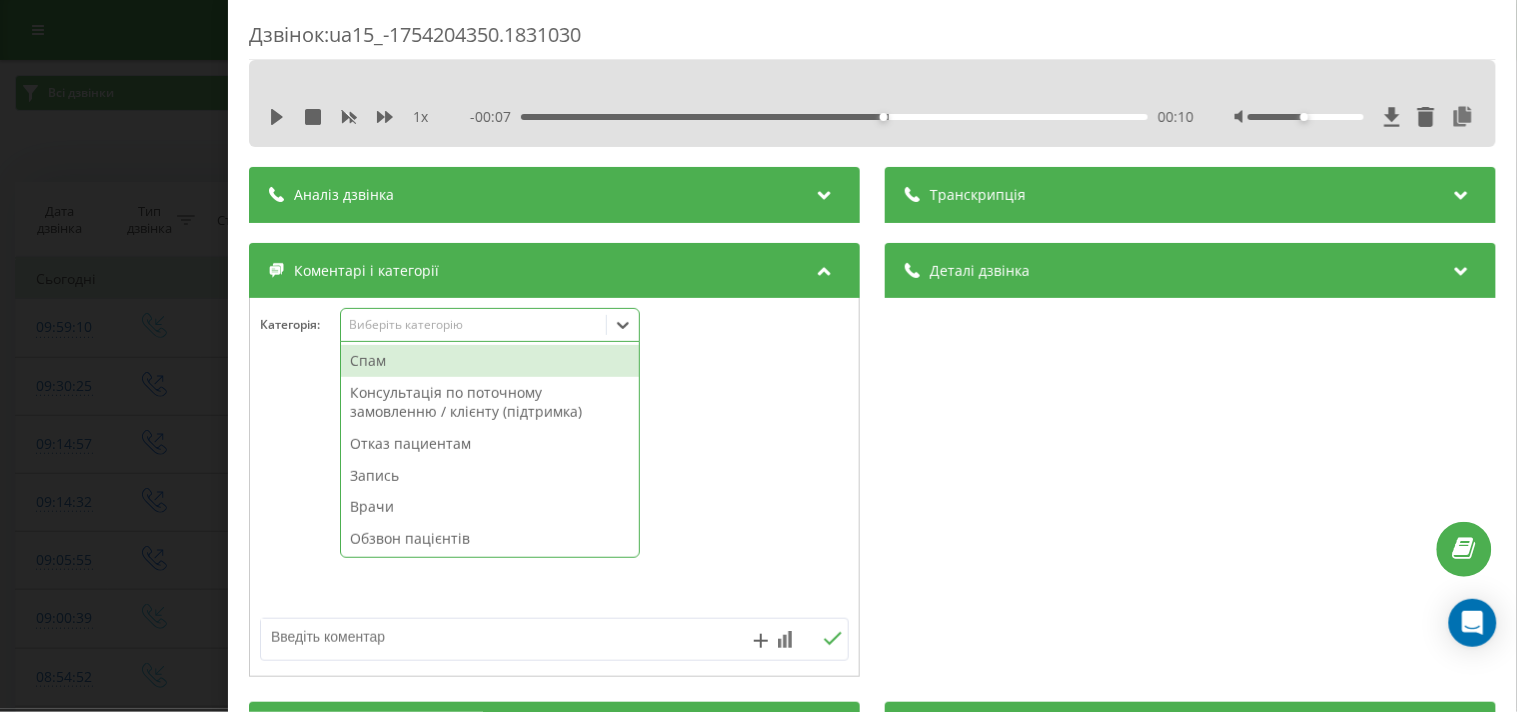 click on "Виберіть категорію" at bounding box center (473, 325) 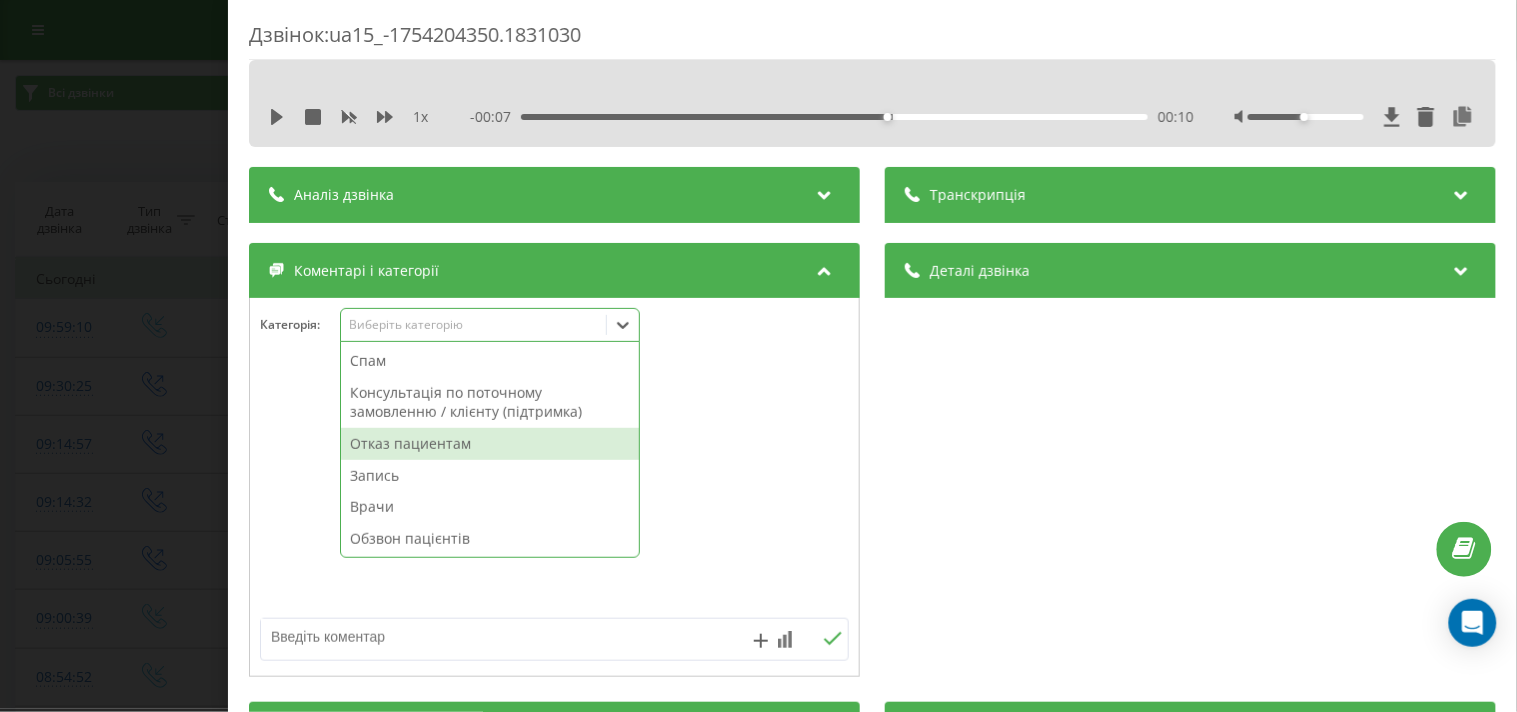 click on "Отказ пациентам" at bounding box center [490, 444] 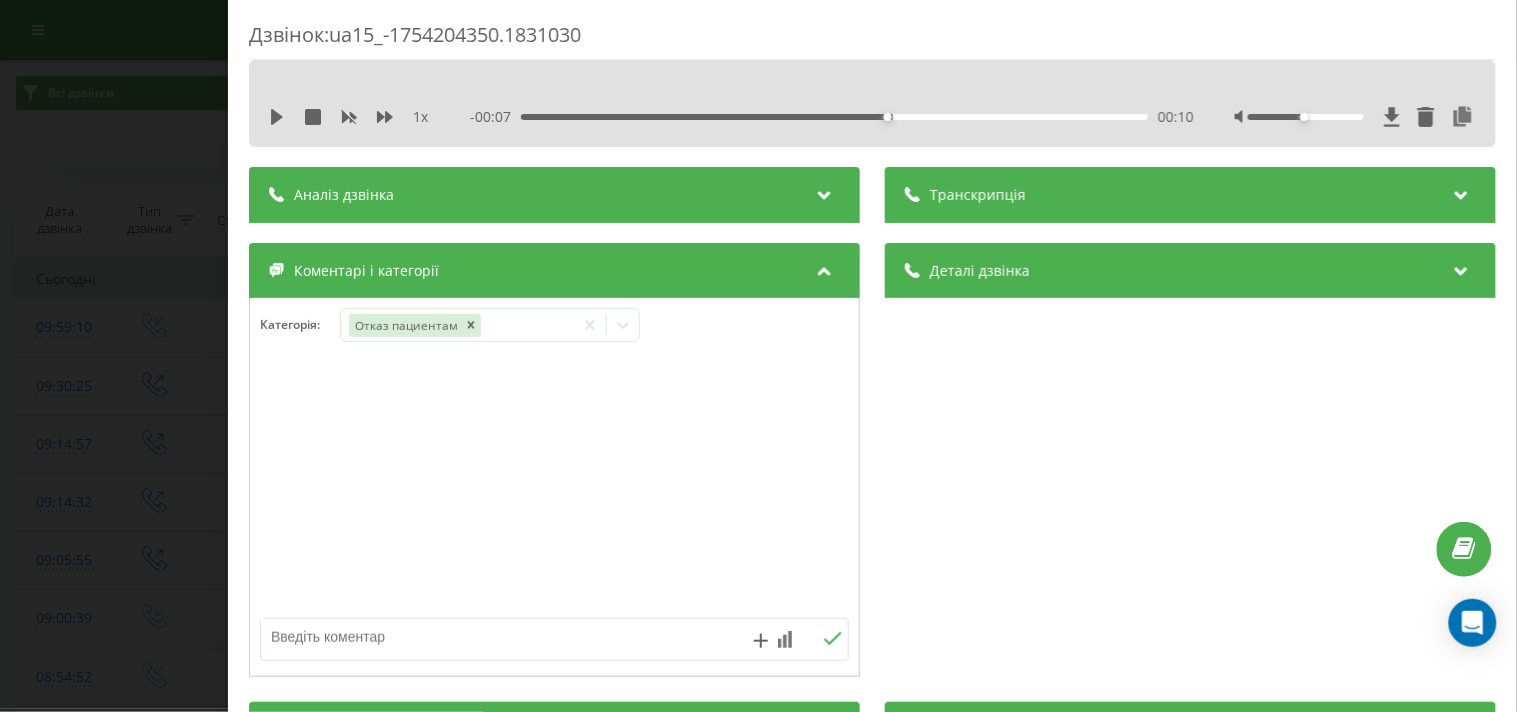 click at bounding box center (496, 637) 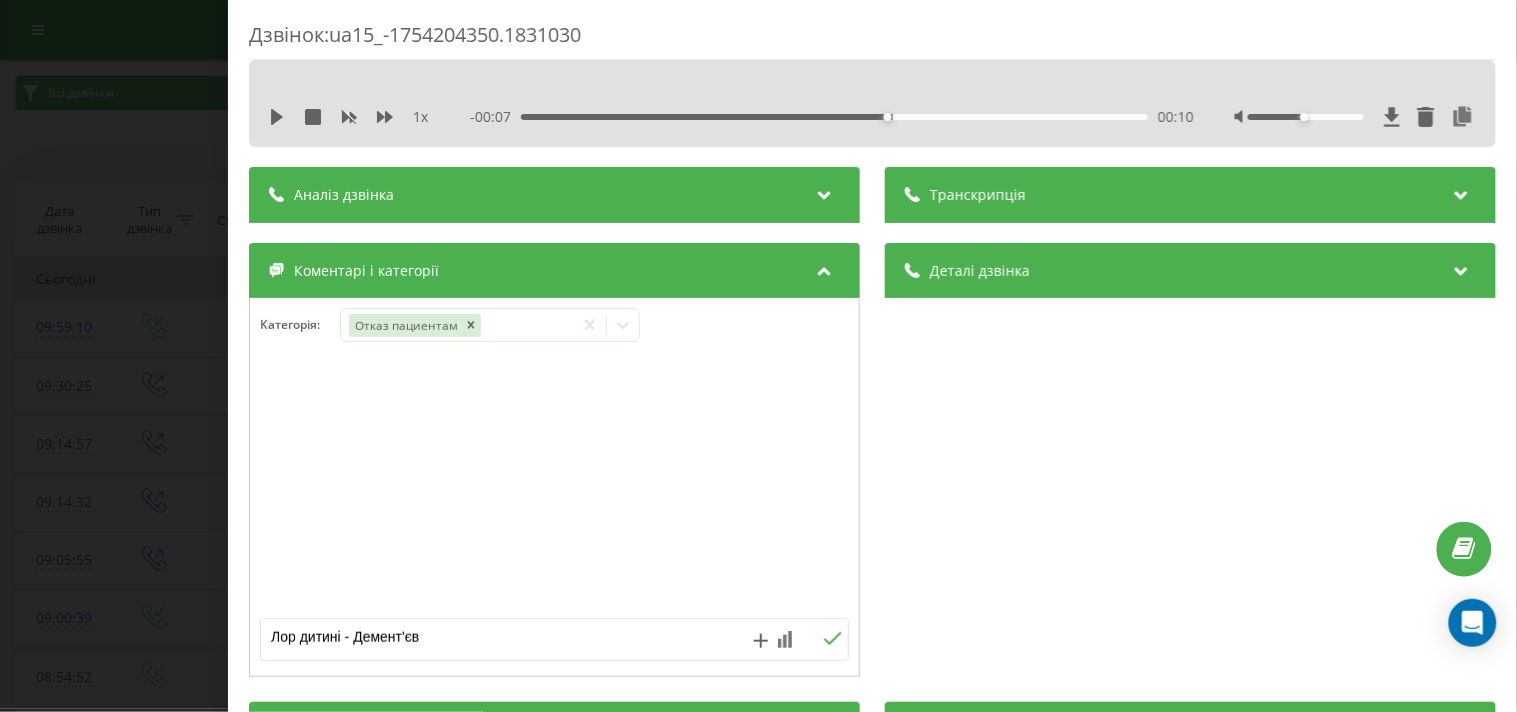 type on "Лор дитині - Демент'єва" 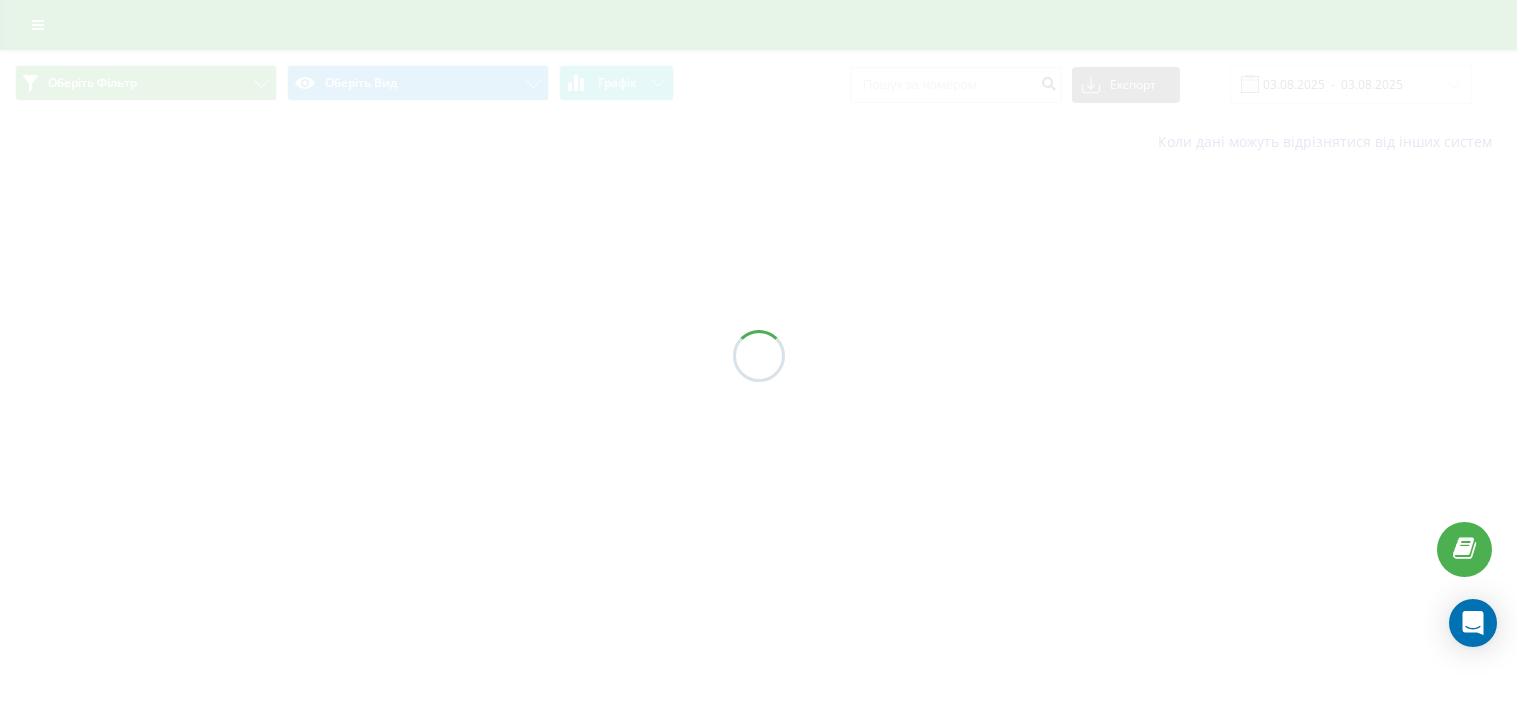 scroll, scrollTop: 0, scrollLeft: 0, axis: both 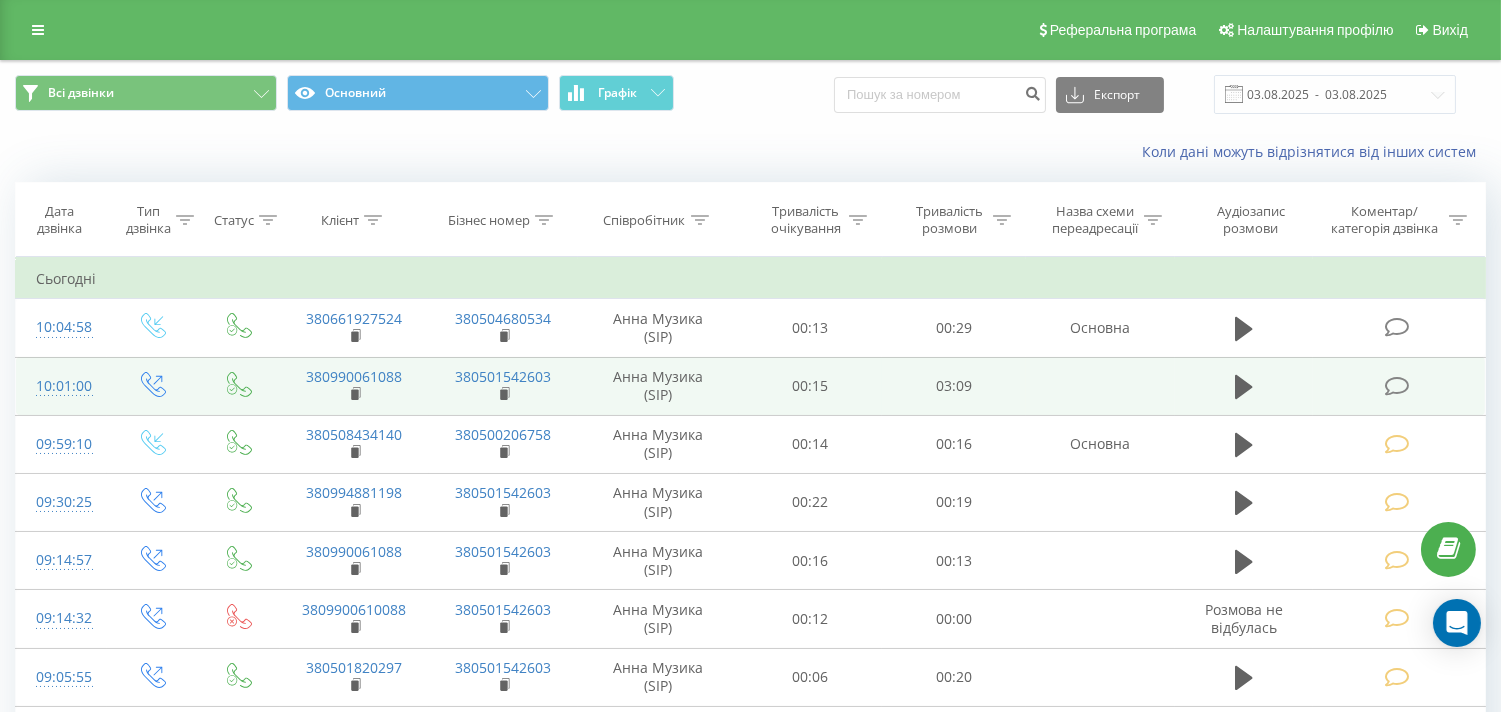 click at bounding box center (1396, 386) 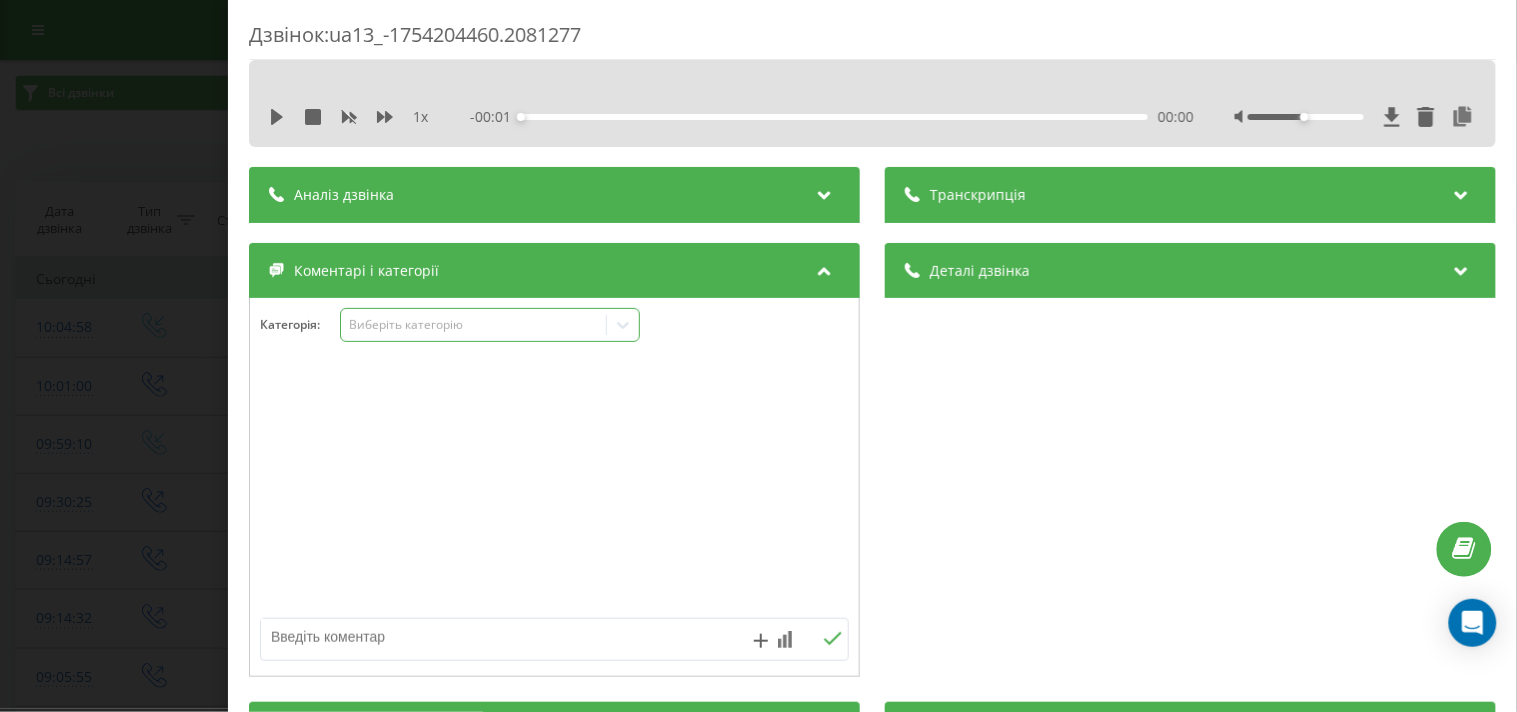 click on "Виберіть категорію" at bounding box center [473, 325] 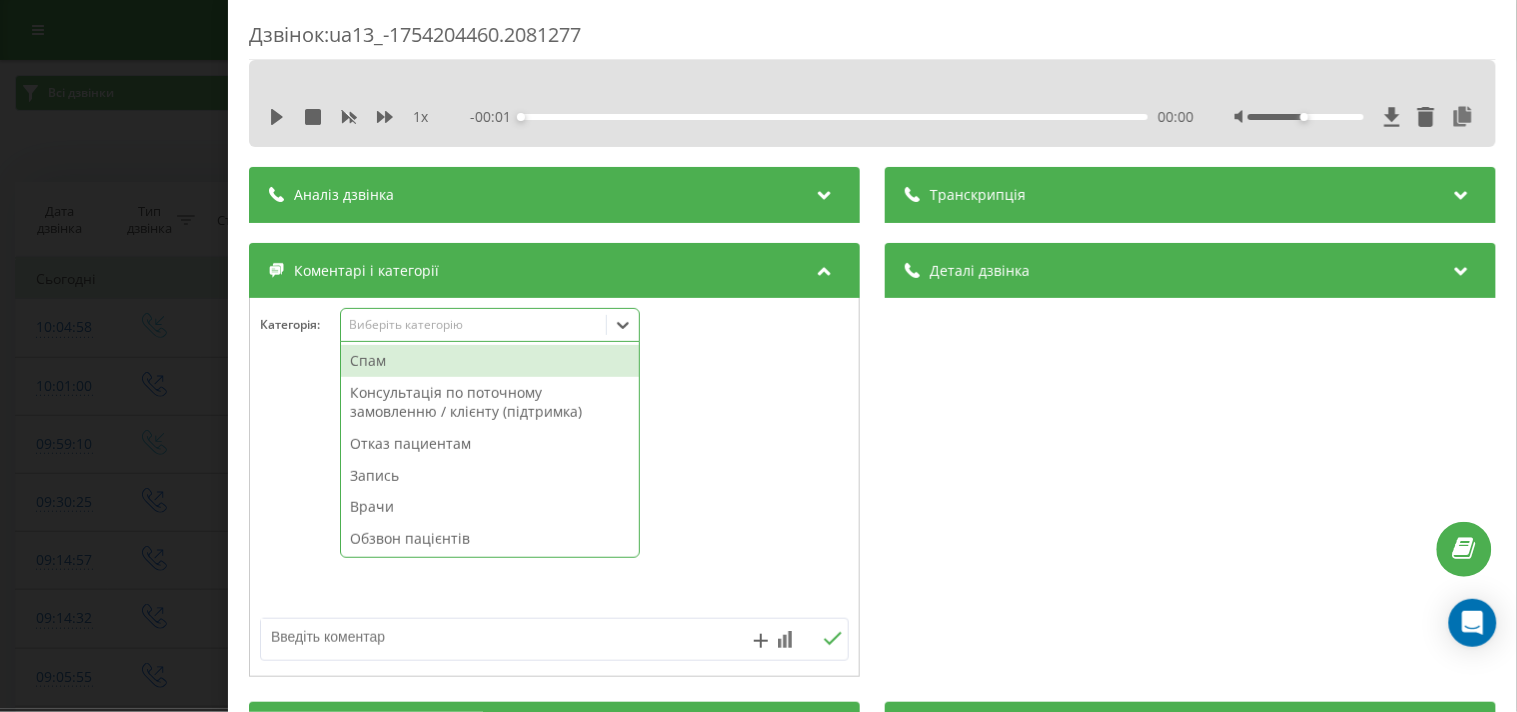 drag, startPoint x: 436, startPoint y: 414, endPoint x: 421, endPoint y: 371, distance: 45.54119 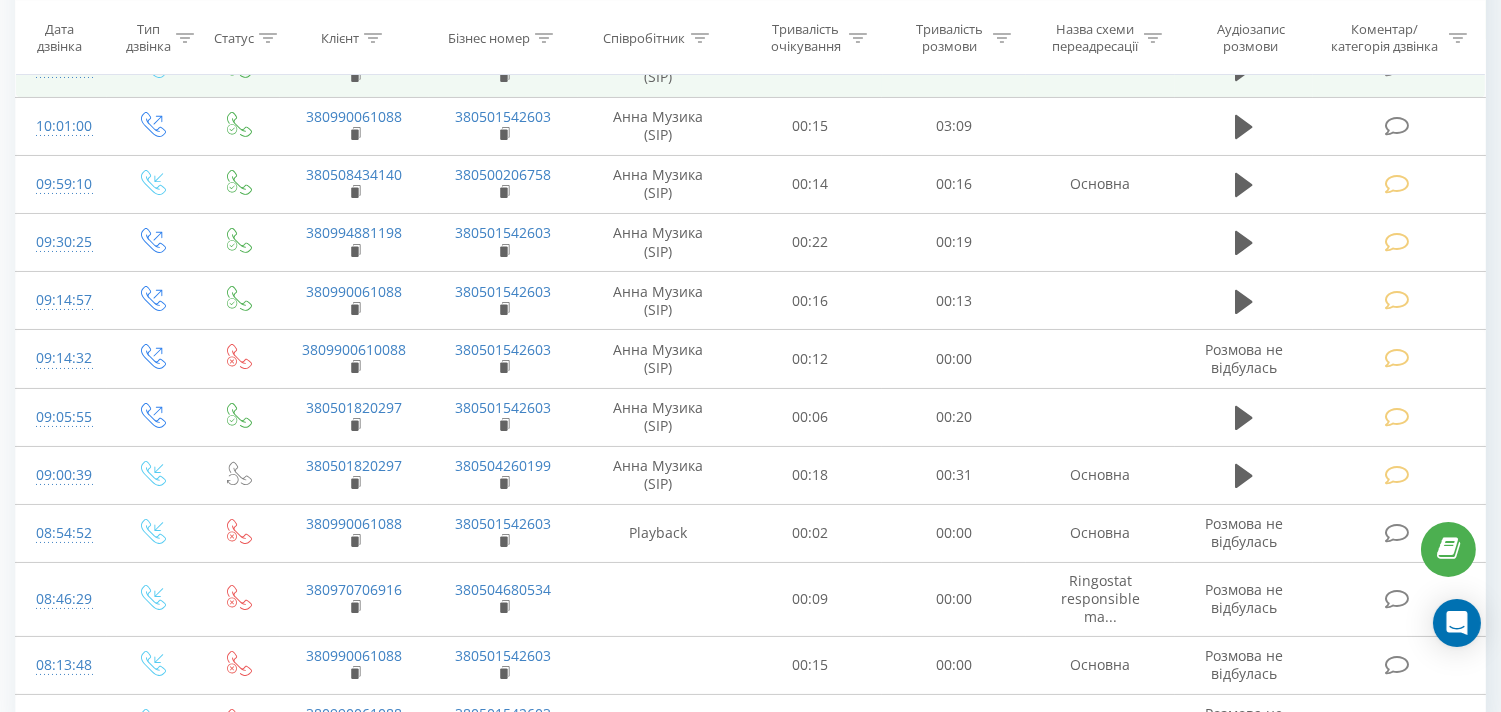 scroll, scrollTop: 37, scrollLeft: 0, axis: vertical 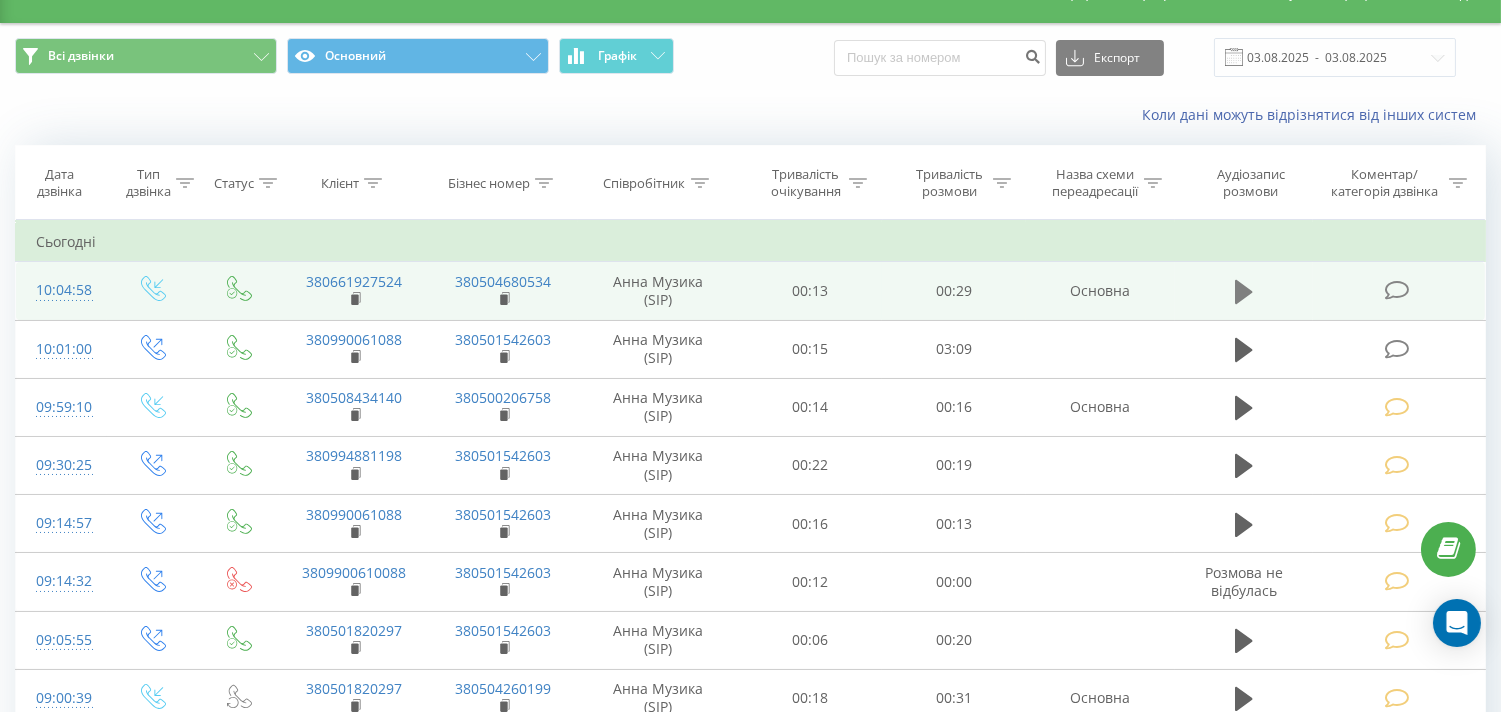 click 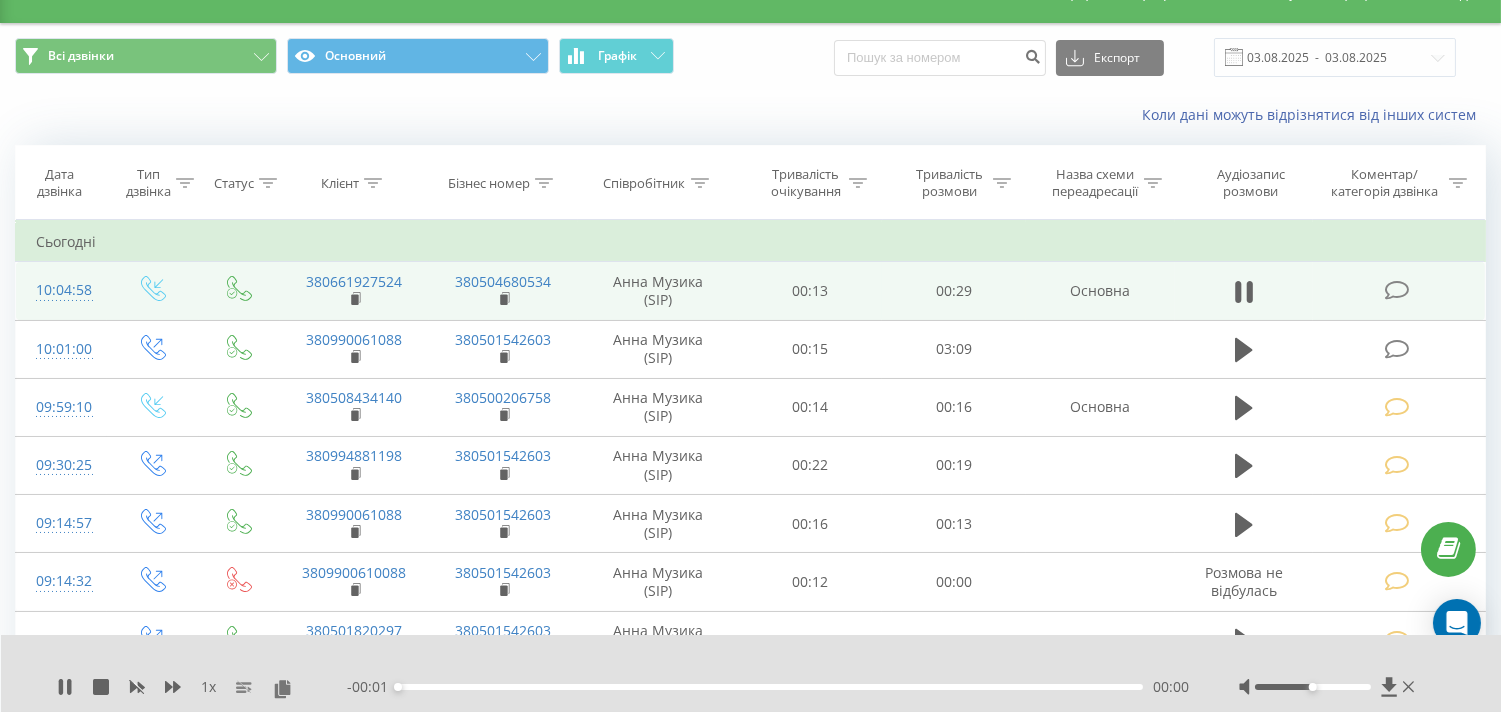 click at bounding box center [1396, 290] 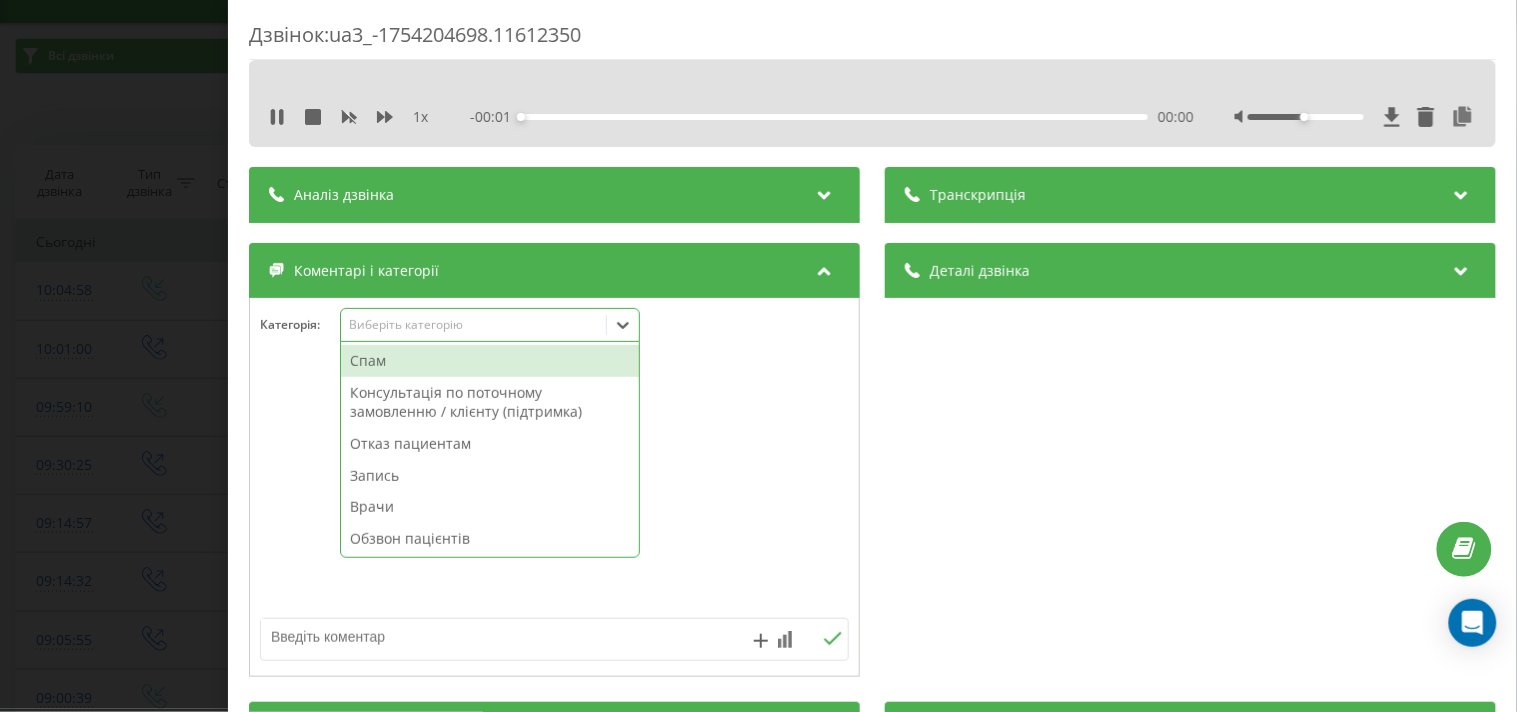 click on "Виберіть категорію" at bounding box center (473, 325) 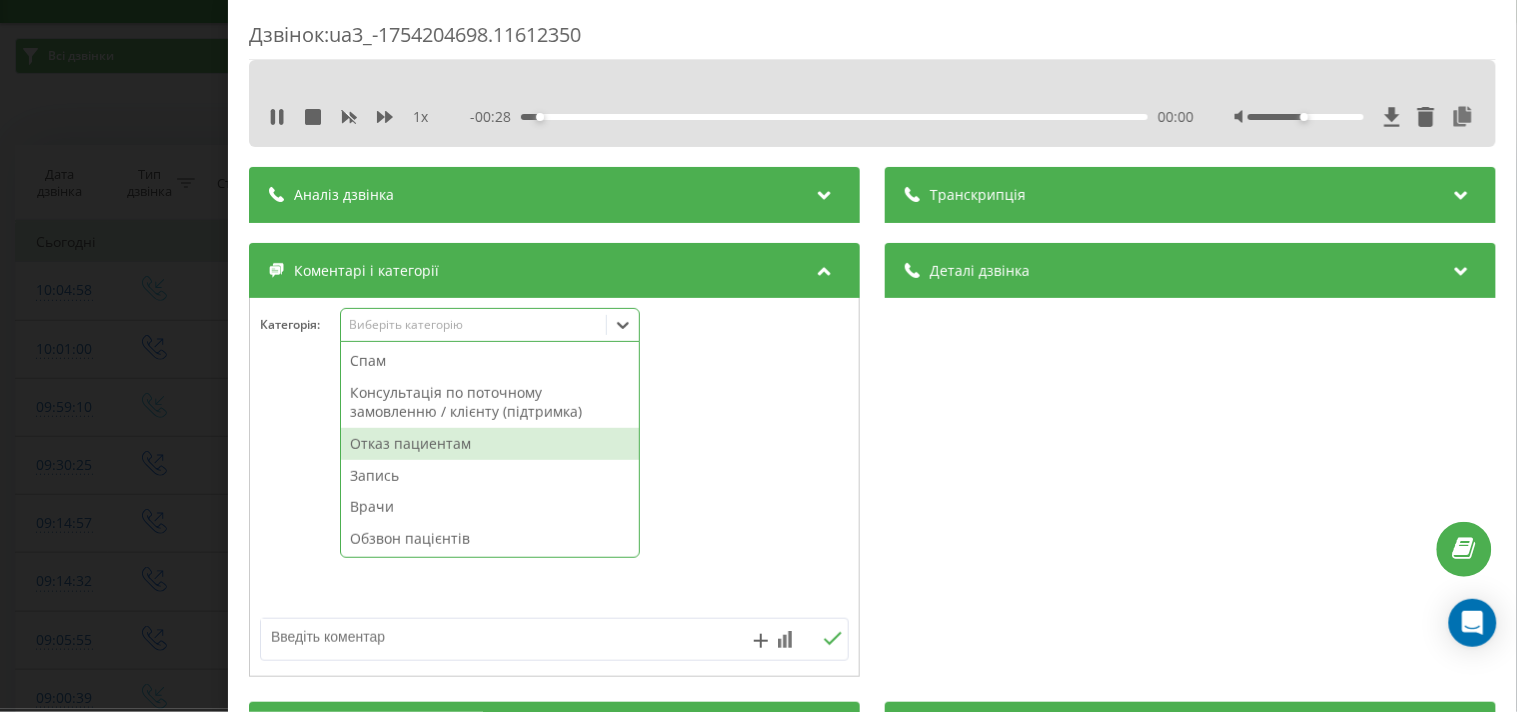 click on "Отказ пациентам" at bounding box center [490, 444] 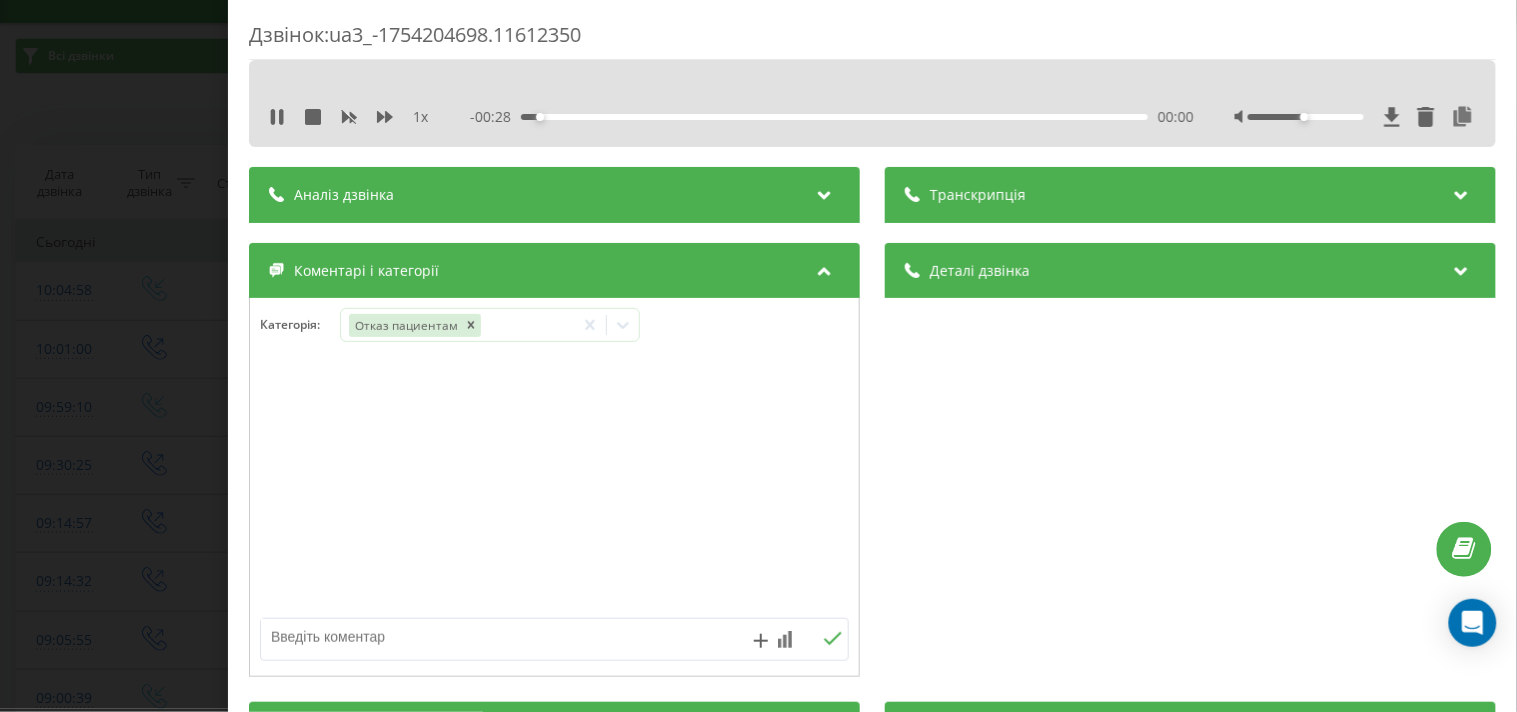 click at bounding box center [496, 637] 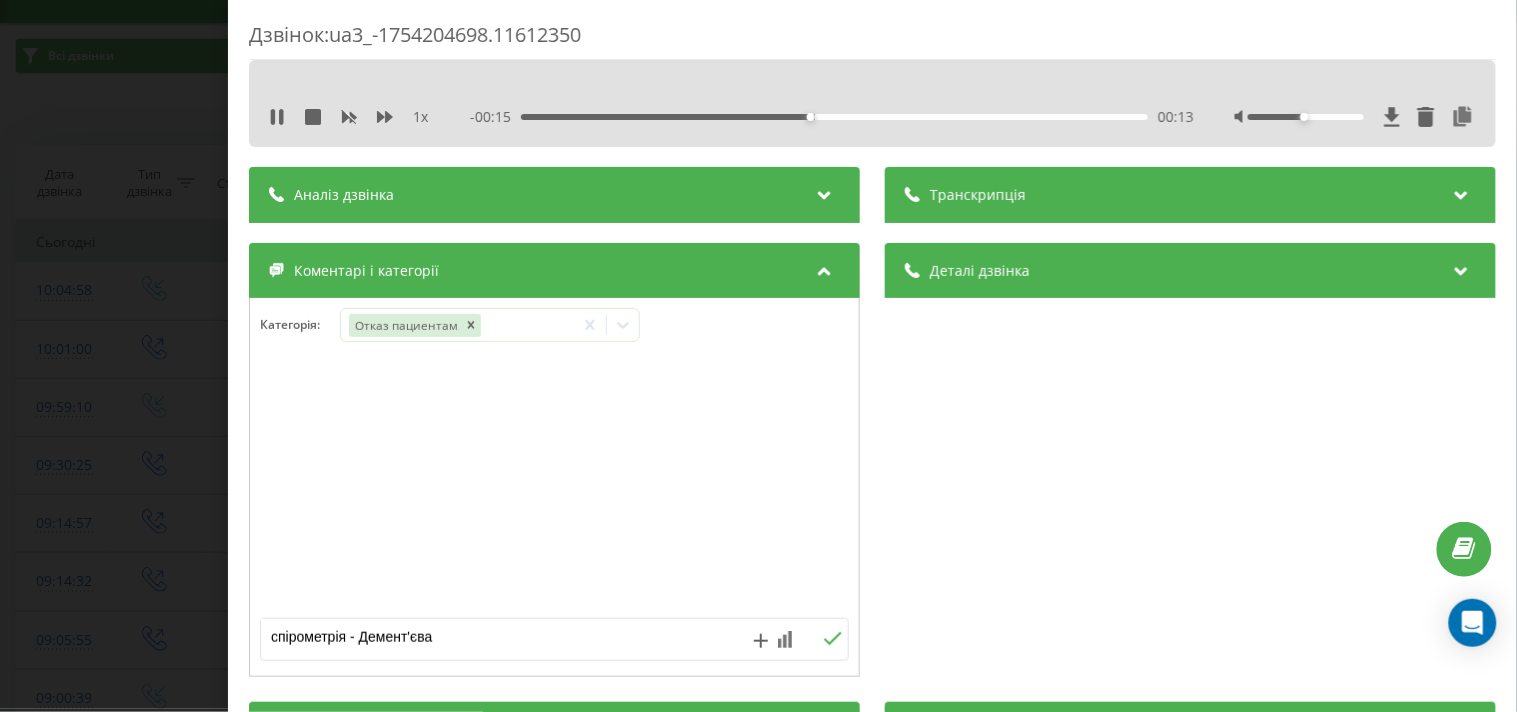 type on "спірометрія - Демент'єва" 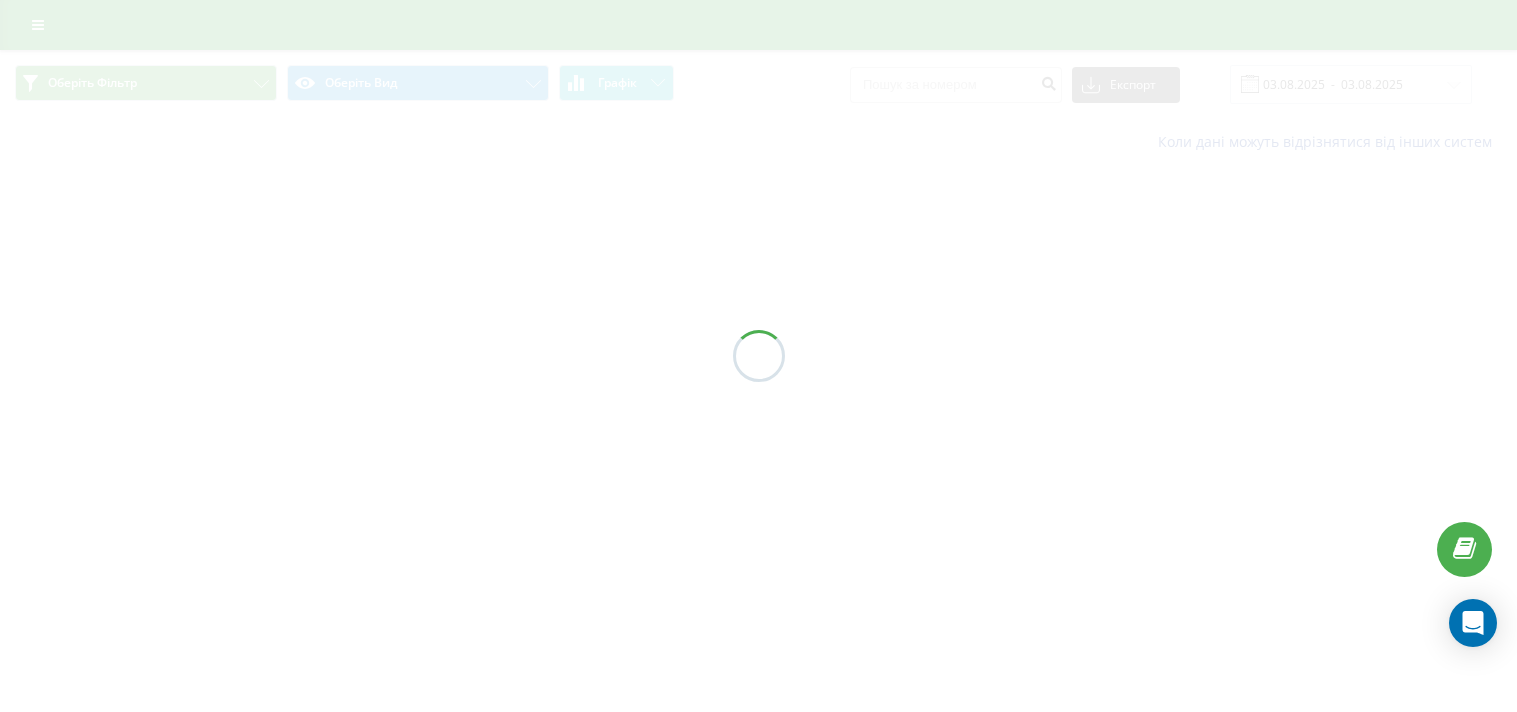 scroll, scrollTop: 0, scrollLeft: 0, axis: both 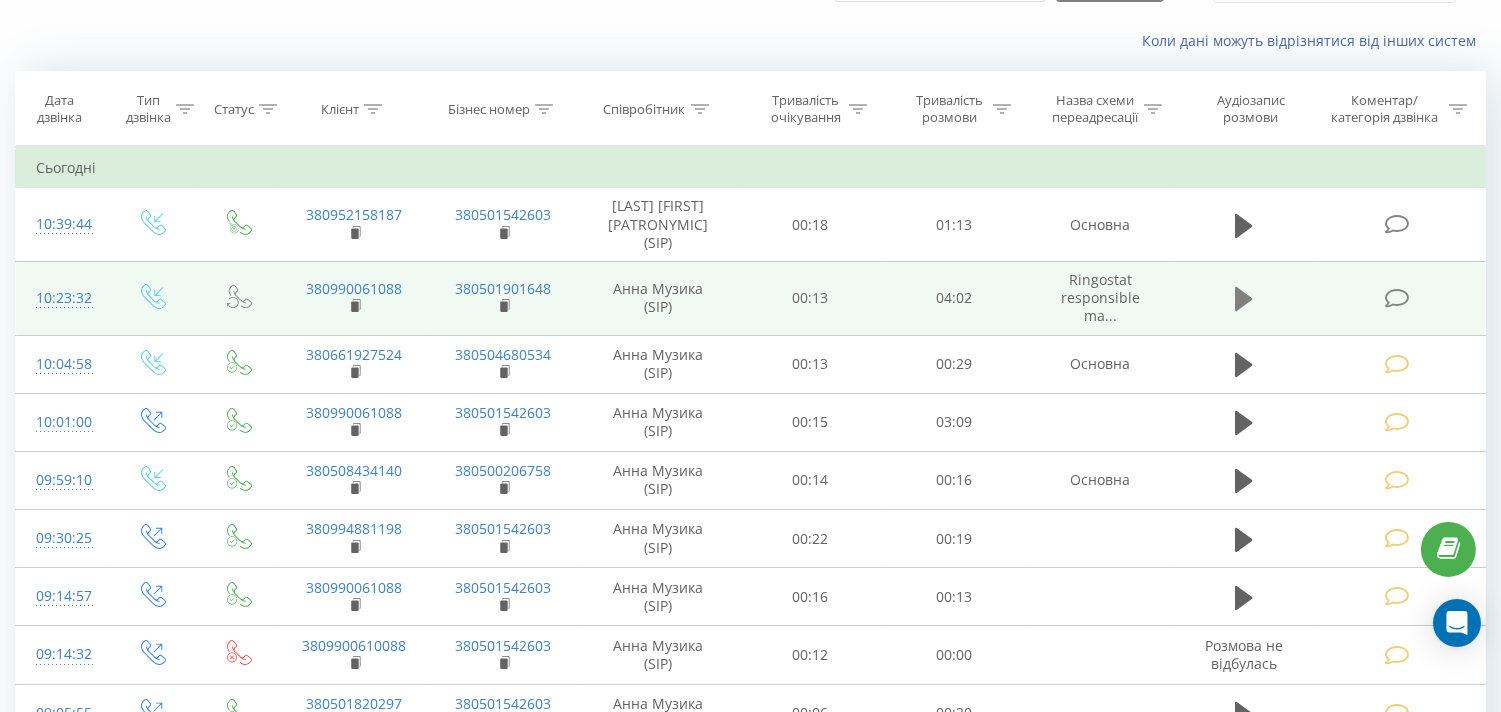 click 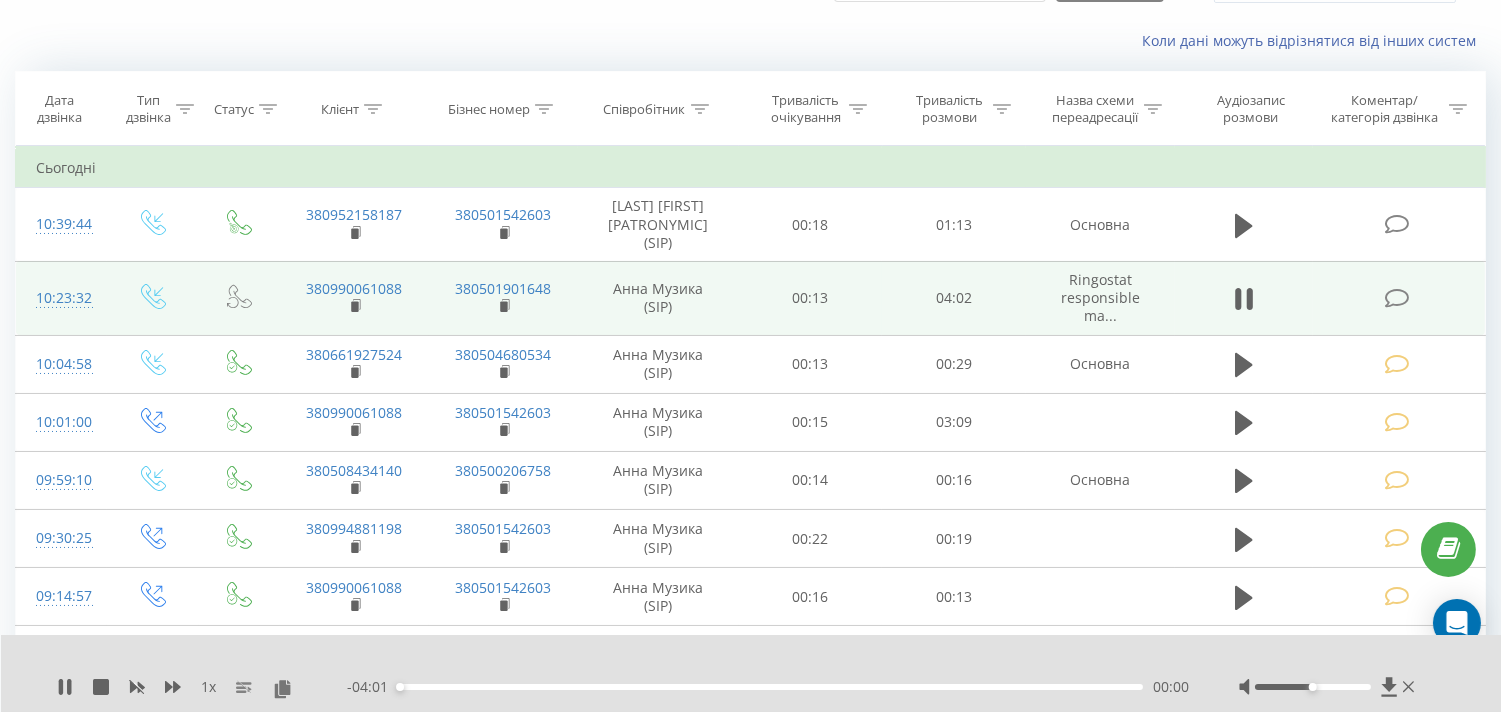 click at bounding box center (1396, 298) 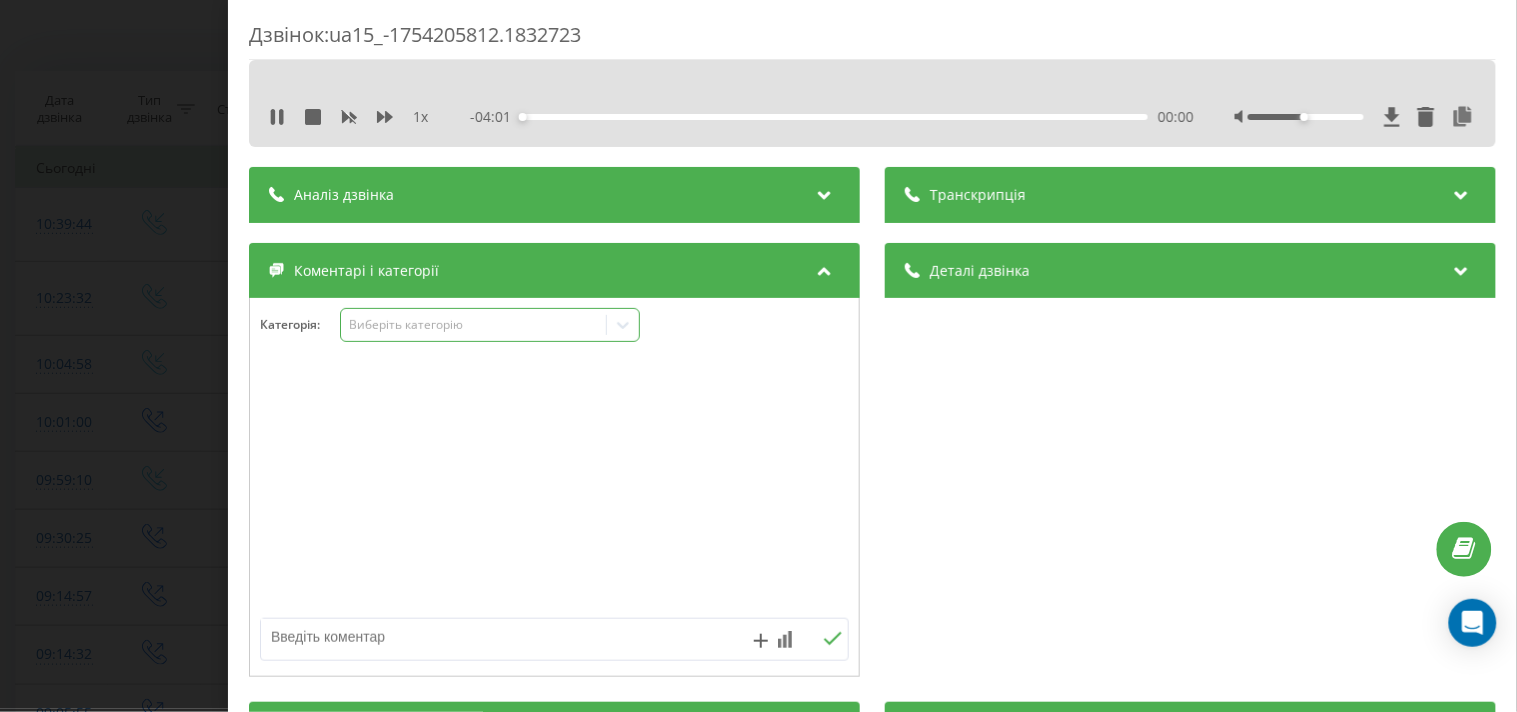 click on "Виберіть категорію" at bounding box center (490, 325) 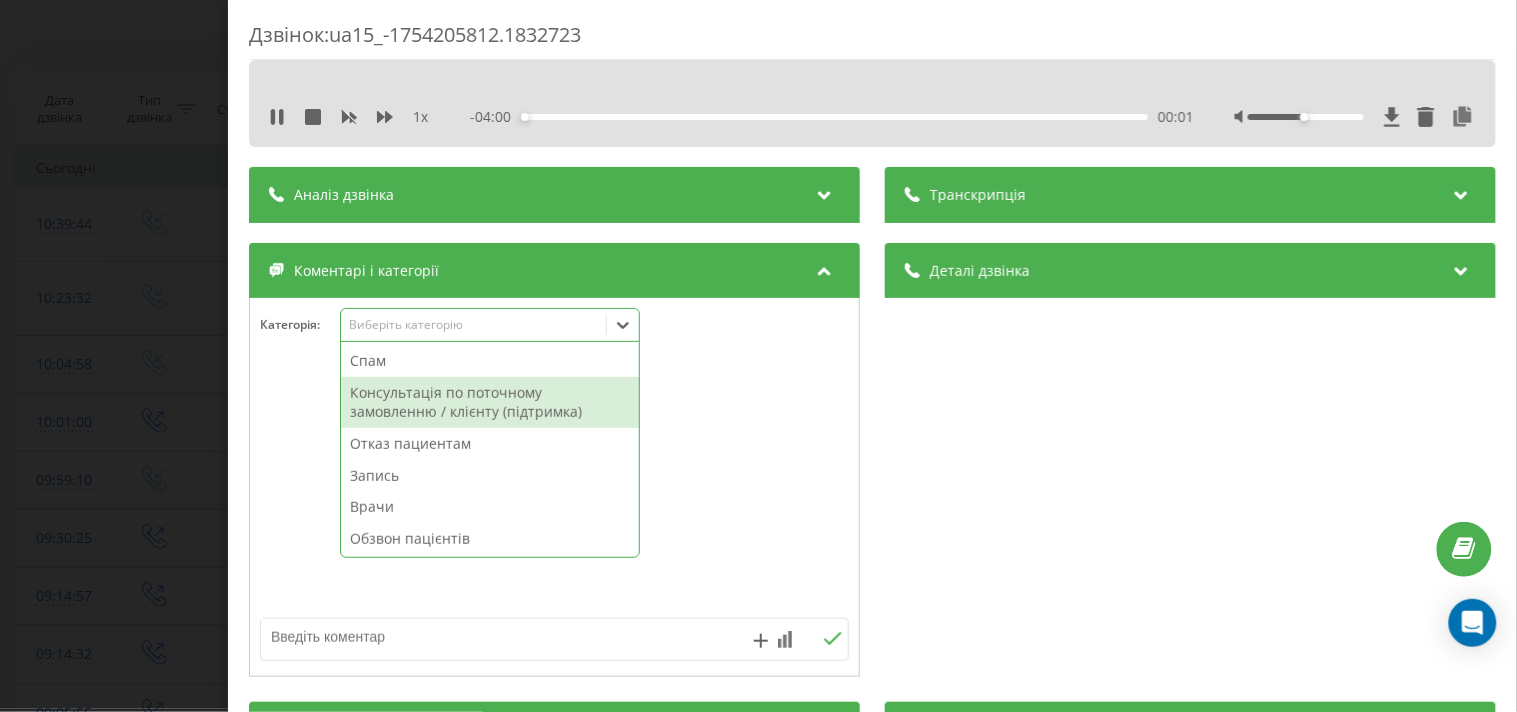 click on "Консультація по поточному замовленню / клієнту (підтримка)" at bounding box center (490, 402) 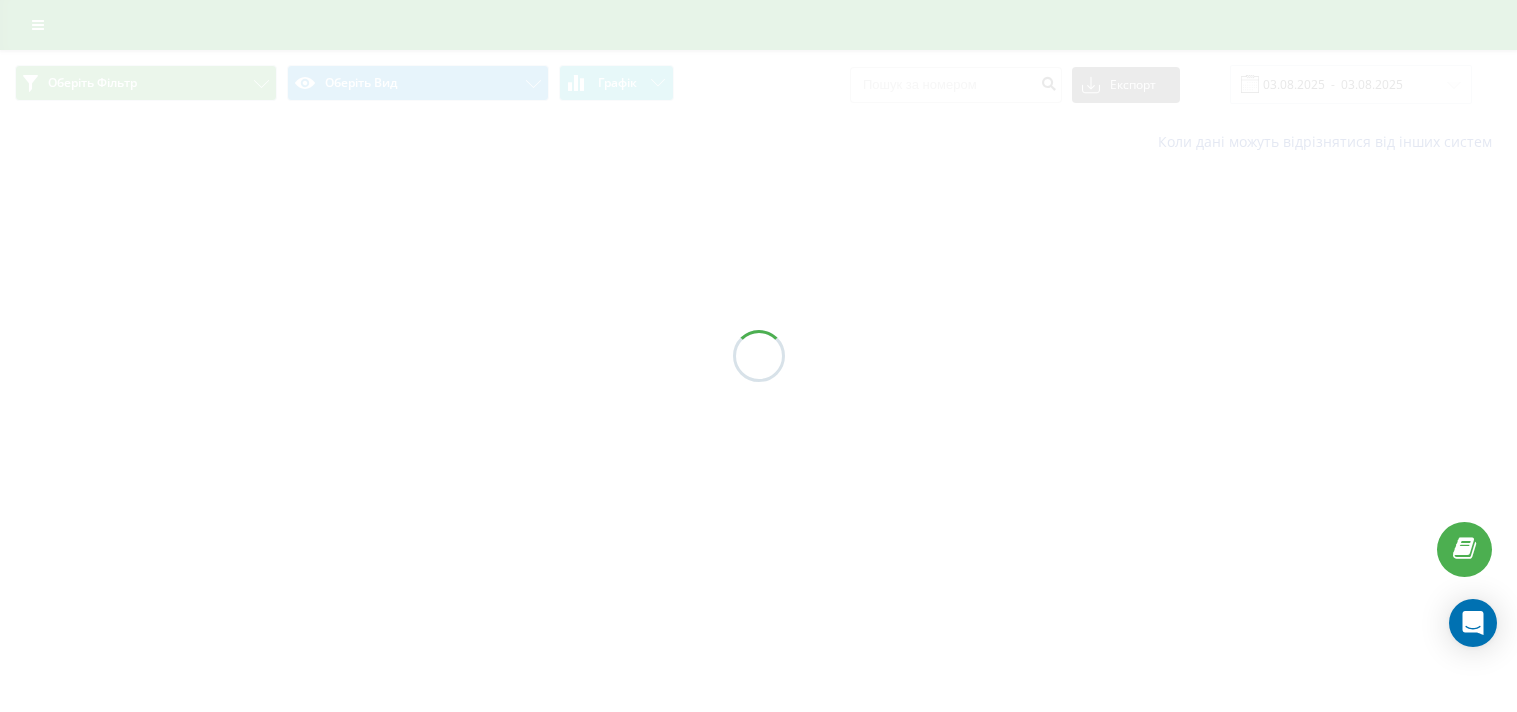 scroll, scrollTop: 0, scrollLeft: 0, axis: both 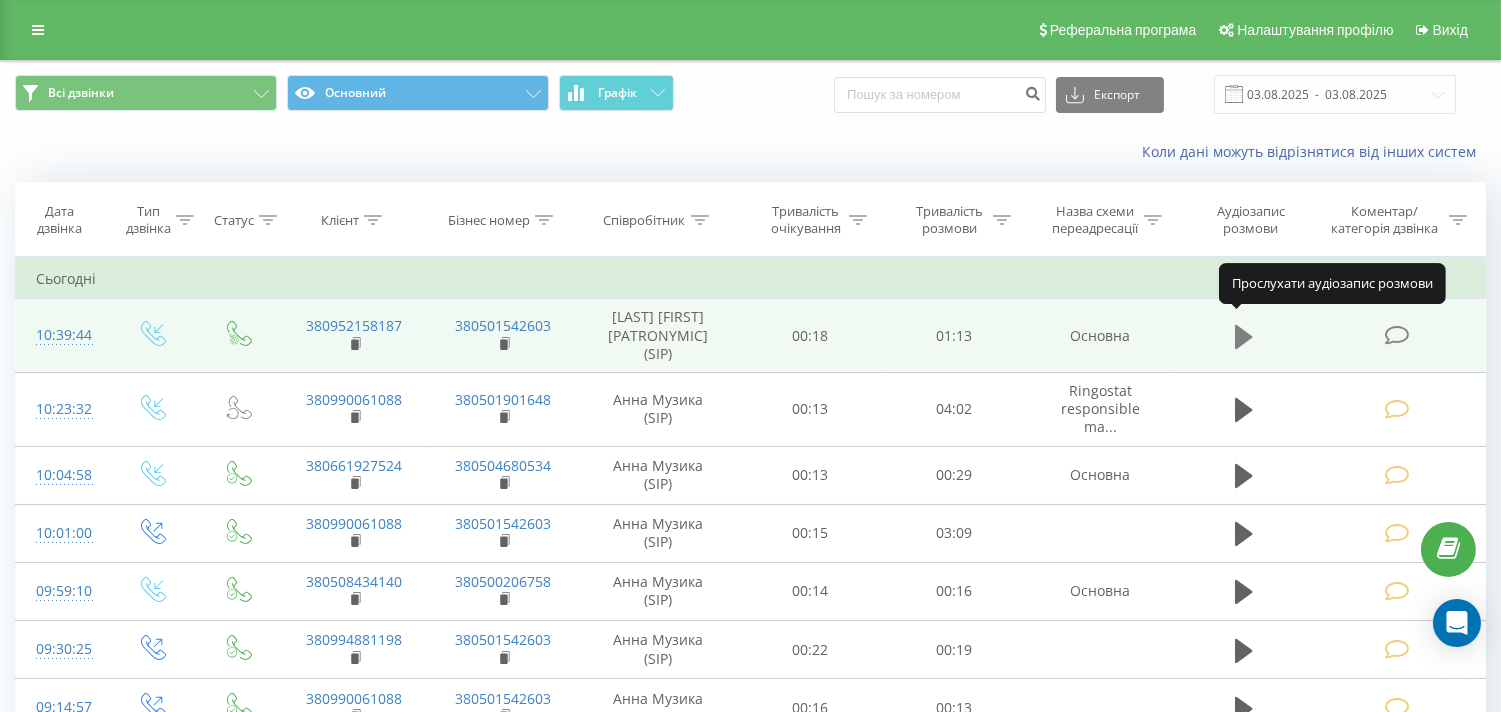 click at bounding box center [1244, 337] 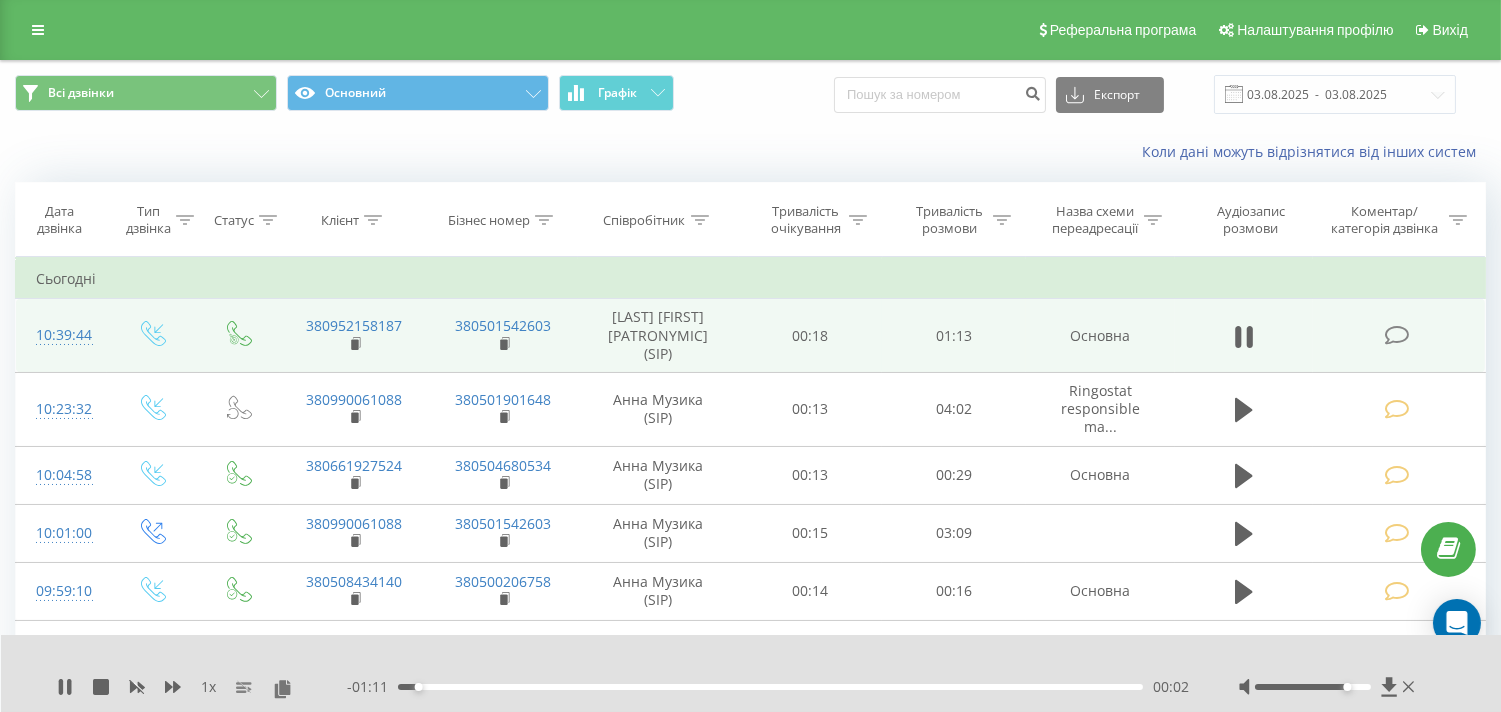 click at bounding box center (1313, 687) 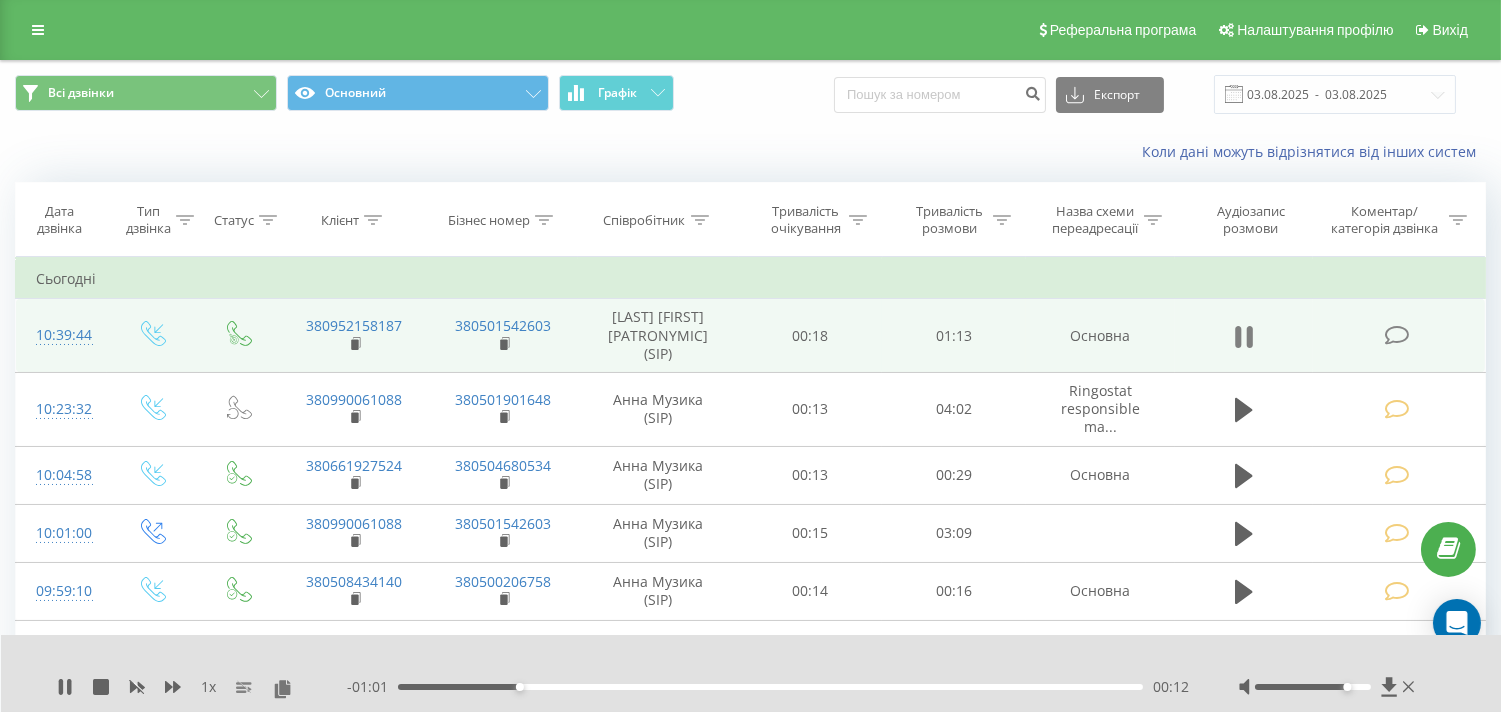 click 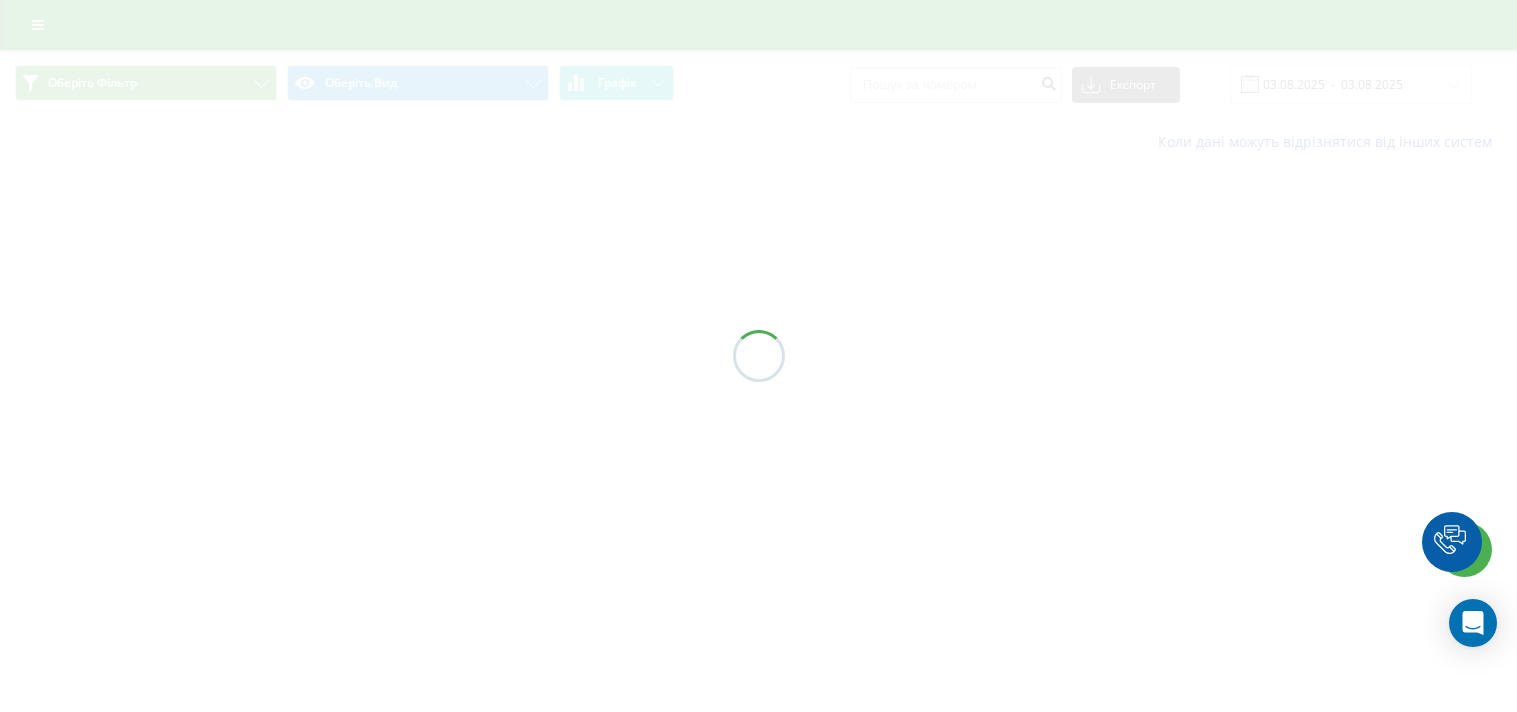 scroll, scrollTop: 0, scrollLeft: 0, axis: both 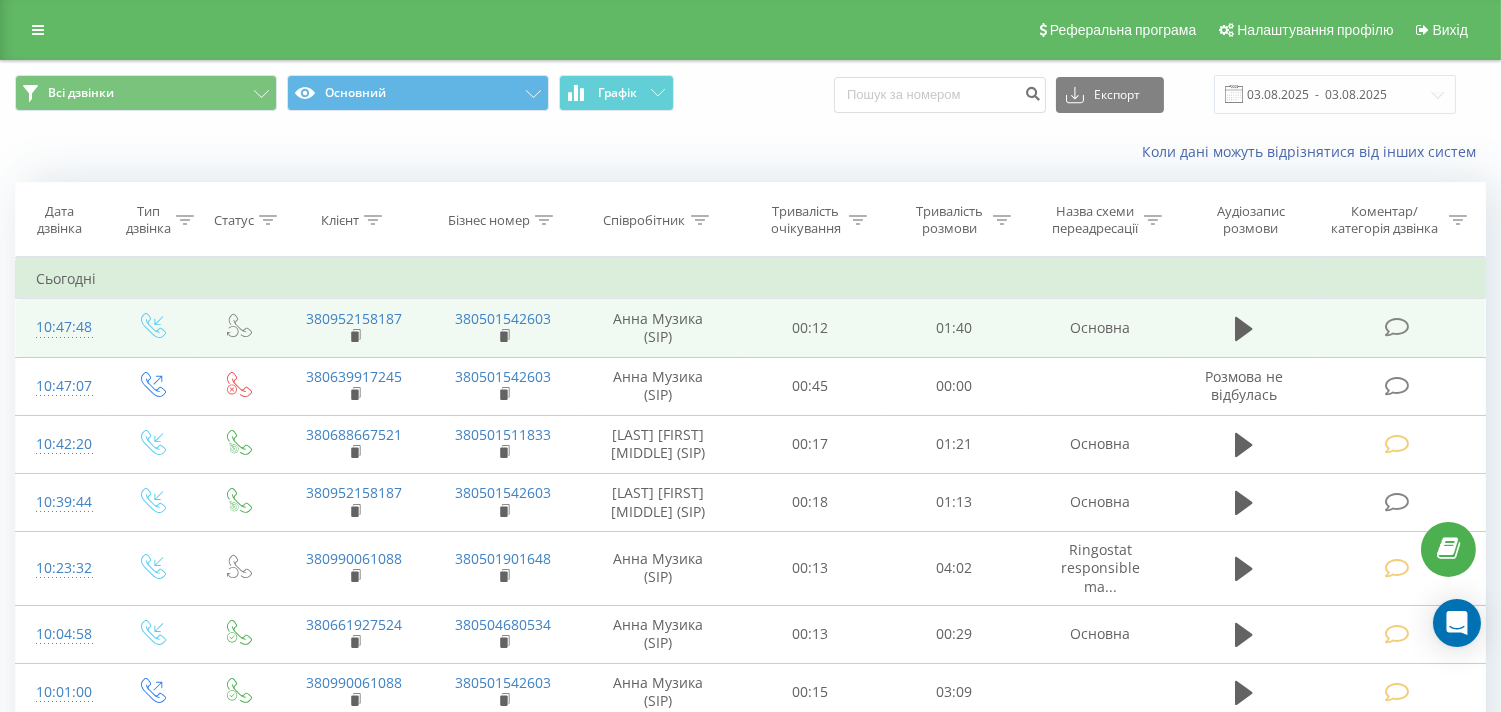click at bounding box center [1396, 327] 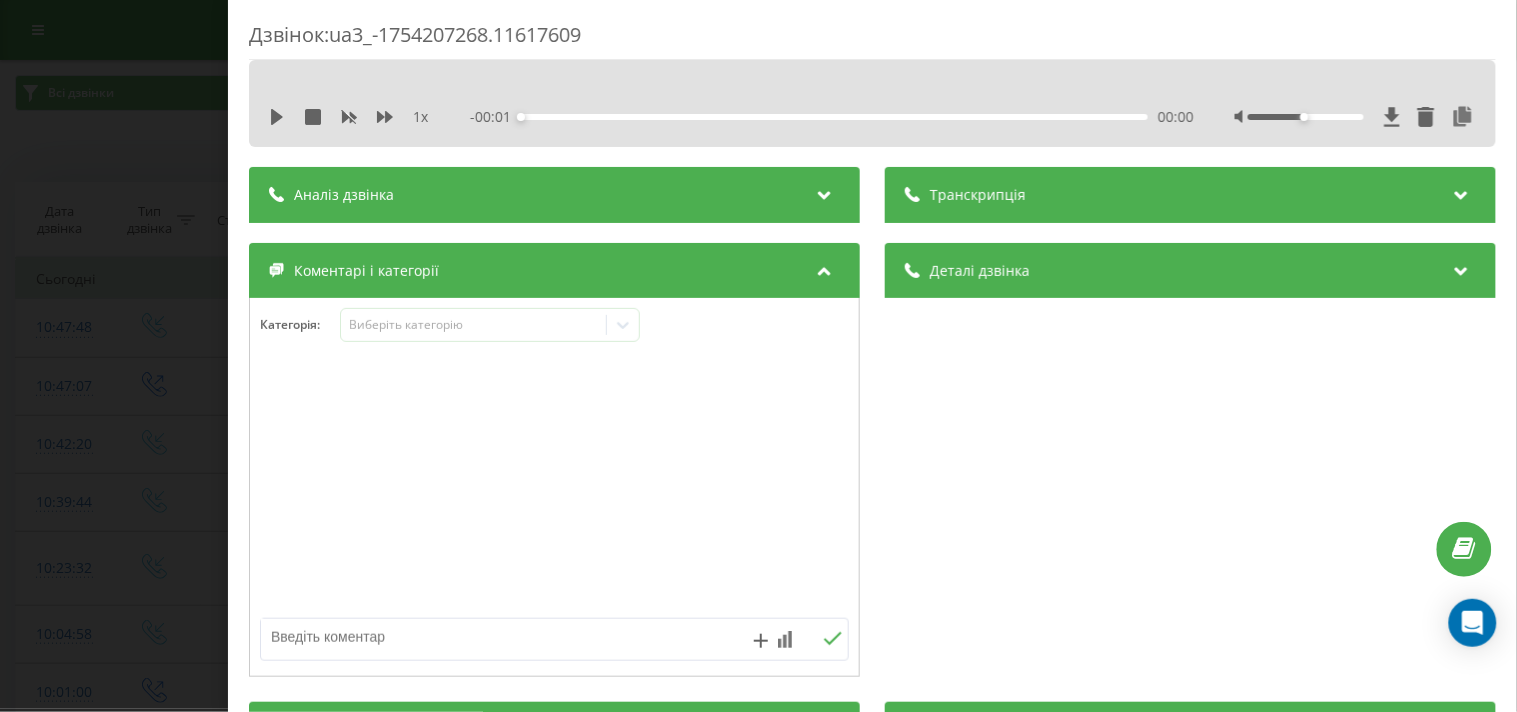 click on "Категорія : Виберіть категорію" at bounding box center [554, 338] 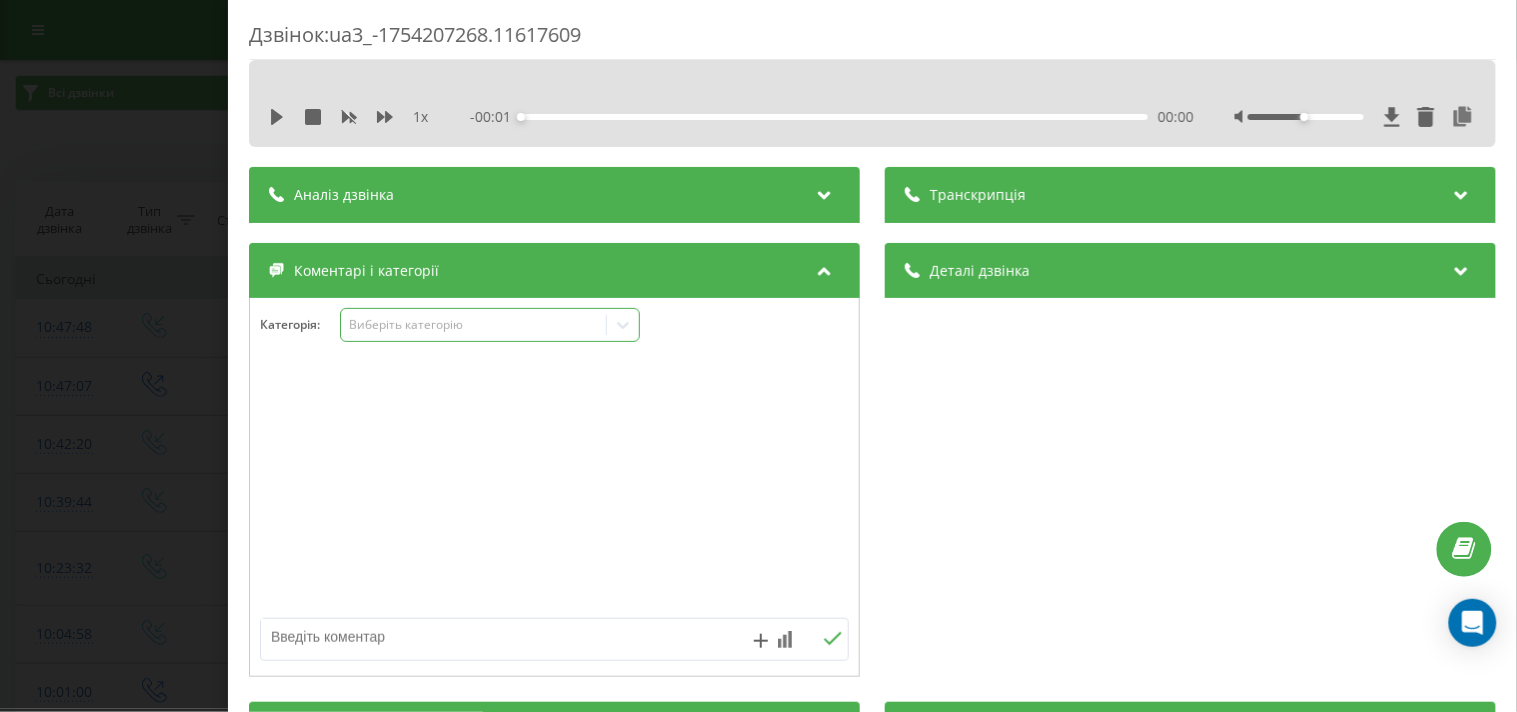 click on "Виберіть категорію" at bounding box center [473, 325] 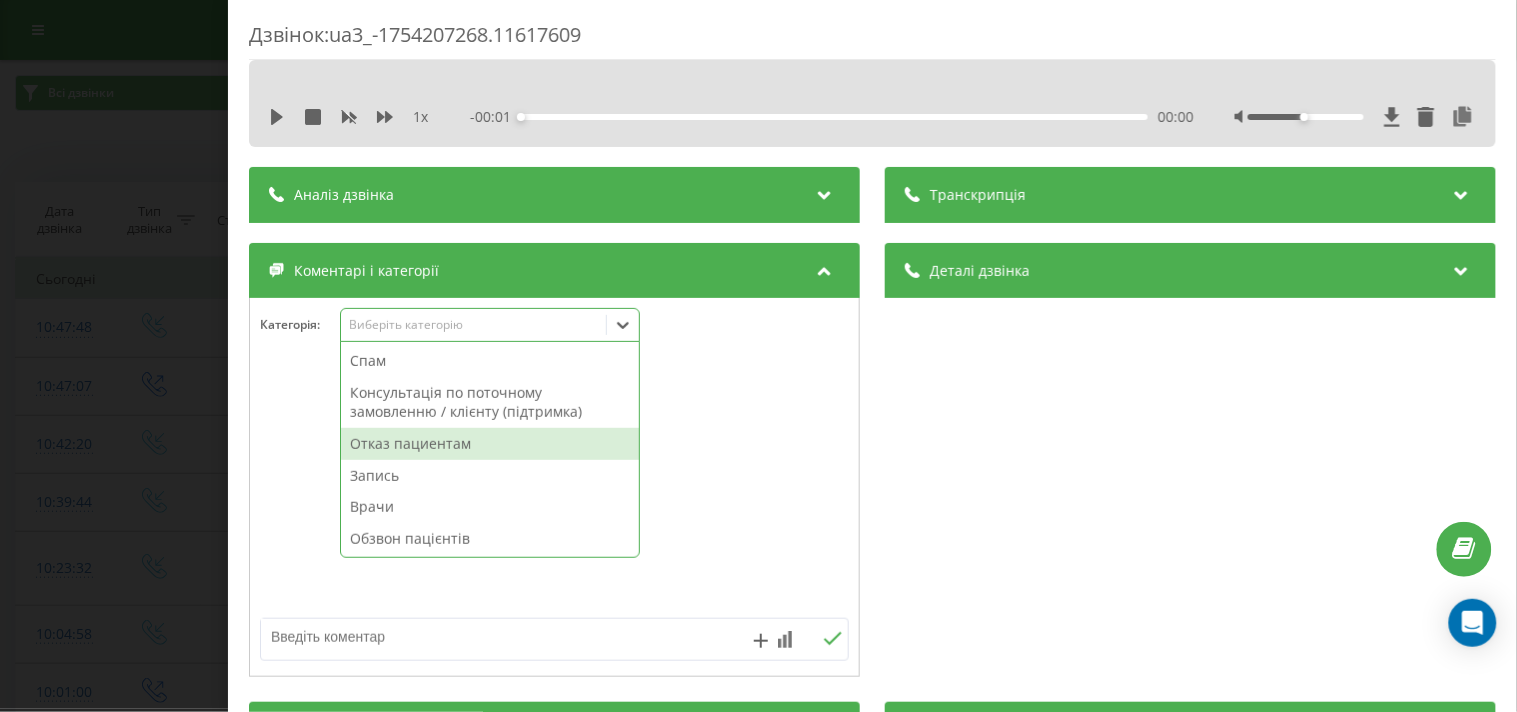 click on "Запись" at bounding box center [490, 476] 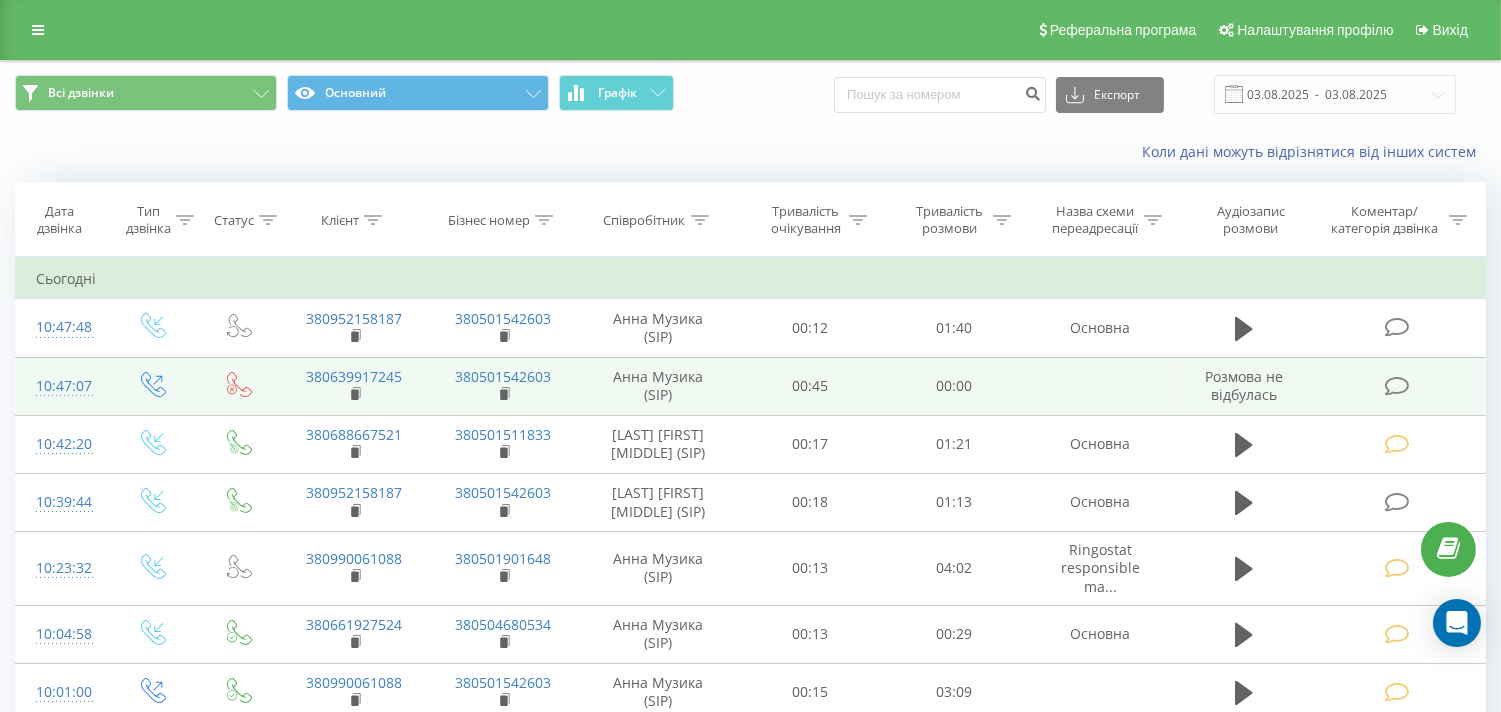 scroll, scrollTop: 111, scrollLeft: 0, axis: vertical 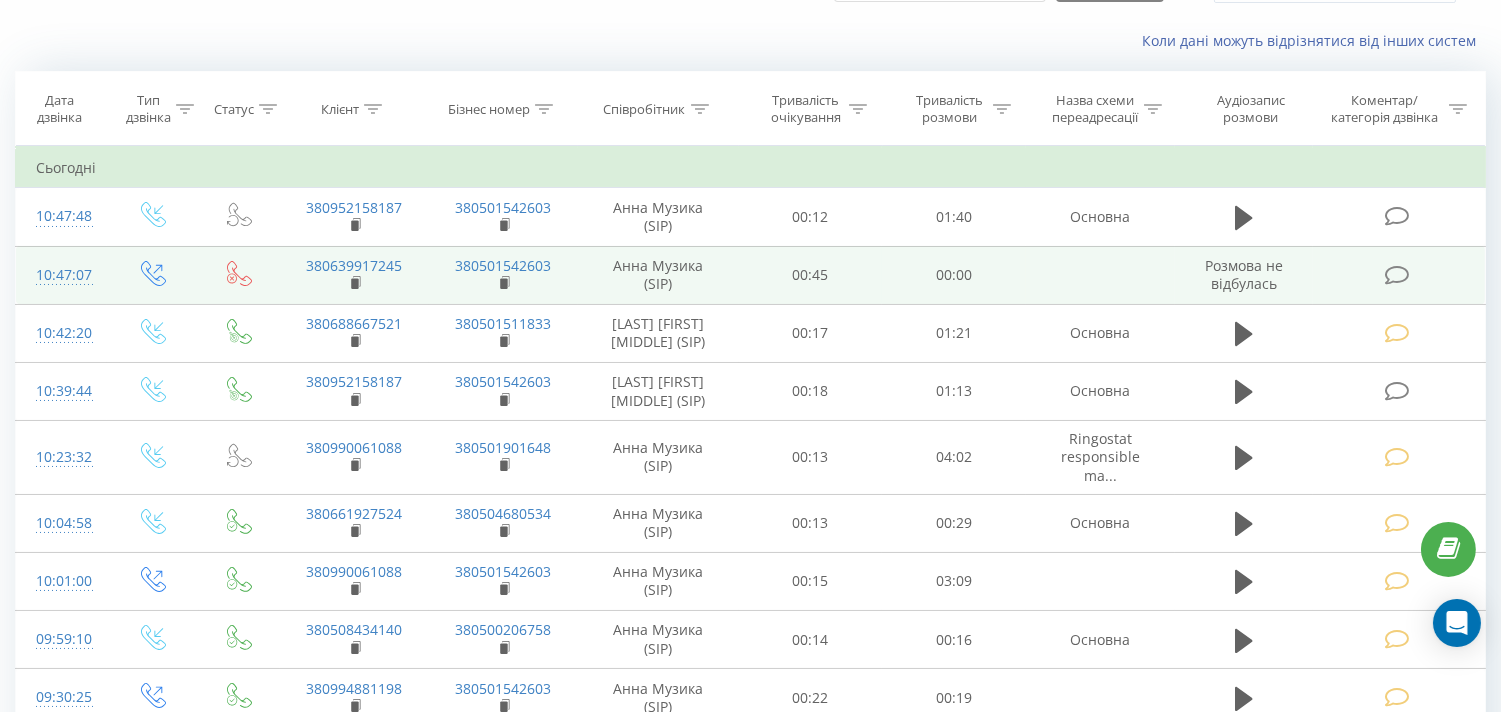 click at bounding box center (1396, 275) 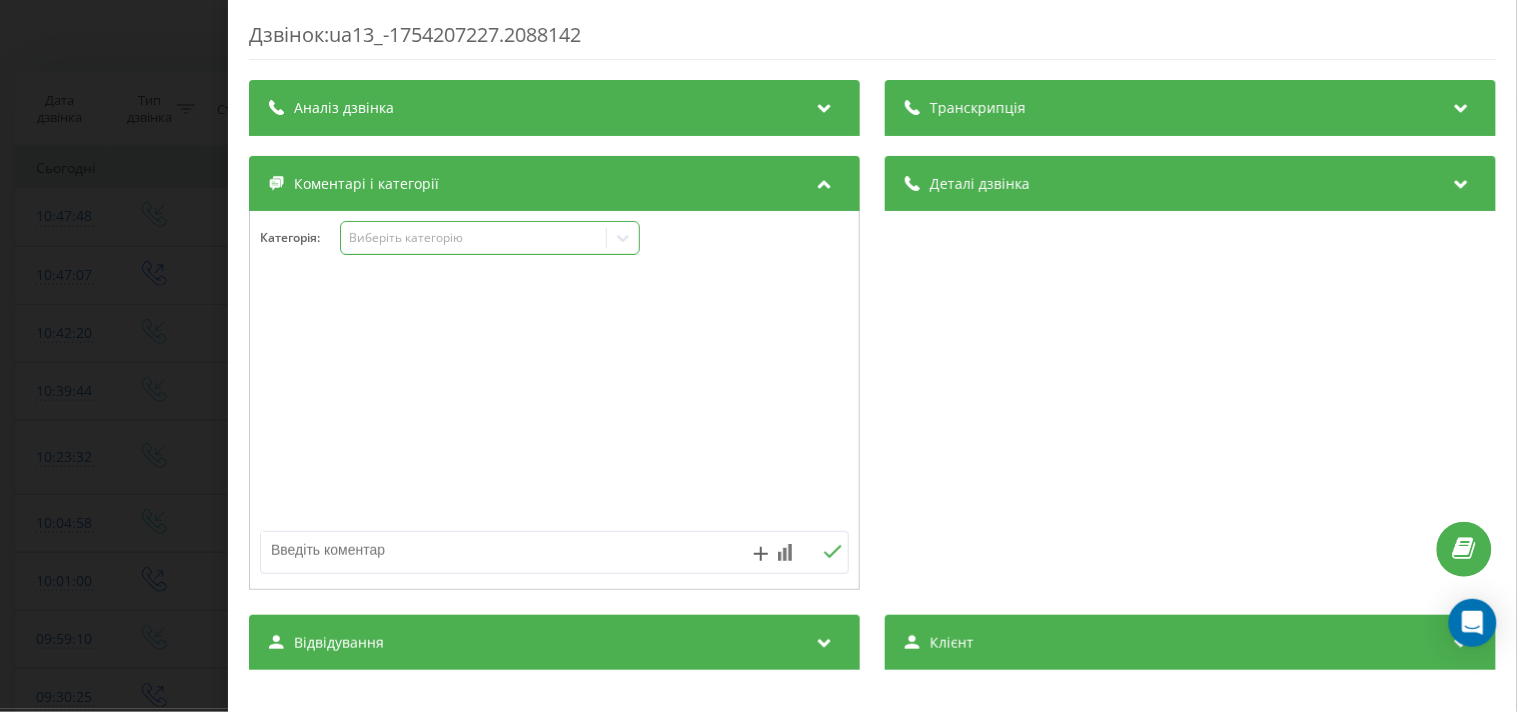click on "Виберіть категорію" at bounding box center [490, 238] 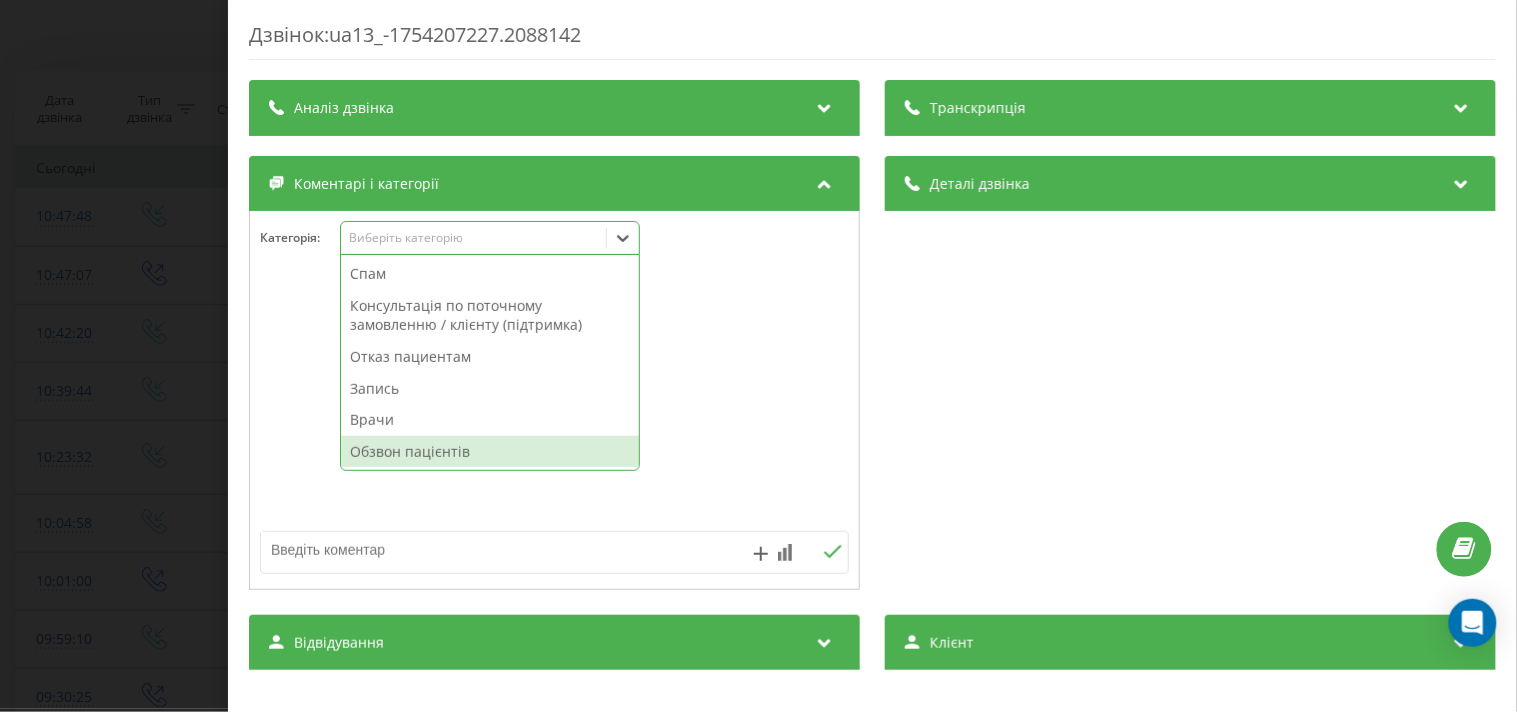 drag, startPoint x: 442, startPoint y: 450, endPoint x: 382, endPoint y: 314, distance: 148.64723 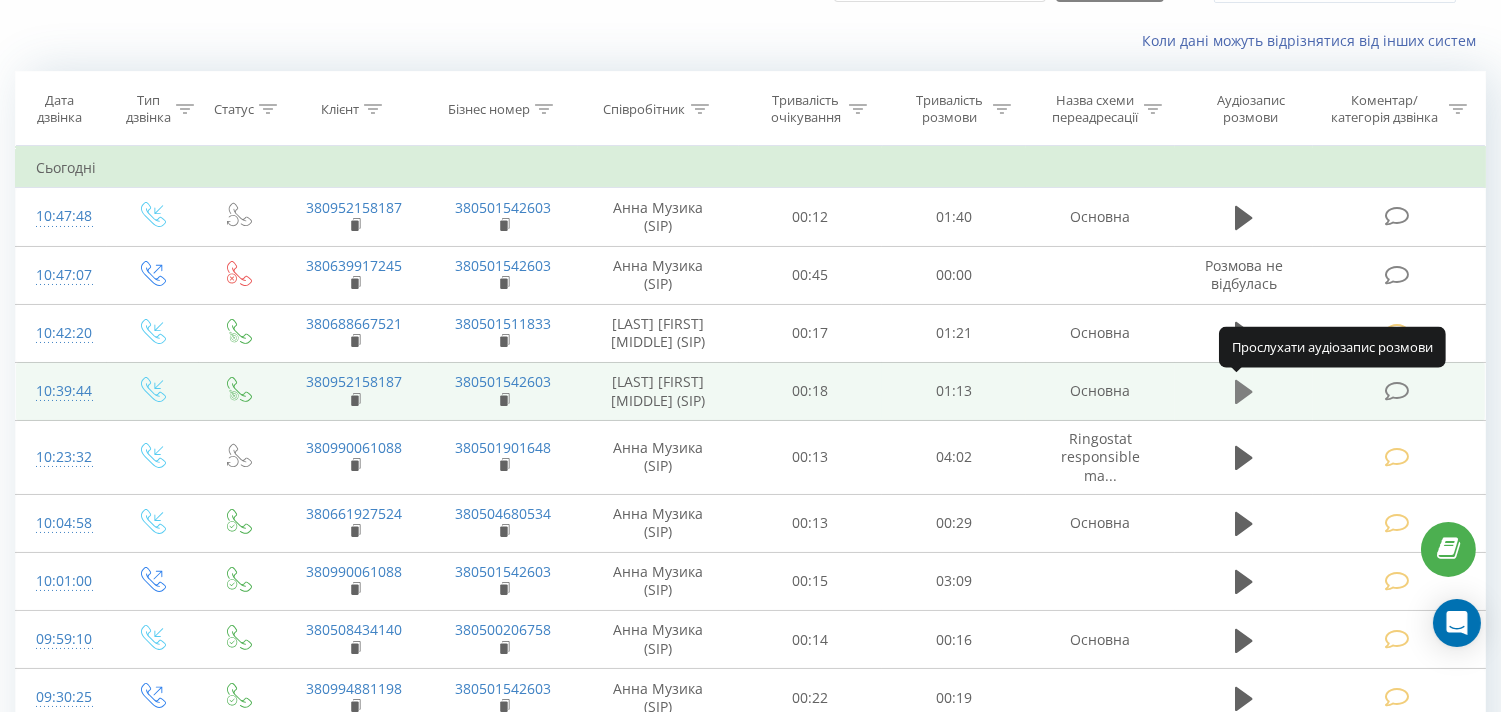click 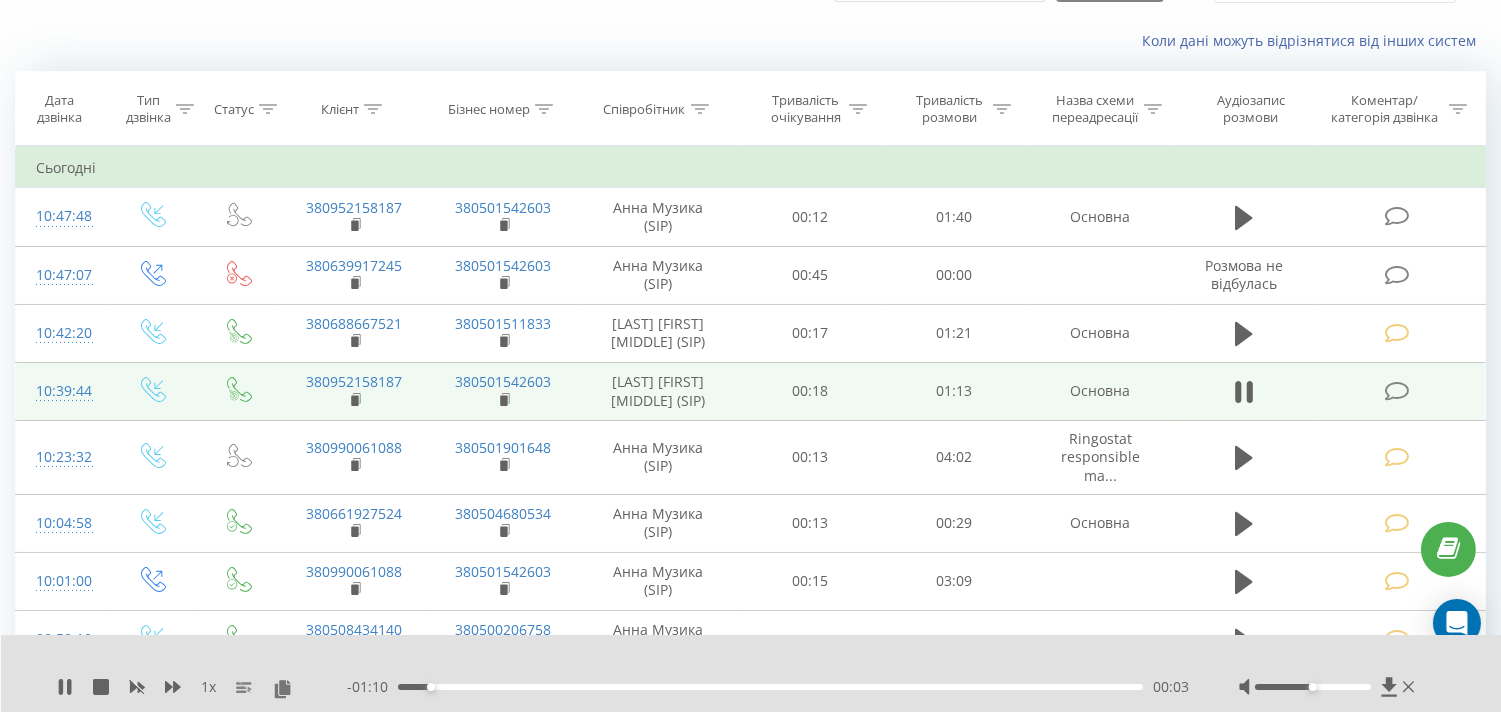 click on "00:03" at bounding box center [770, 687] 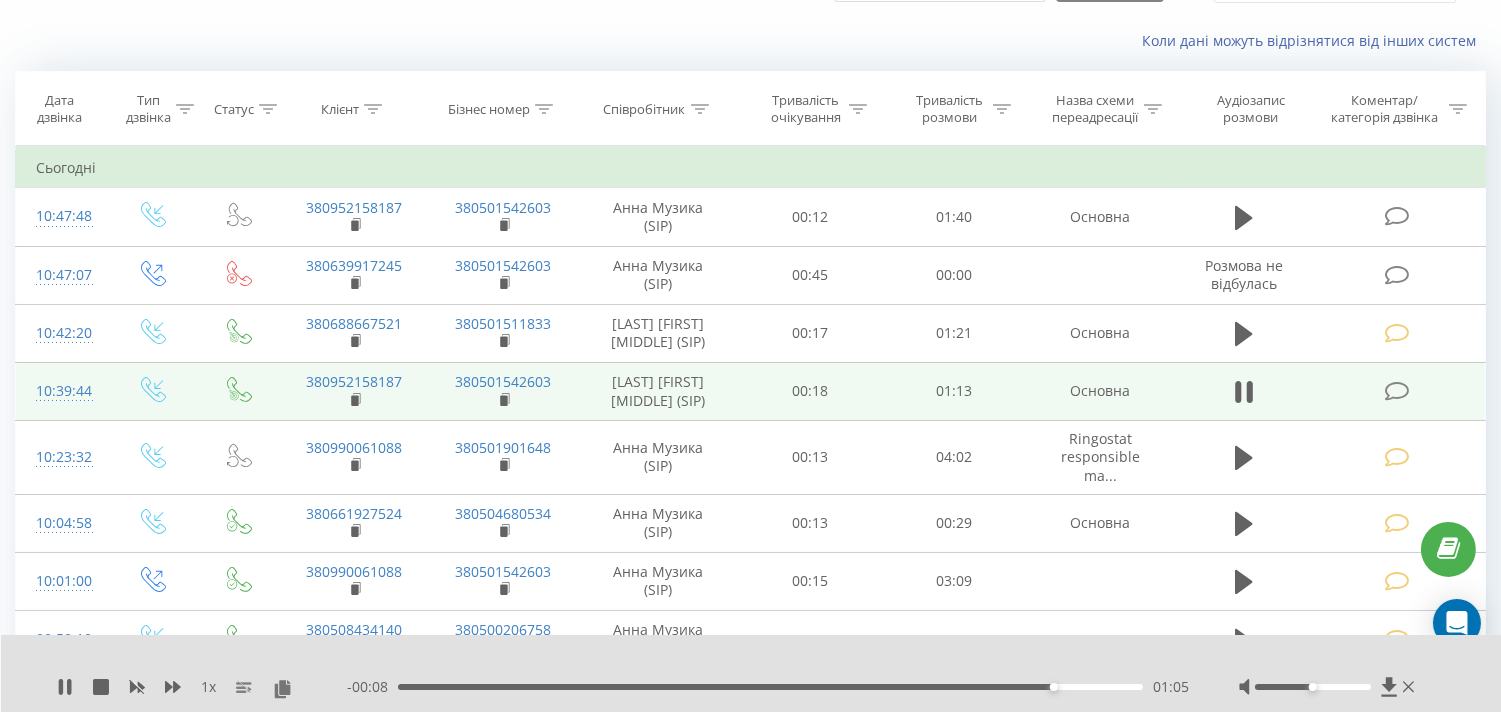 click at bounding box center [1329, 687] 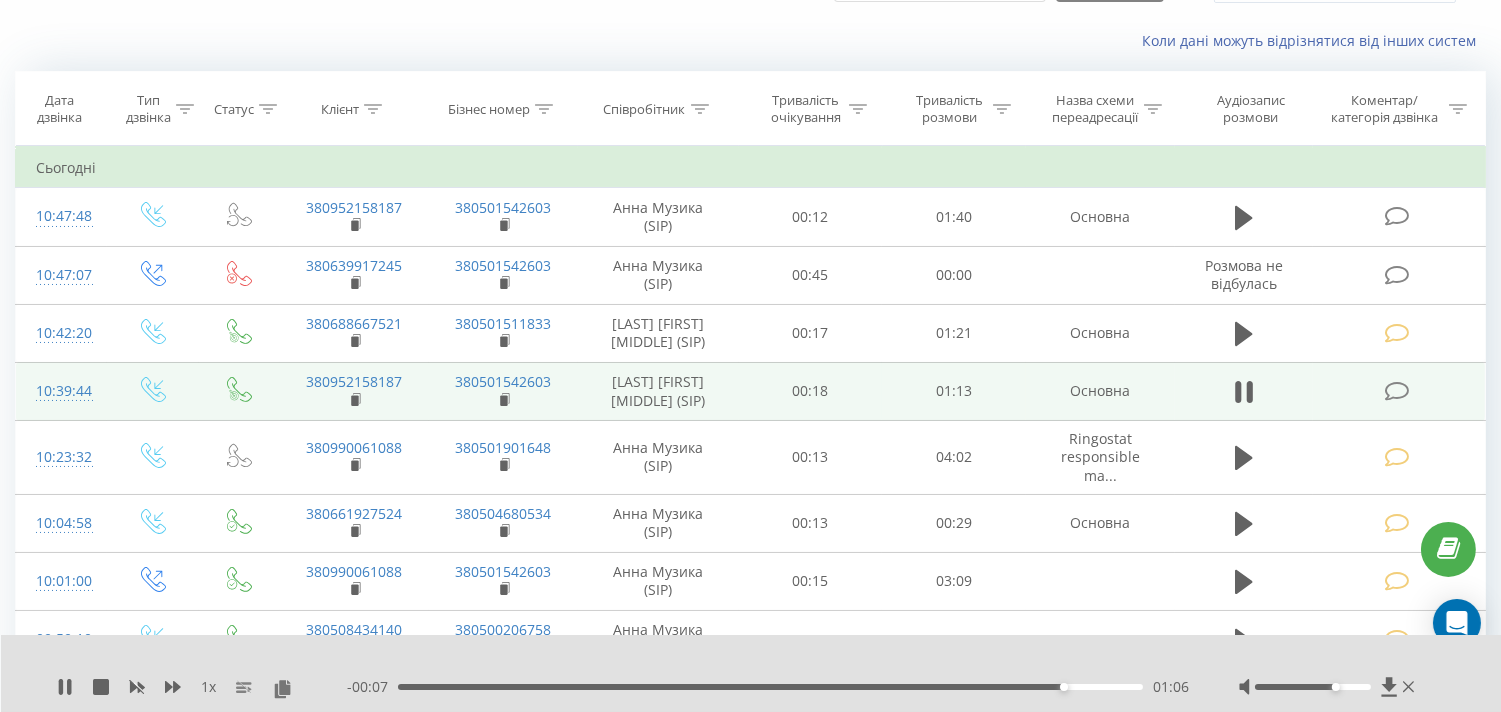 click at bounding box center [1313, 687] 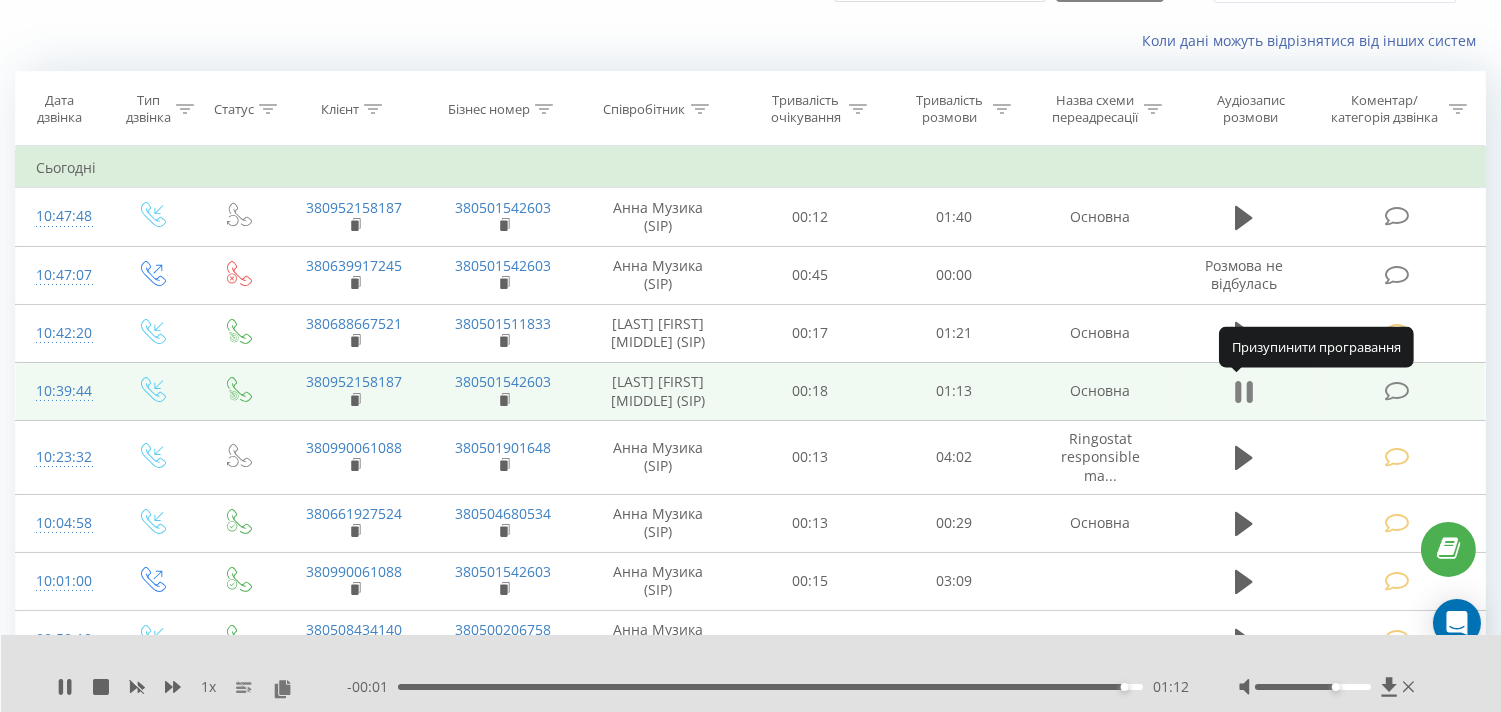 click 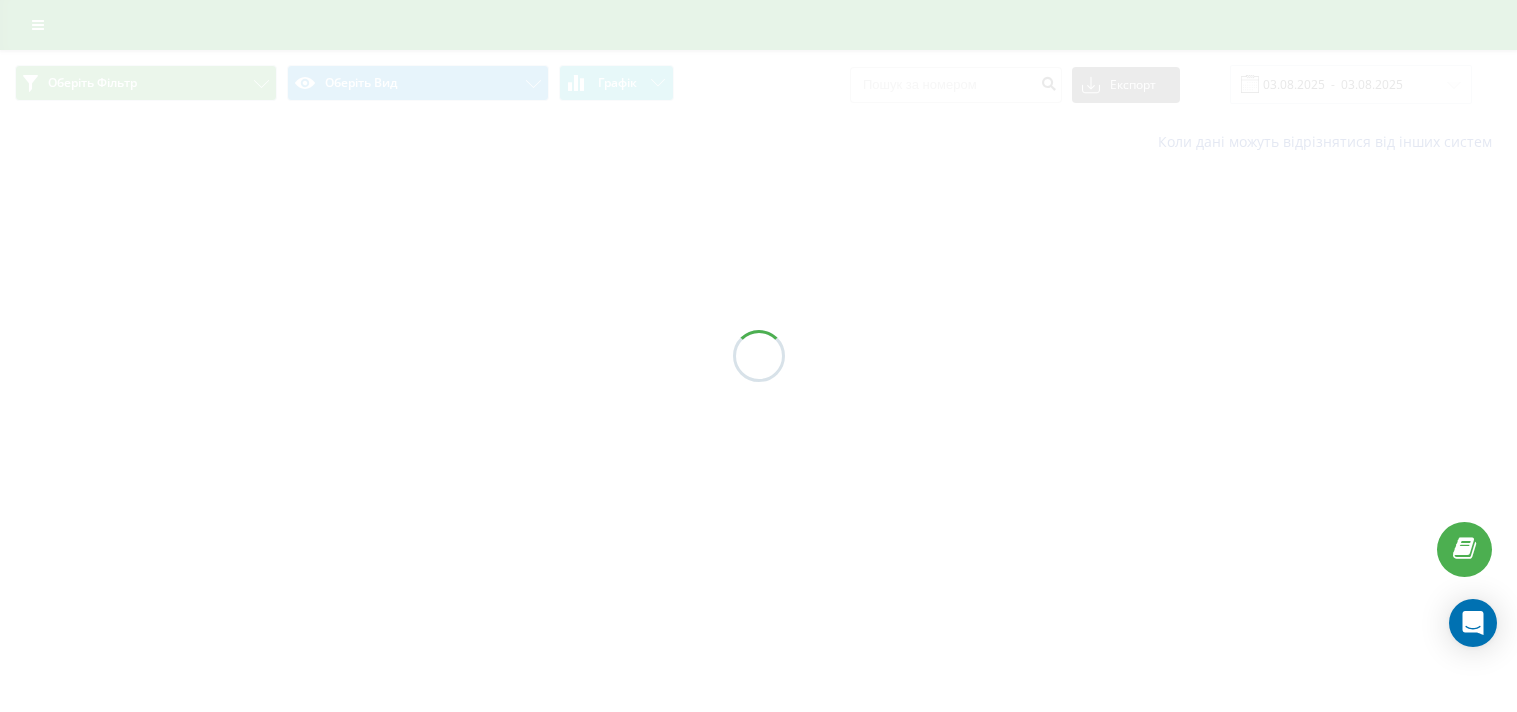 scroll, scrollTop: 0, scrollLeft: 0, axis: both 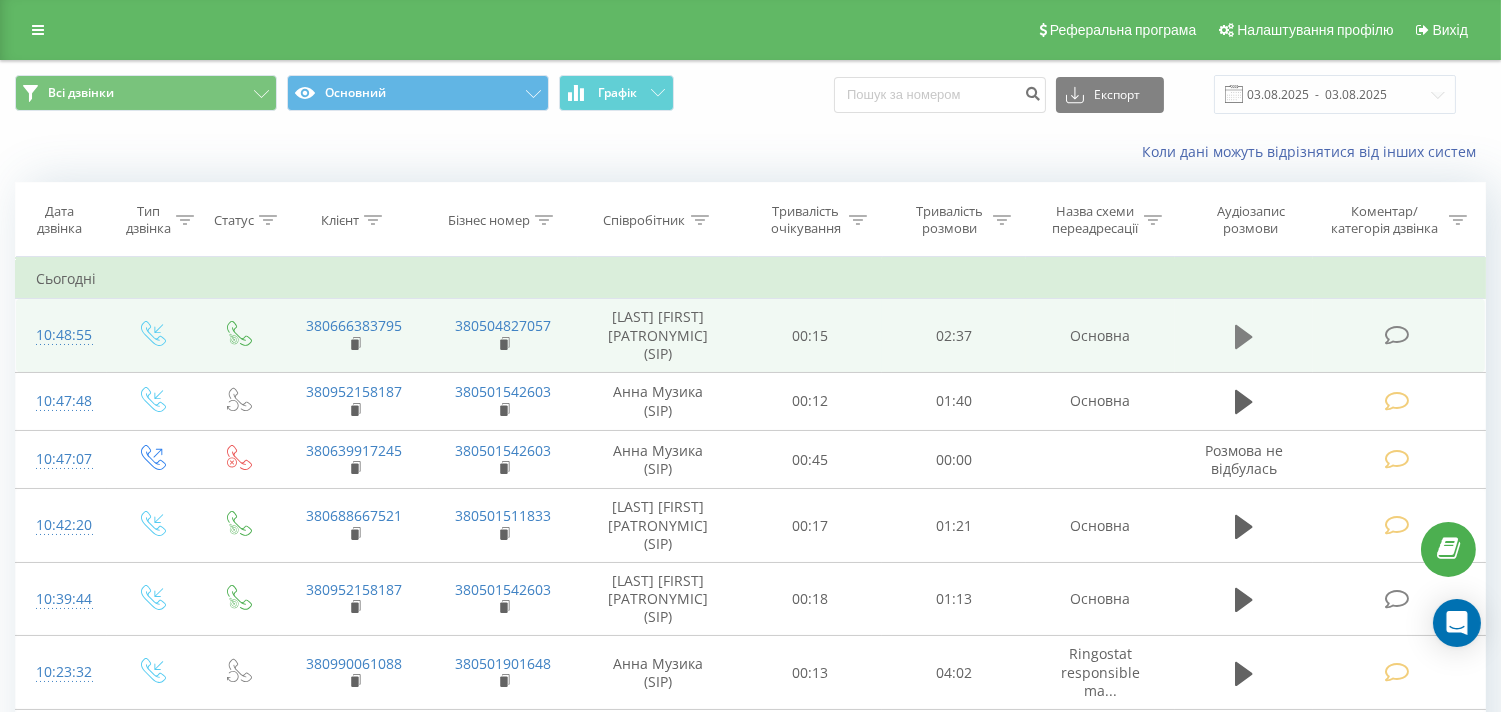 click 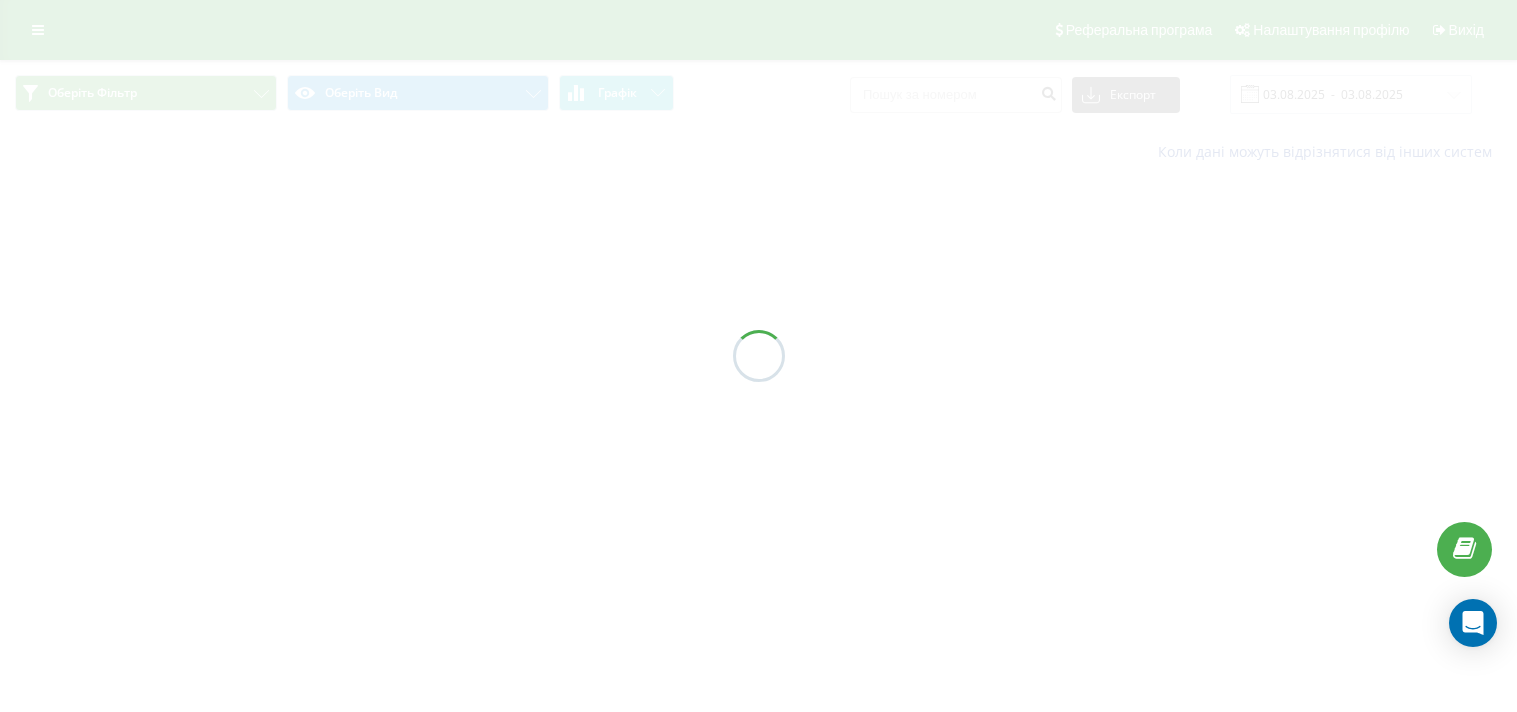 scroll, scrollTop: 0, scrollLeft: 0, axis: both 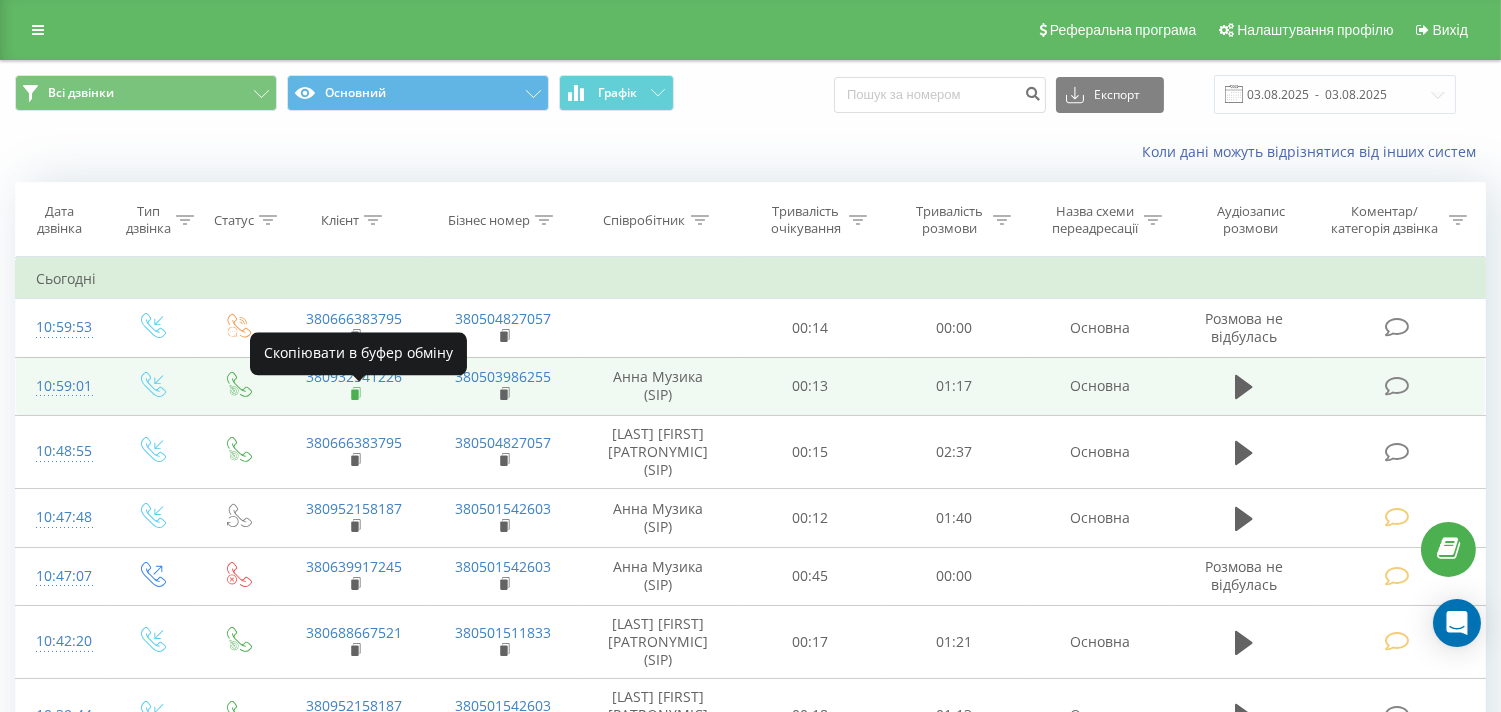 click 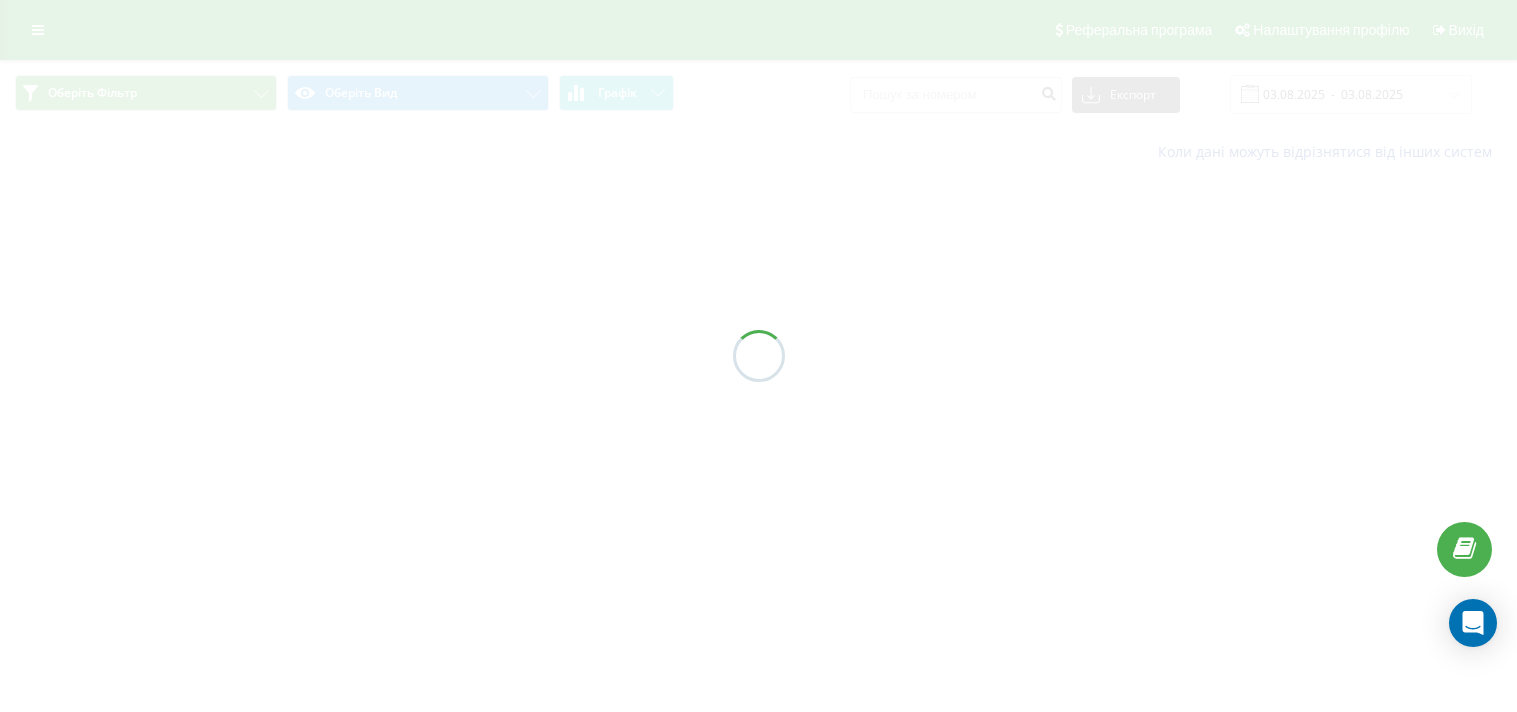 scroll, scrollTop: 0, scrollLeft: 0, axis: both 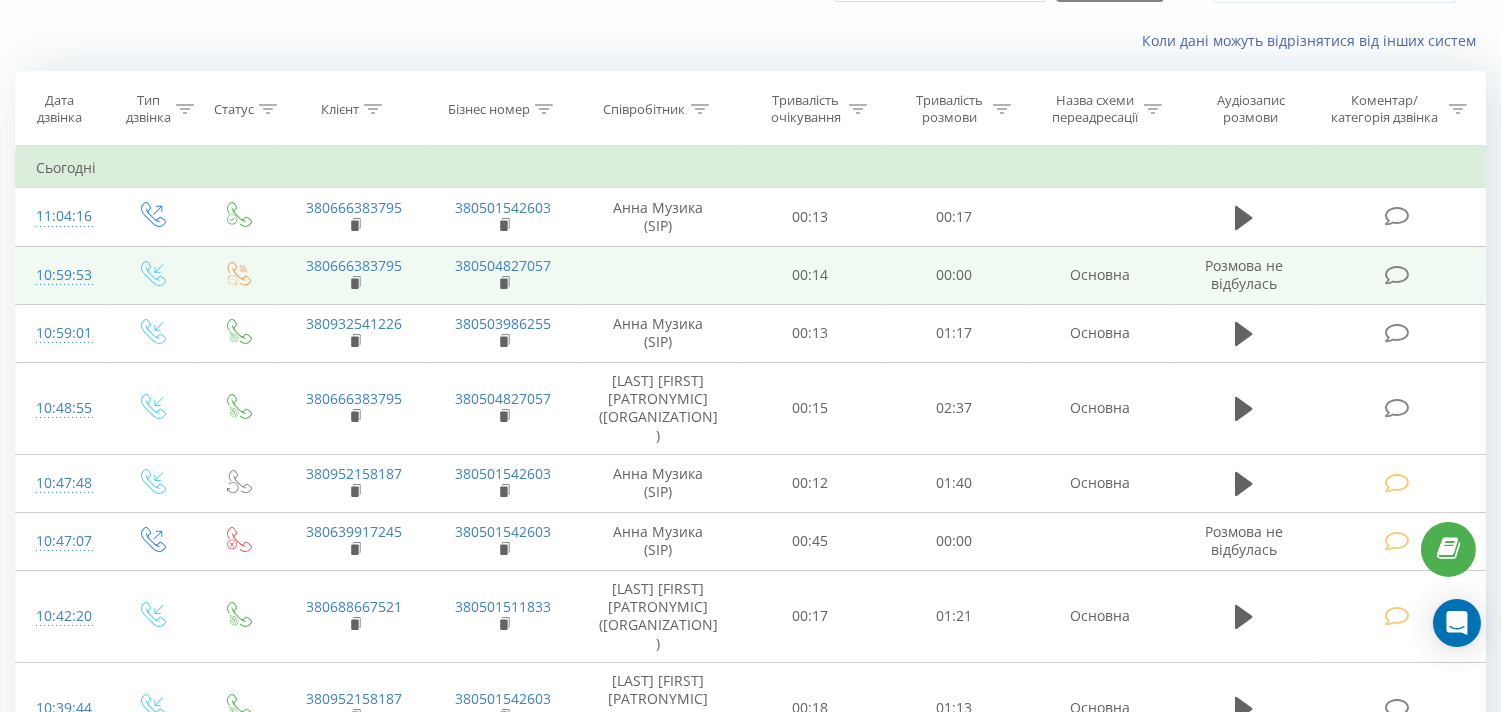 click at bounding box center [1396, 275] 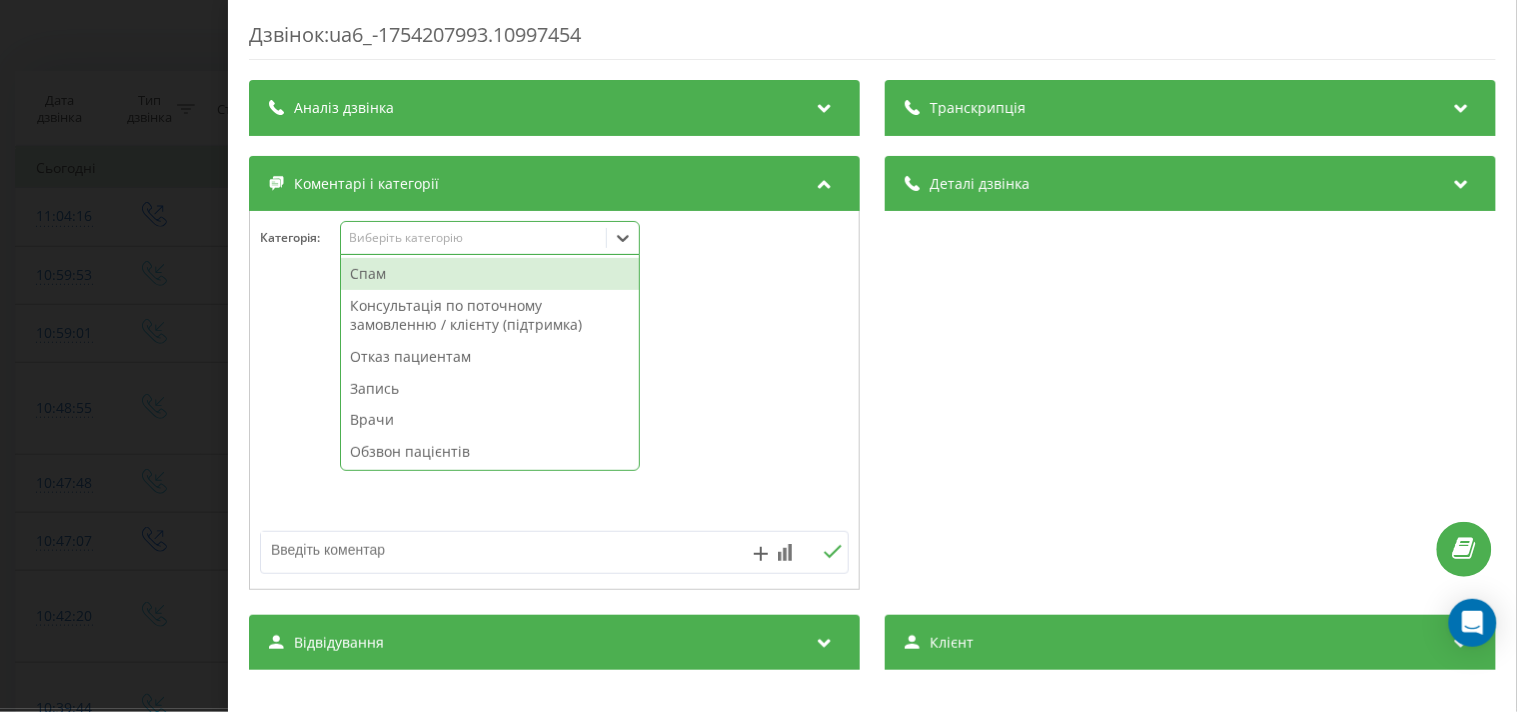 click on "Виберіть категорію" at bounding box center (473, 238) 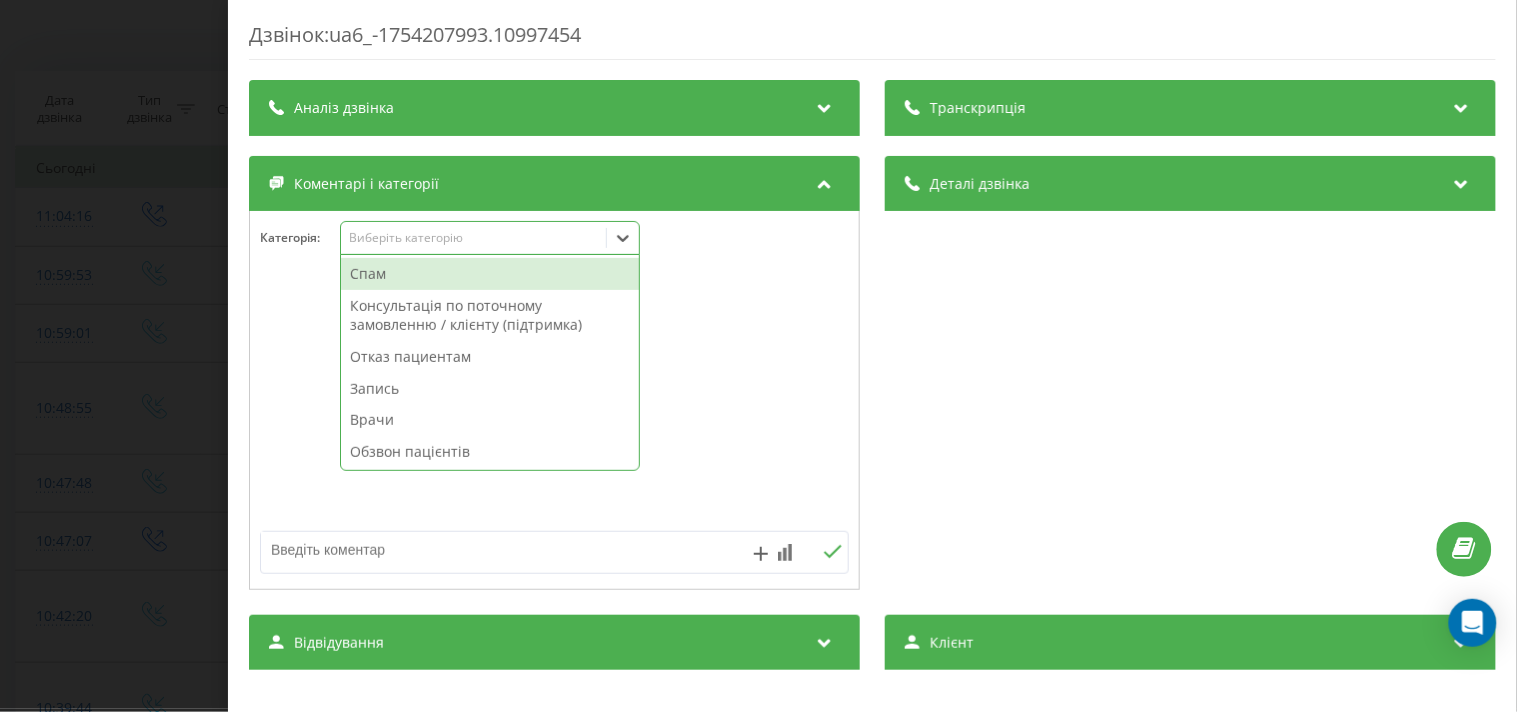 click on "Спам" at bounding box center [490, 274] 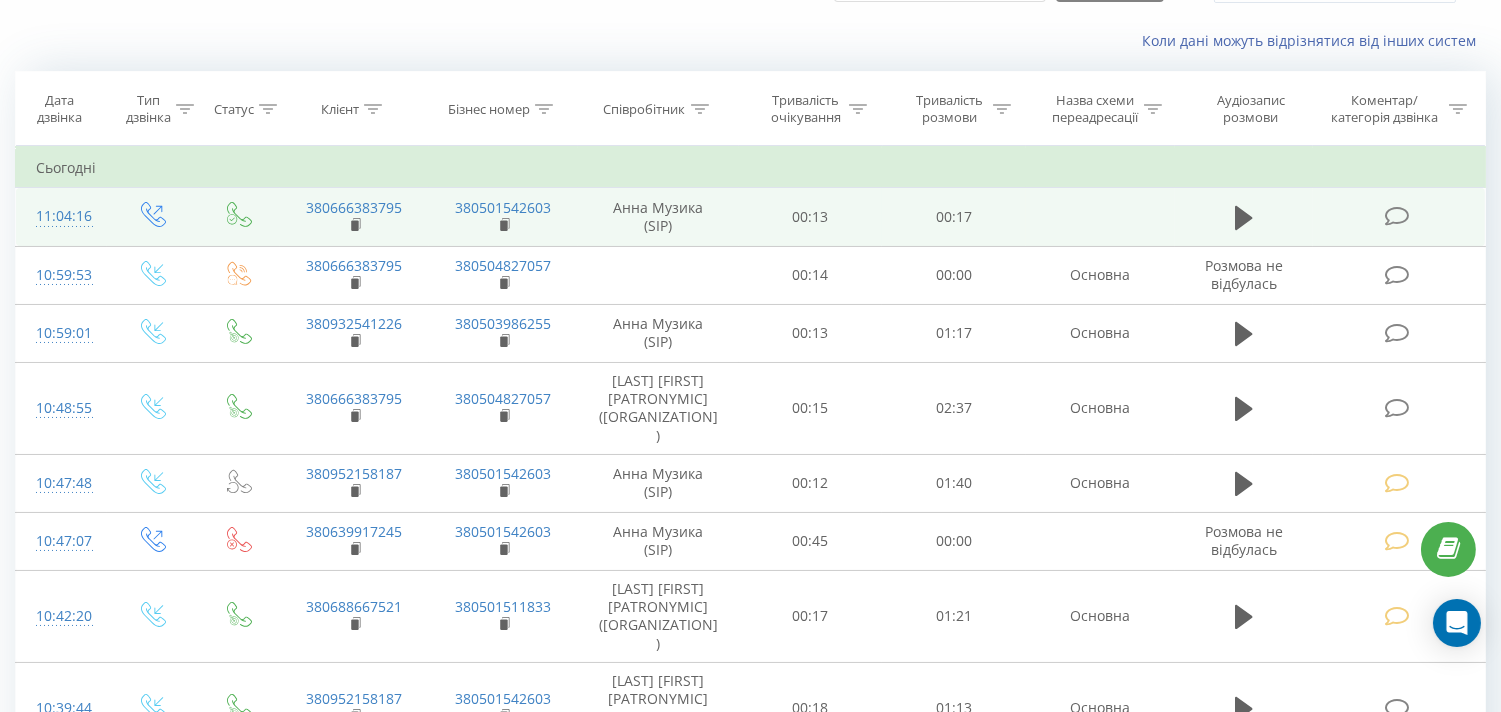 click at bounding box center [1396, 216] 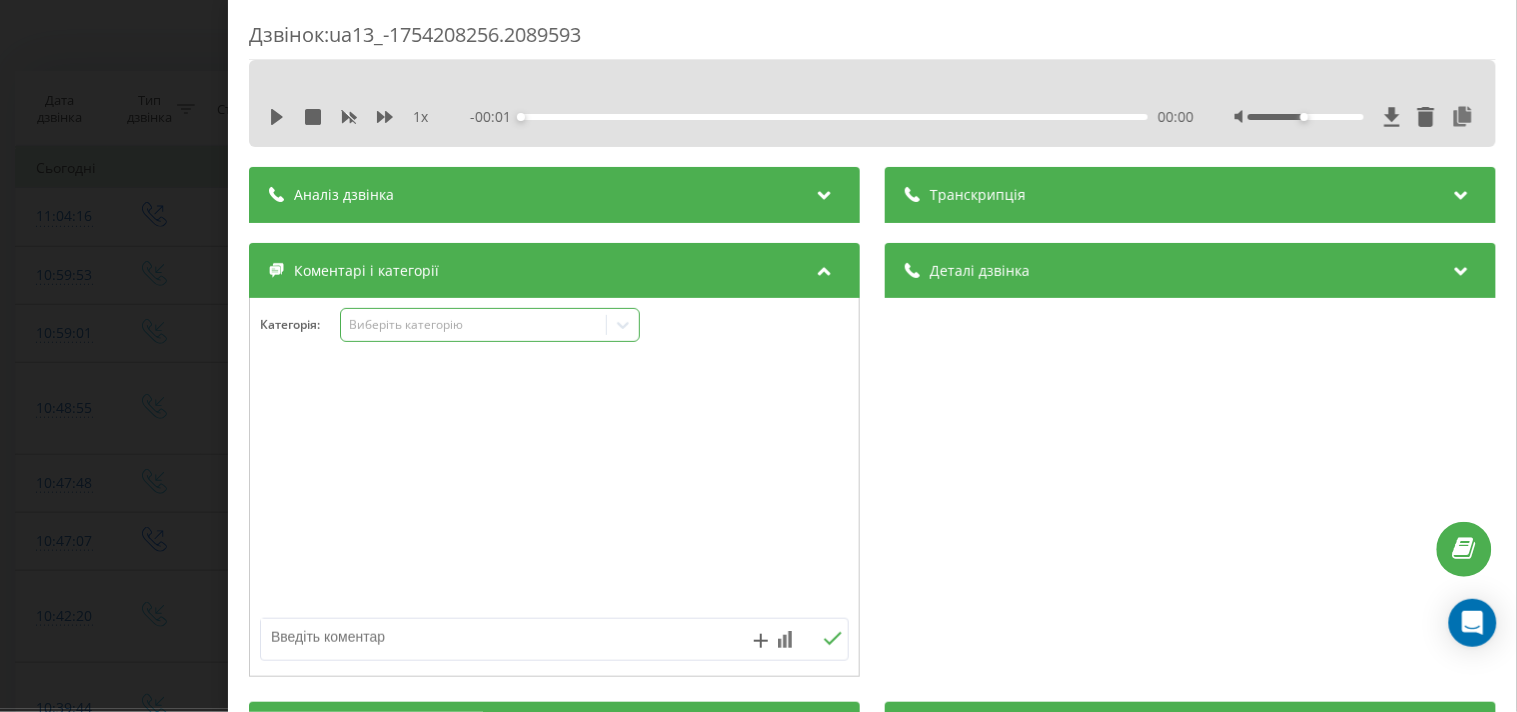 drag, startPoint x: 498, startPoint y: 326, endPoint x: 491, endPoint y: 340, distance: 15.652476 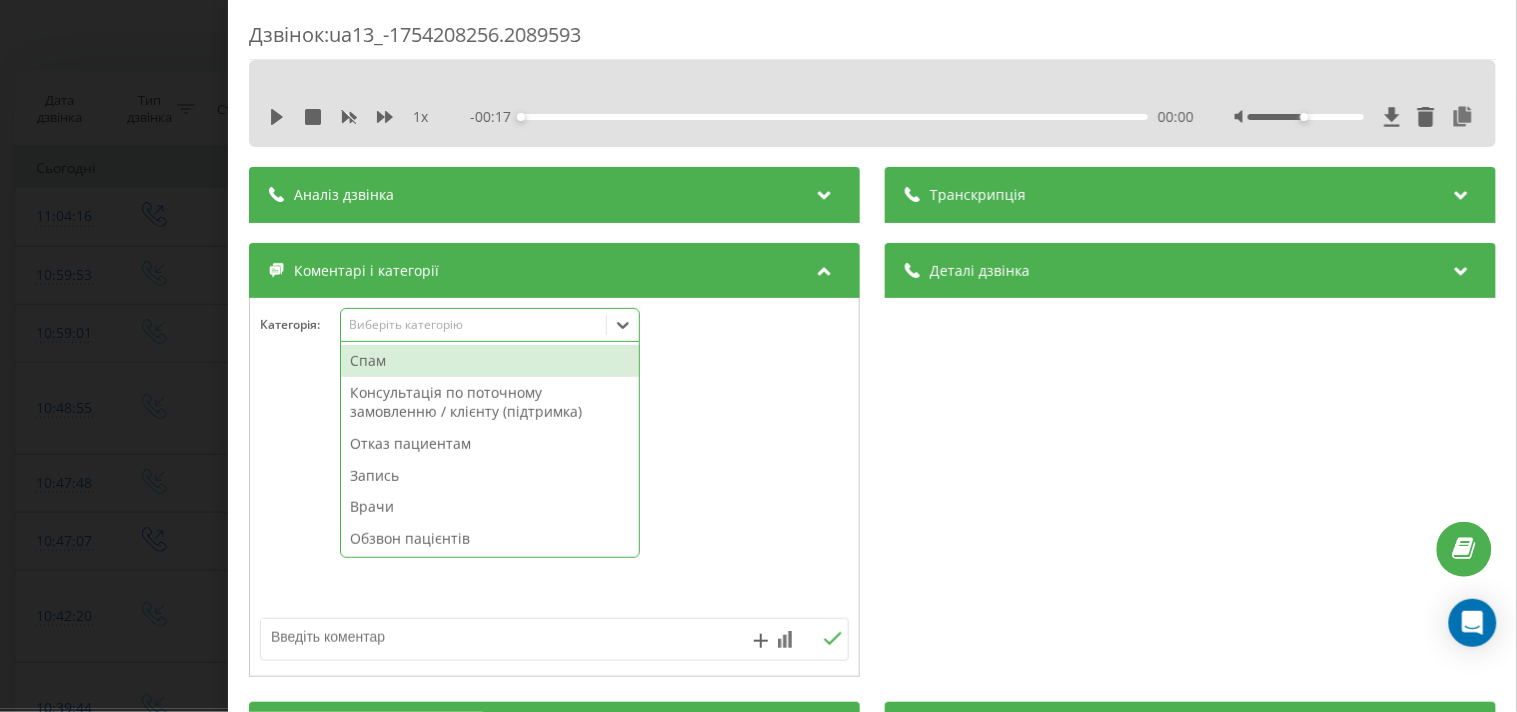 click on "Спам" at bounding box center [490, 361] 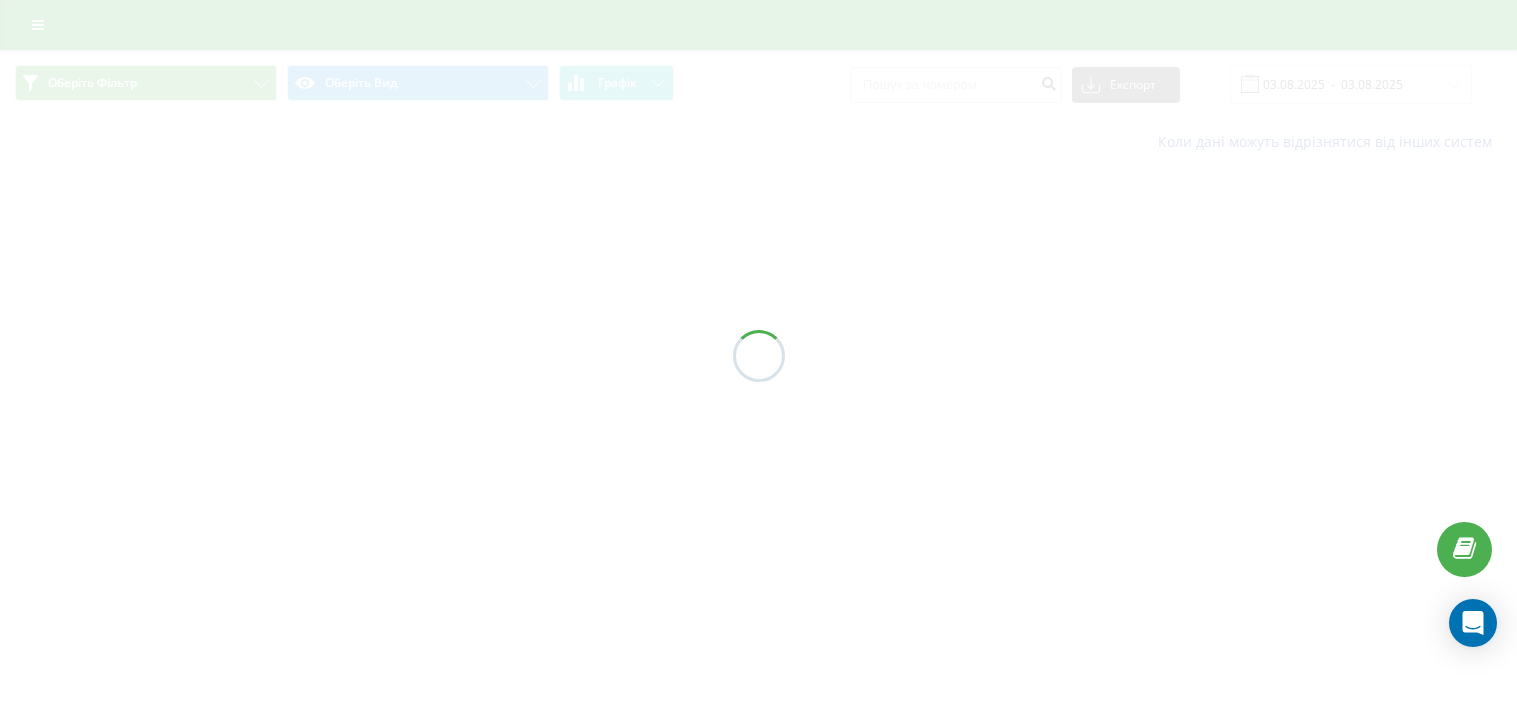 scroll, scrollTop: 0, scrollLeft: 0, axis: both 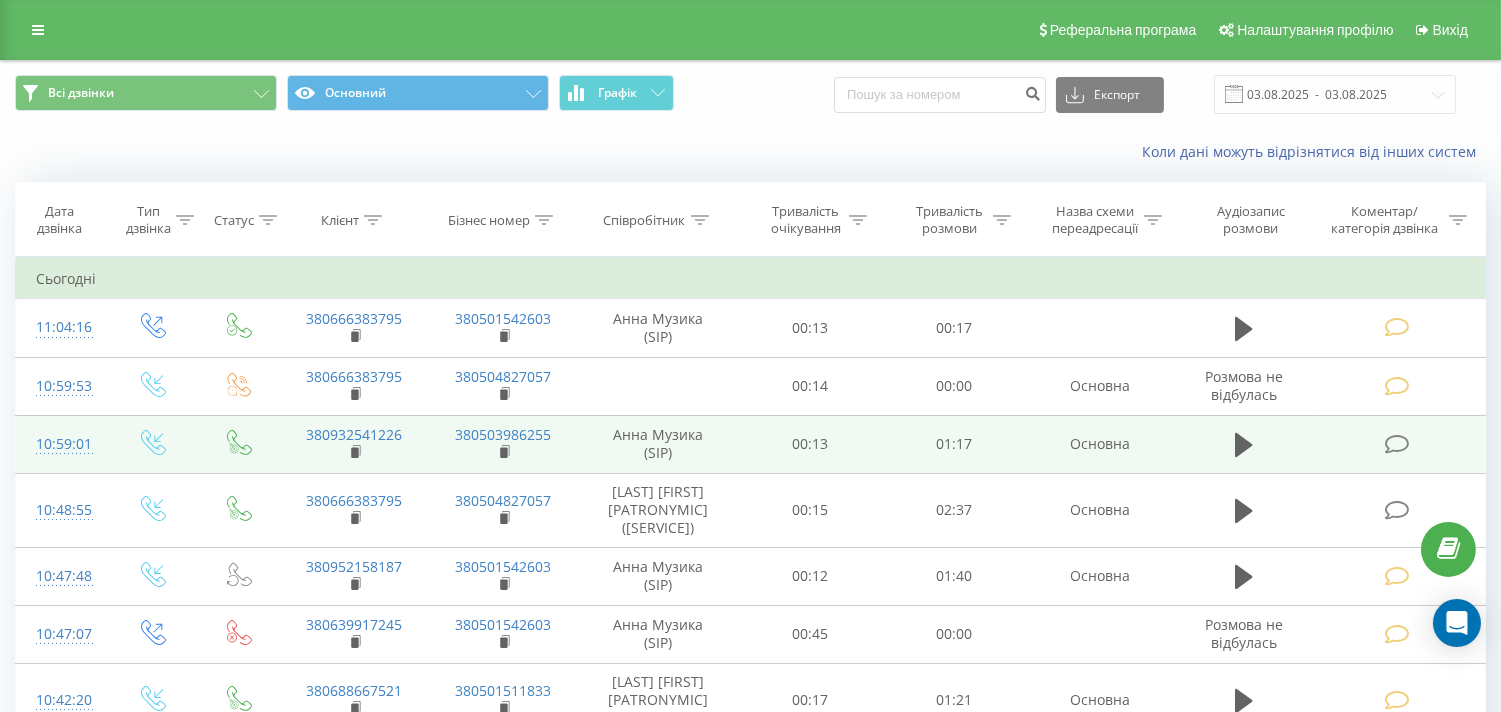 click at bounding box center (1396, 444) 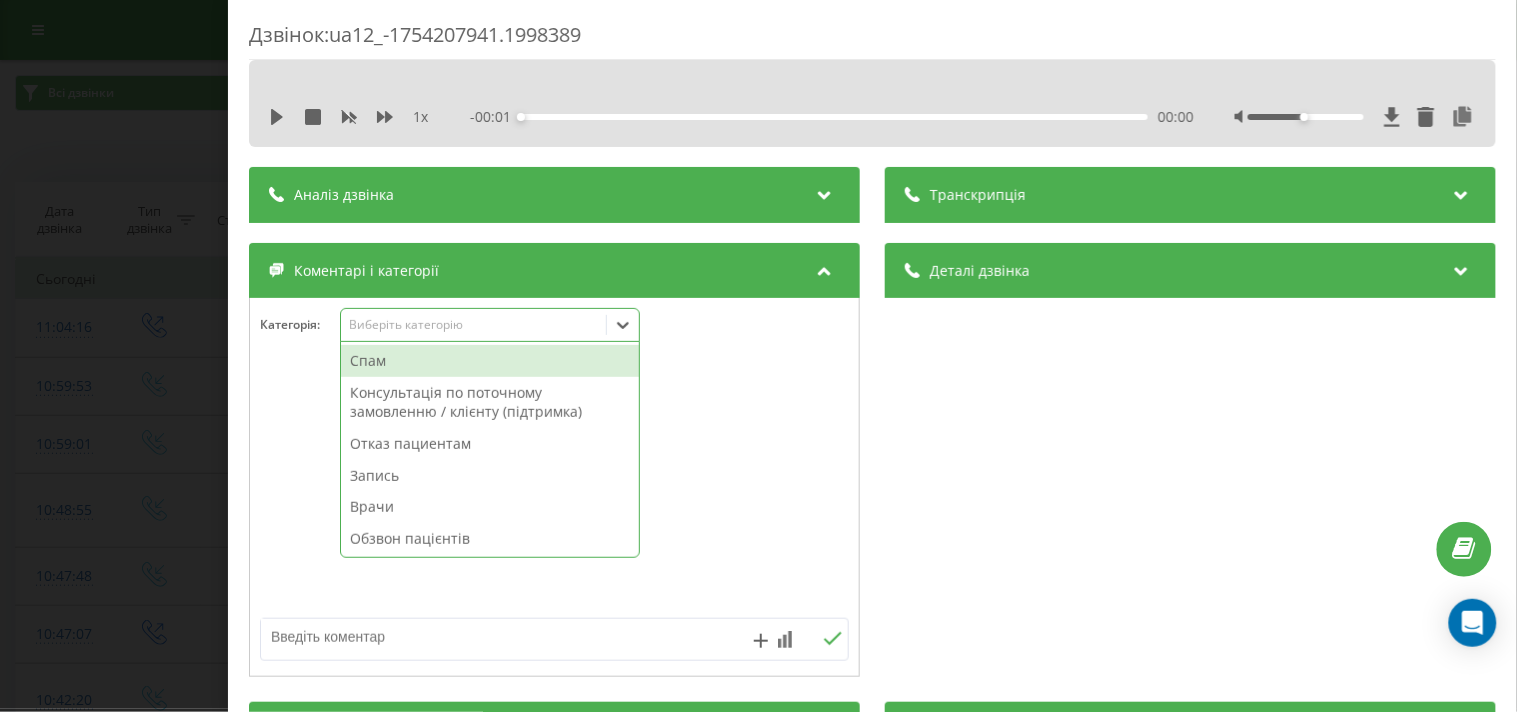 click on "Виберіть категорію" at bounding box center [473, 325] 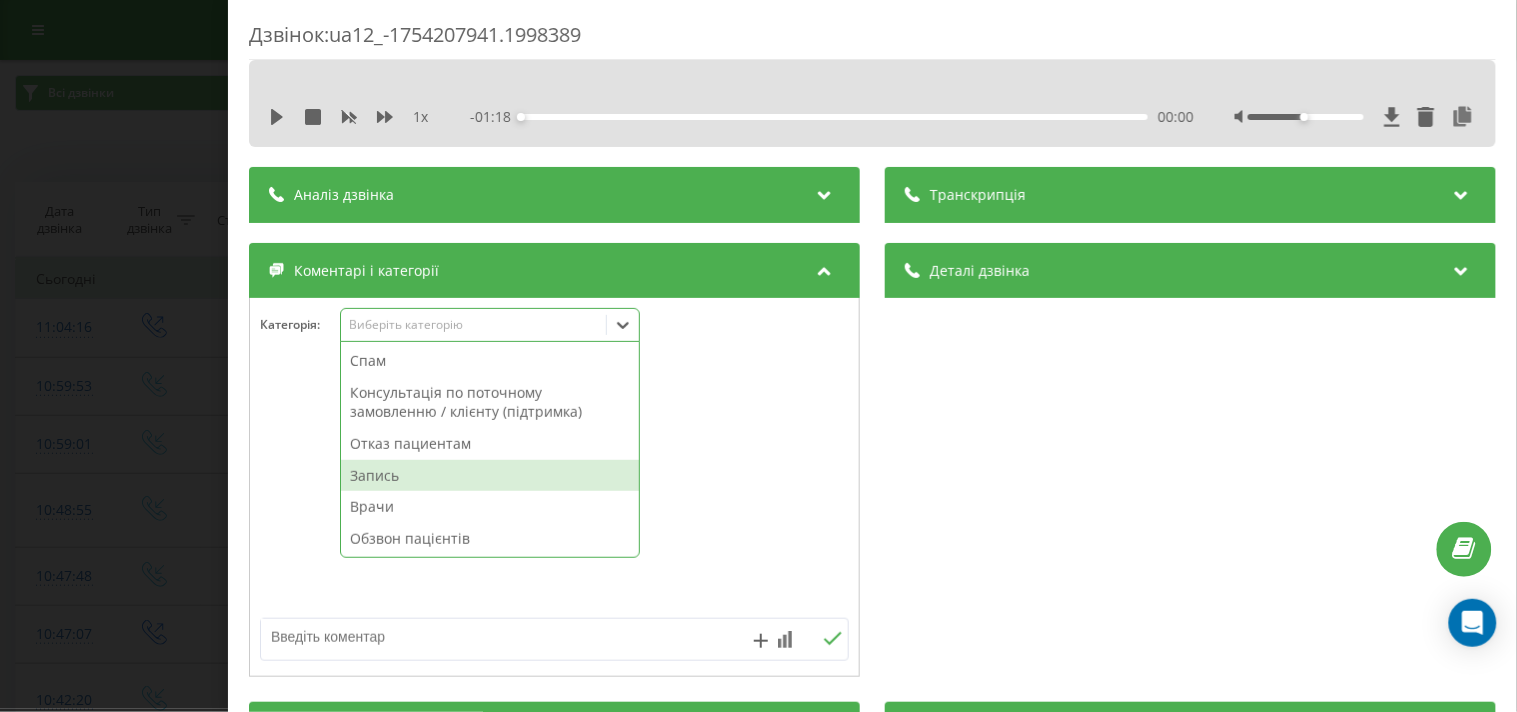 click on "Запись" at bounding box center (490, 476) 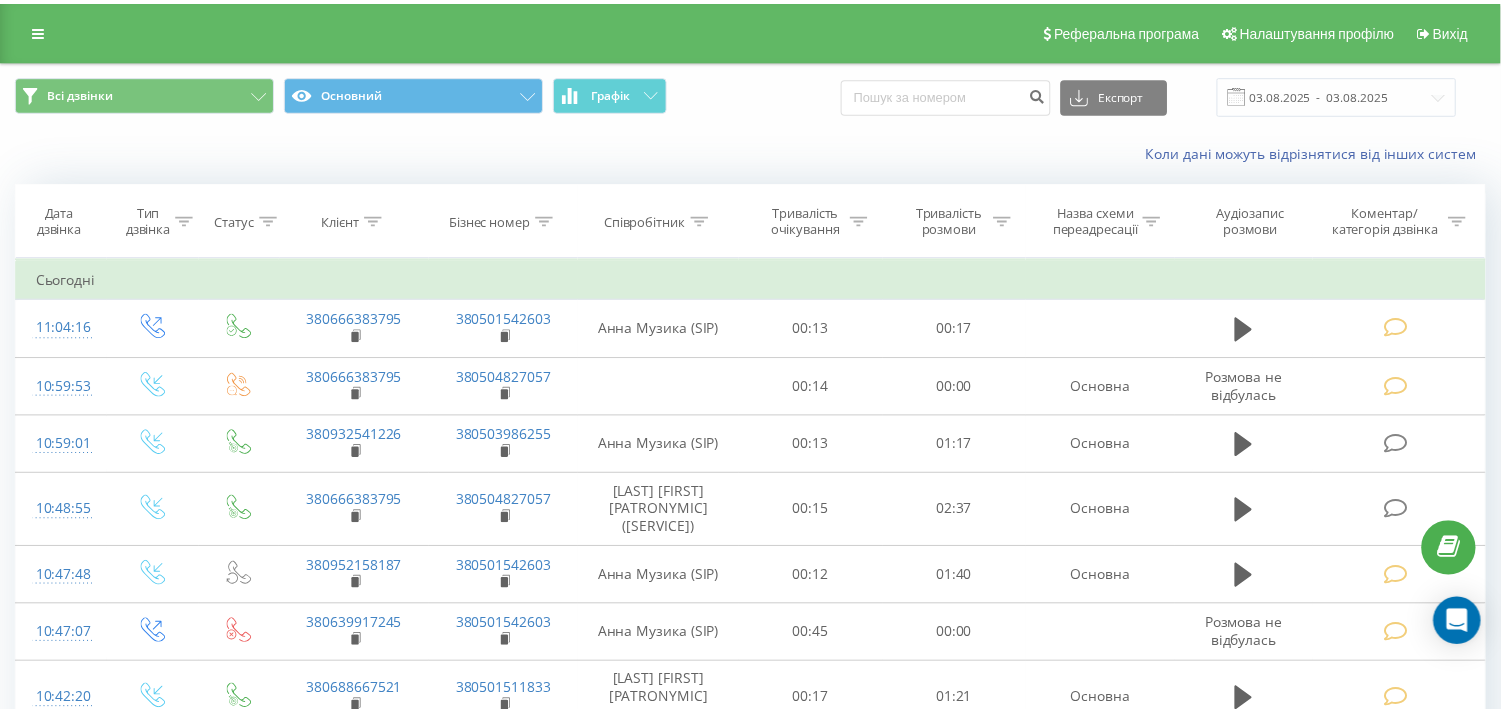 scroll, scrollTop: 111, scrollLeft: 0, axis: vertical 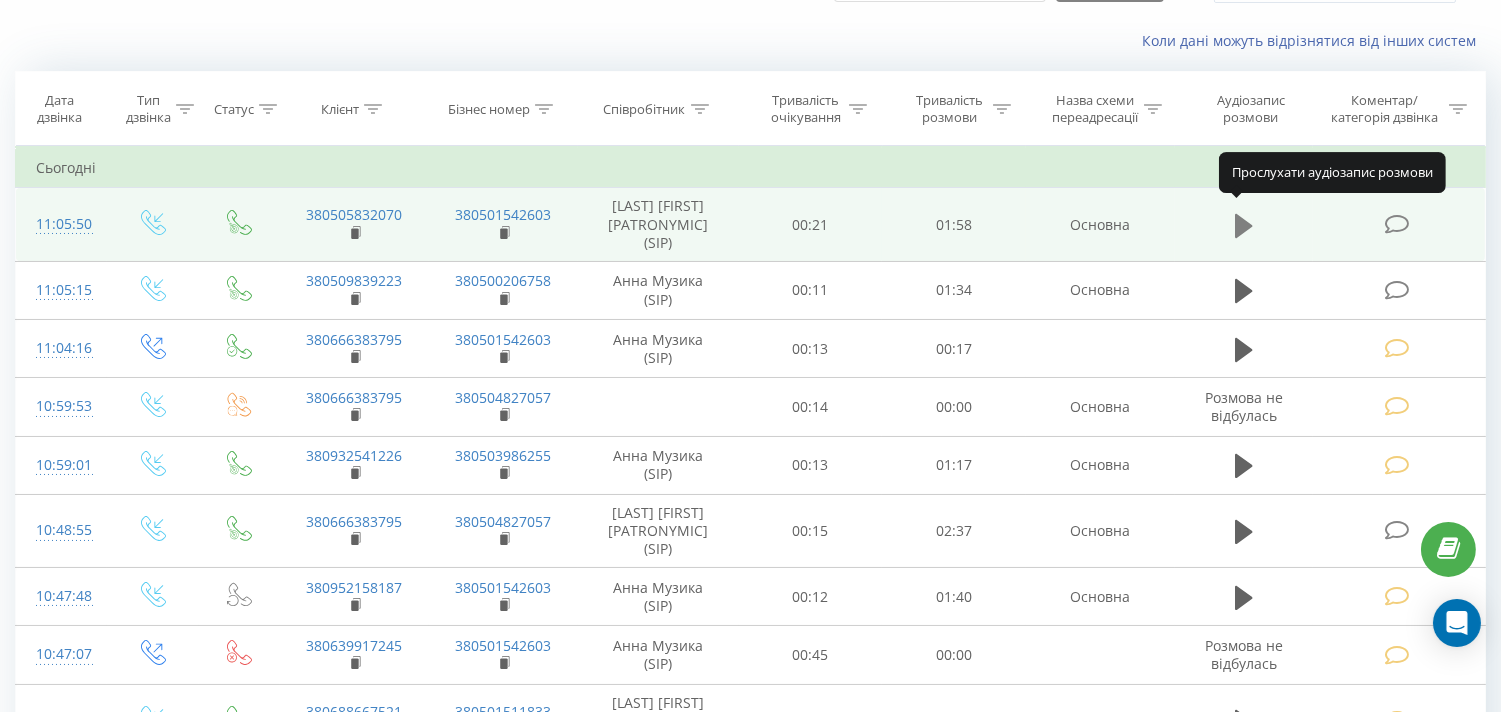 click 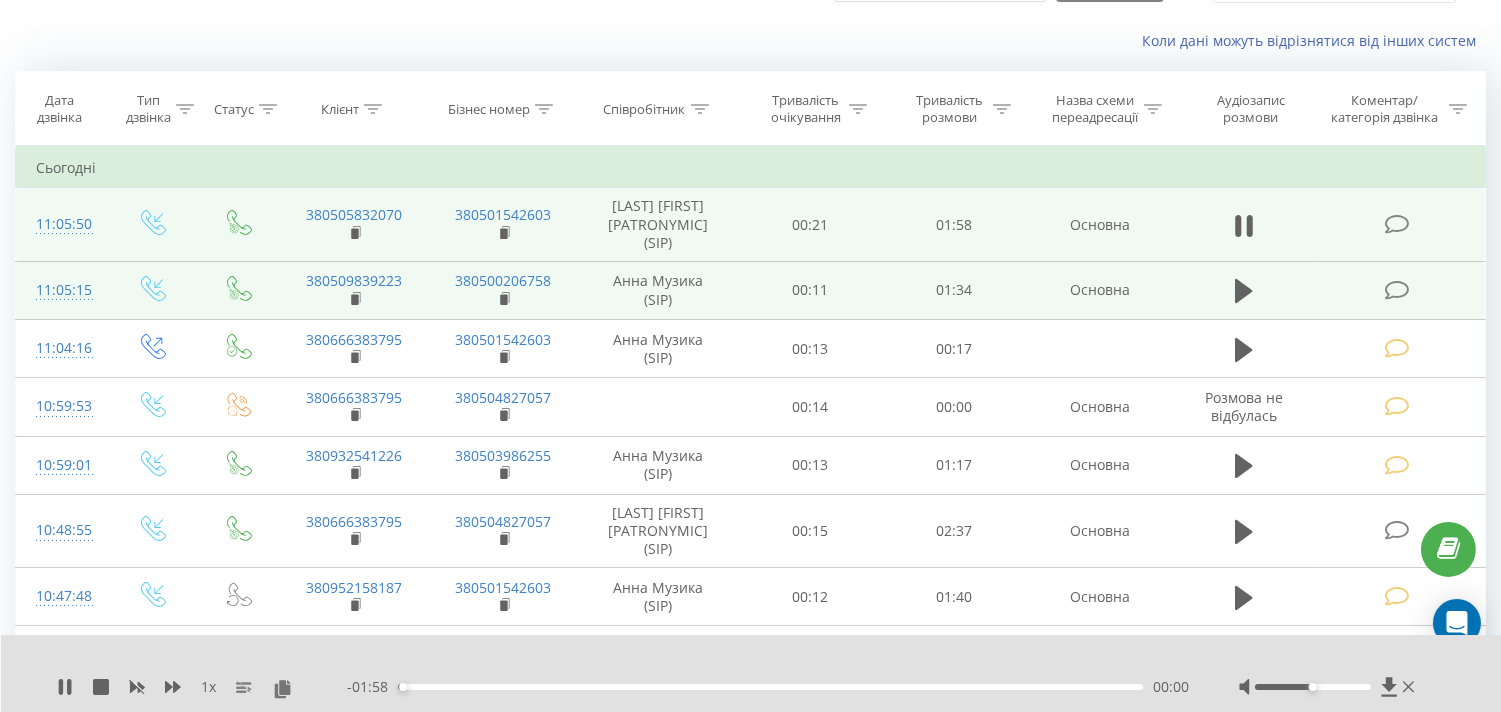 click at bounding box center [1396, 290] 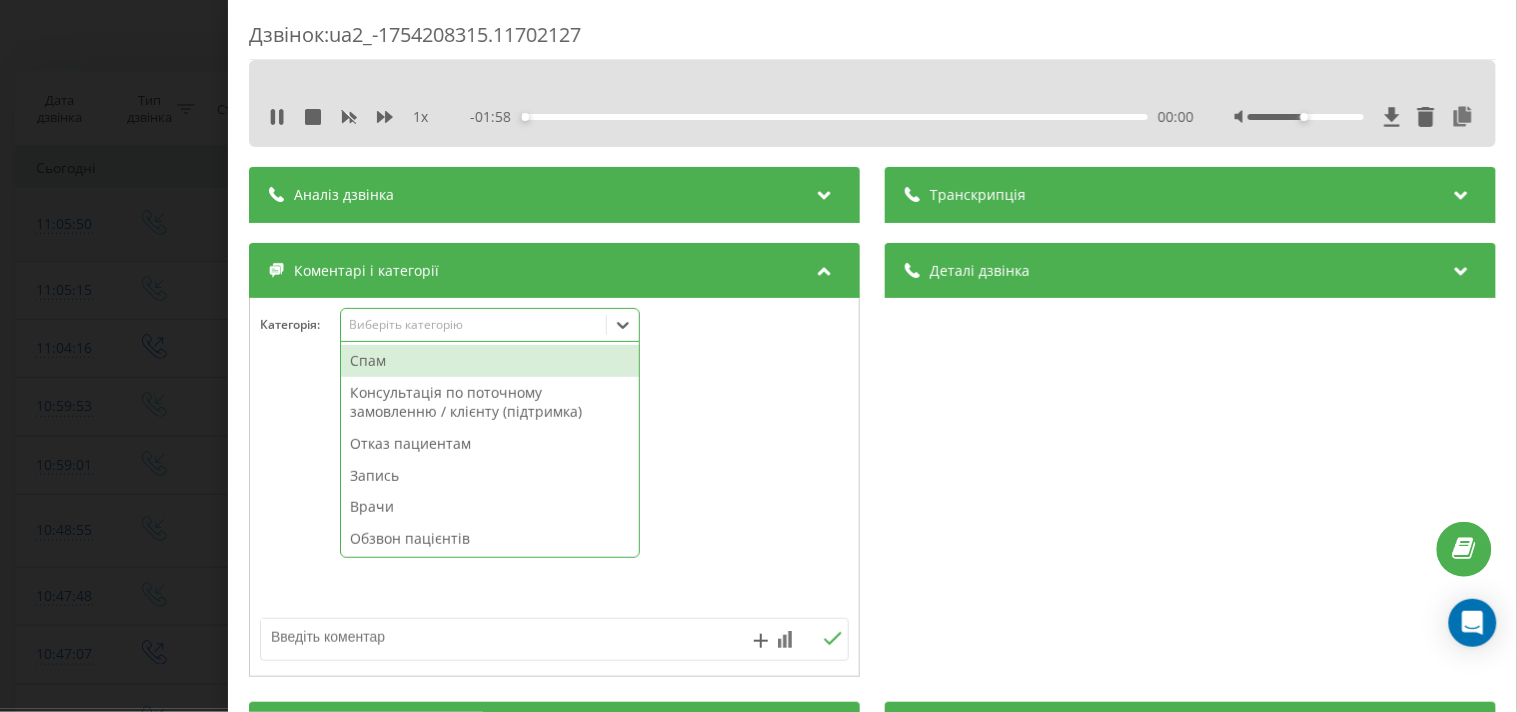click on "Виберіть категорію" at bounding box center [473, 325] 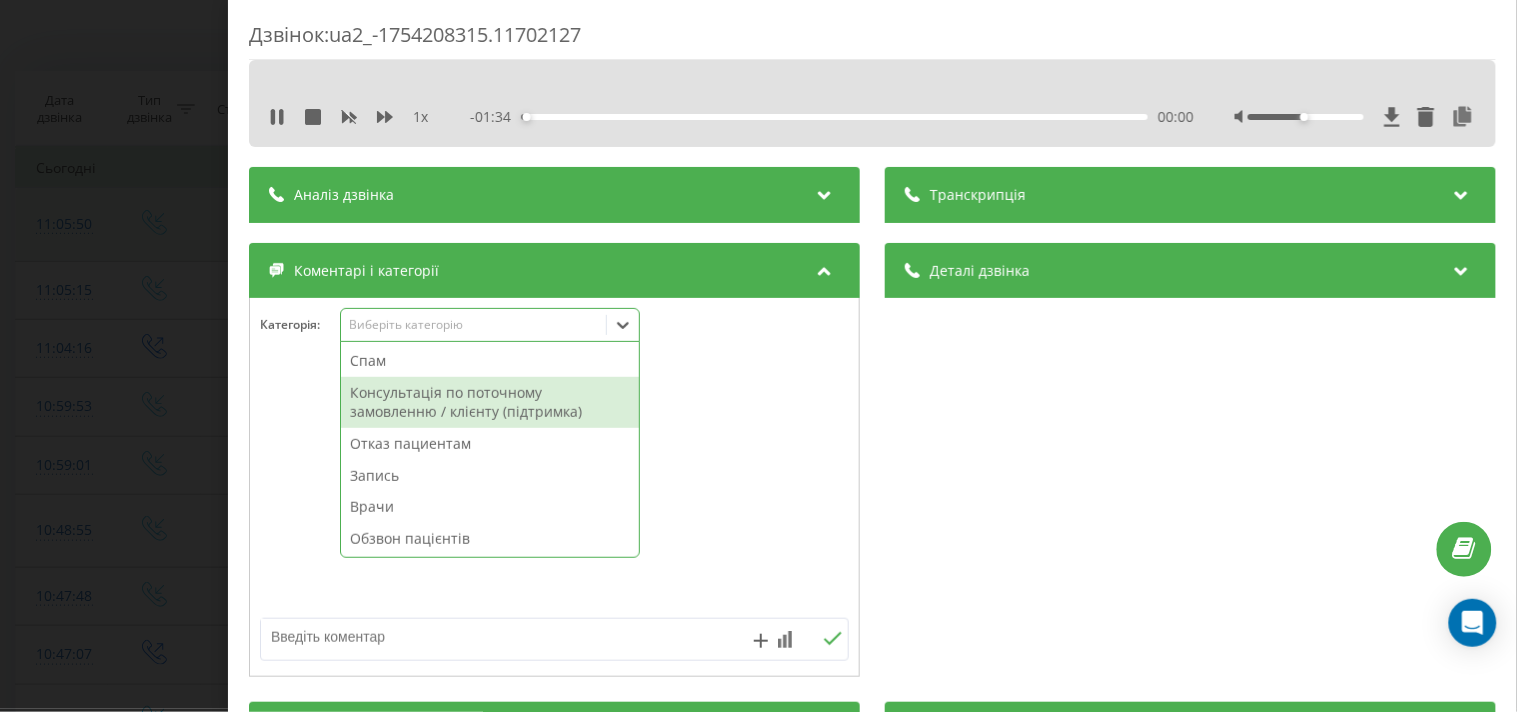 click on "Консультація по поточному замовленню / клієнту (підтримка)" at bounding box center (490, 402) 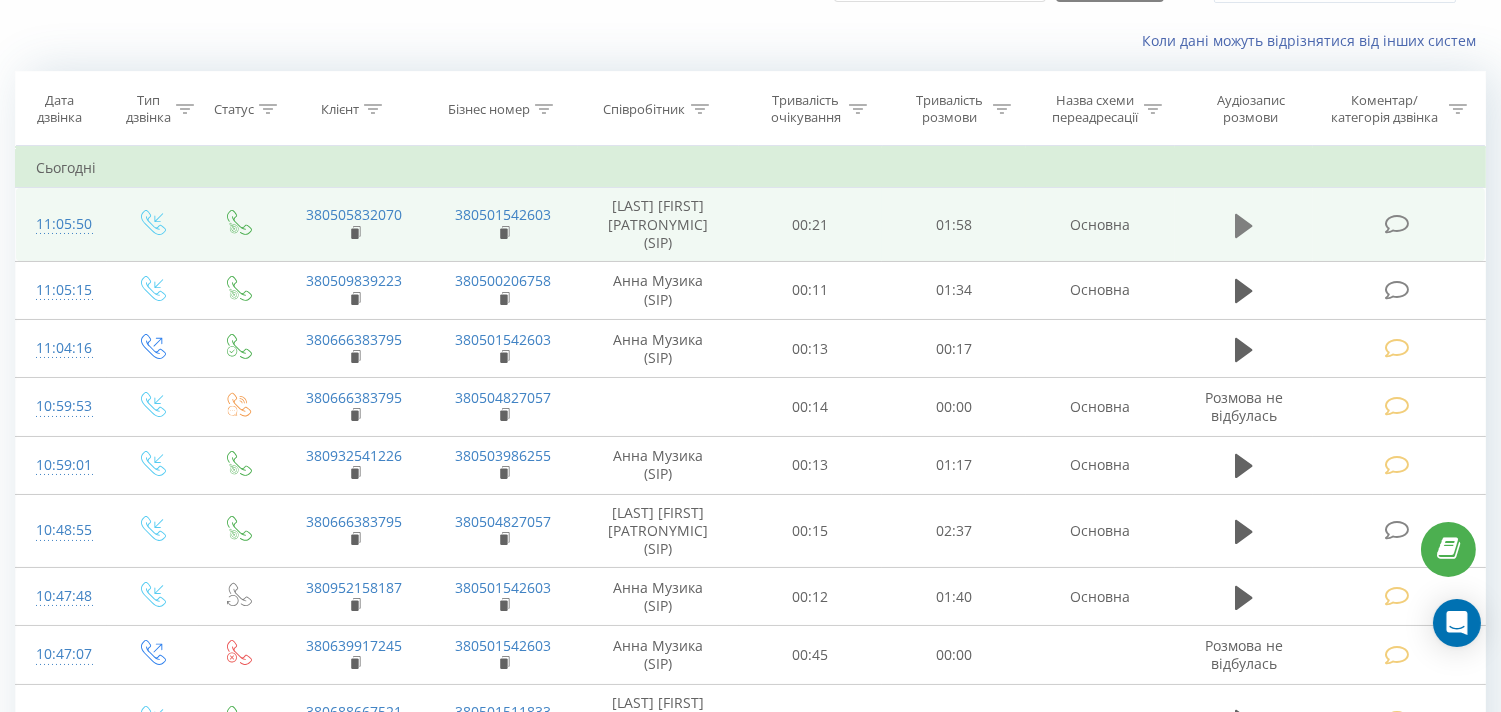 click 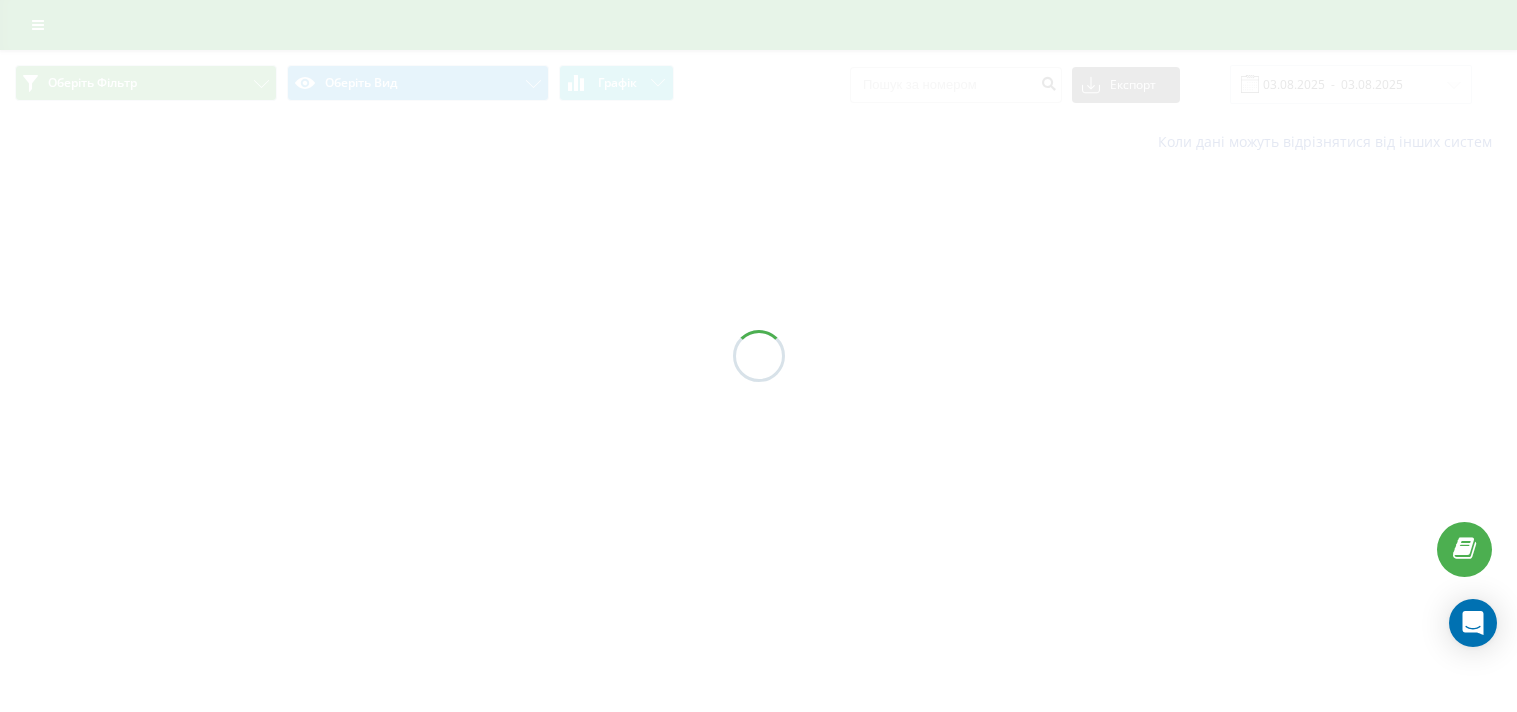 scroll, scrollTop: 0, scrollLeft: 0, axis: both 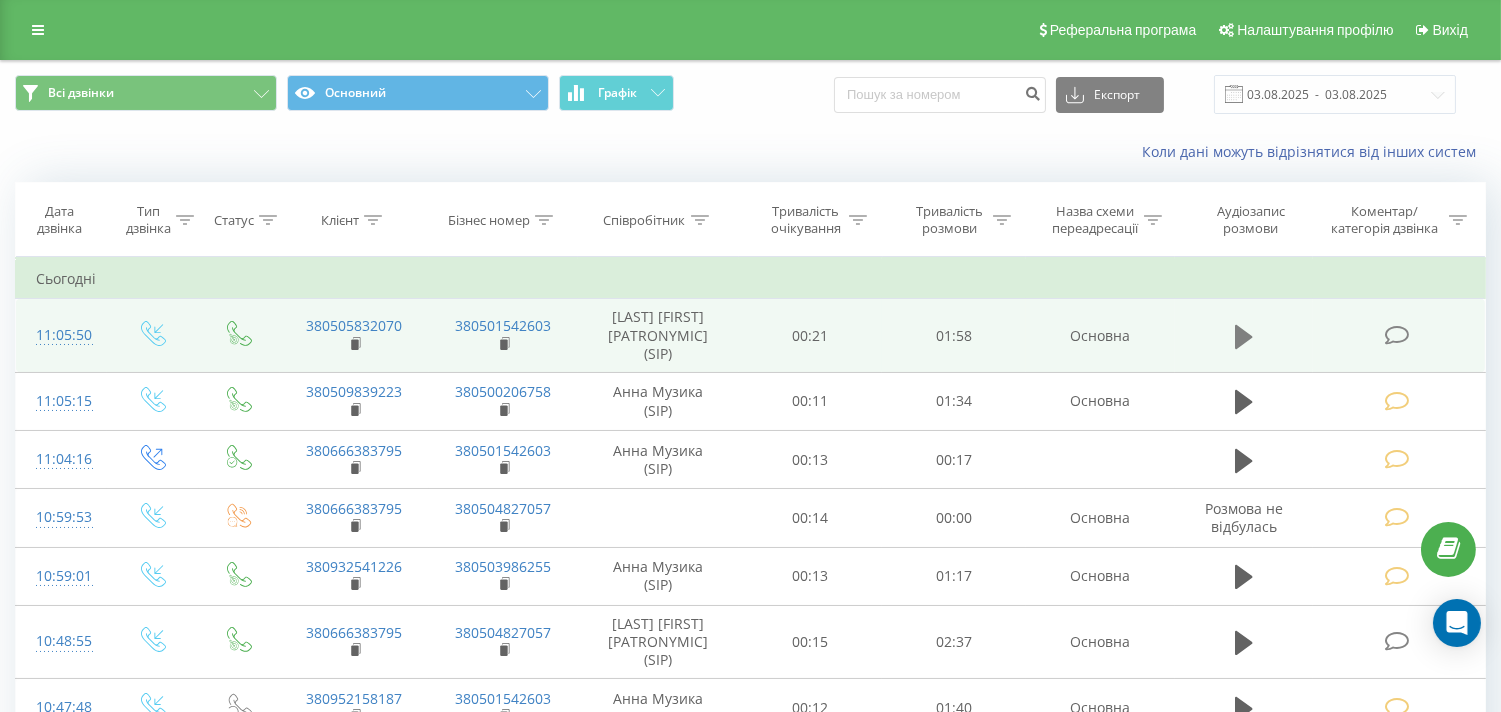 click 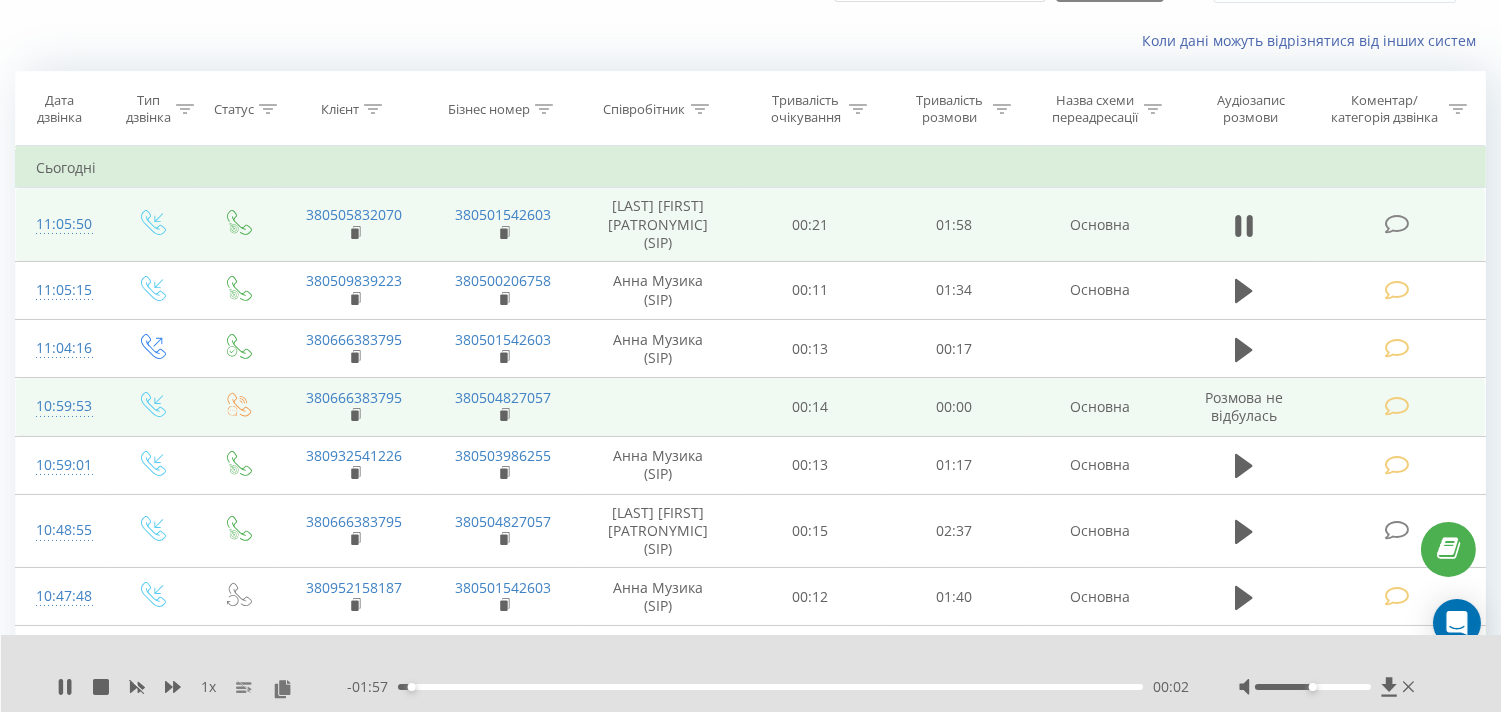scroll, scrollTop: 222, scrollLeft: 0, axis: vertical 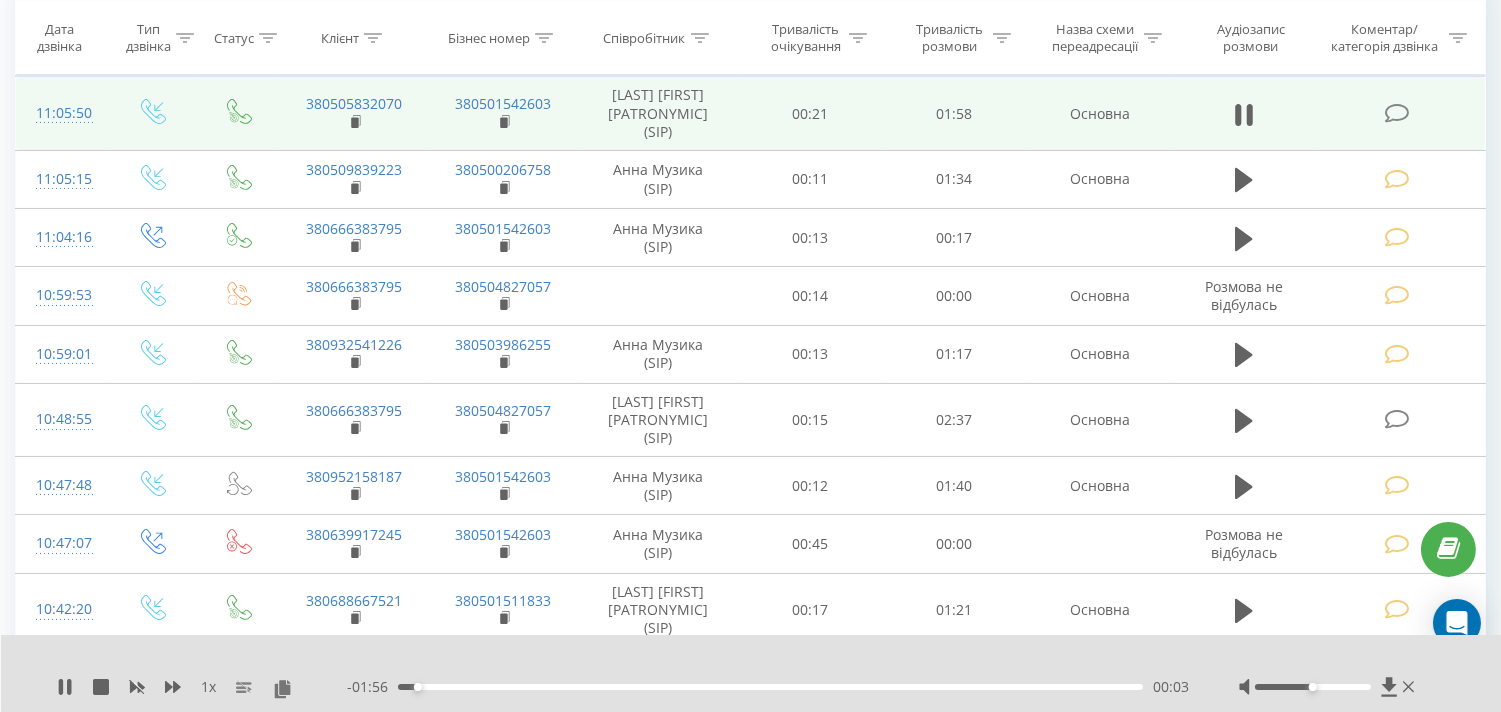 click at bounding box center [1329, 687] 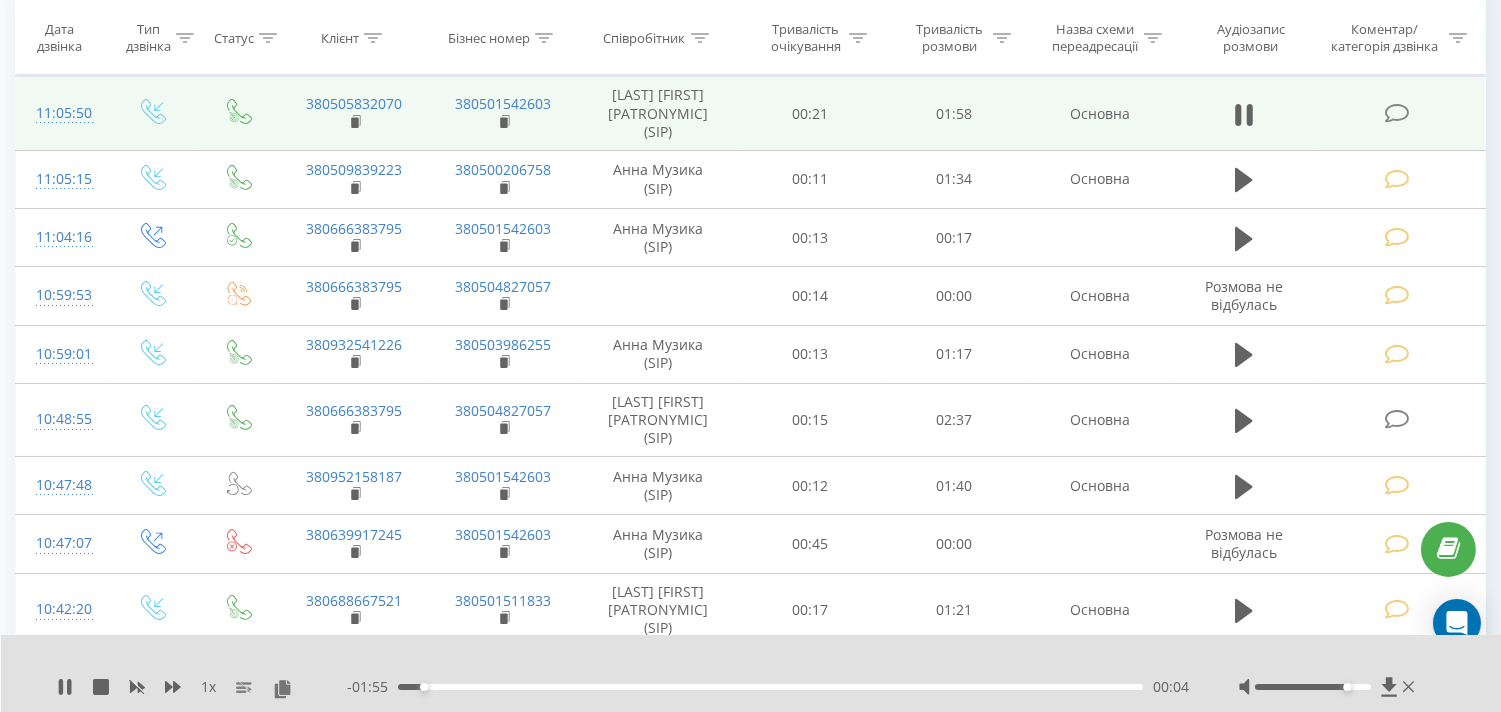 click at bounding box center (1313, 687) 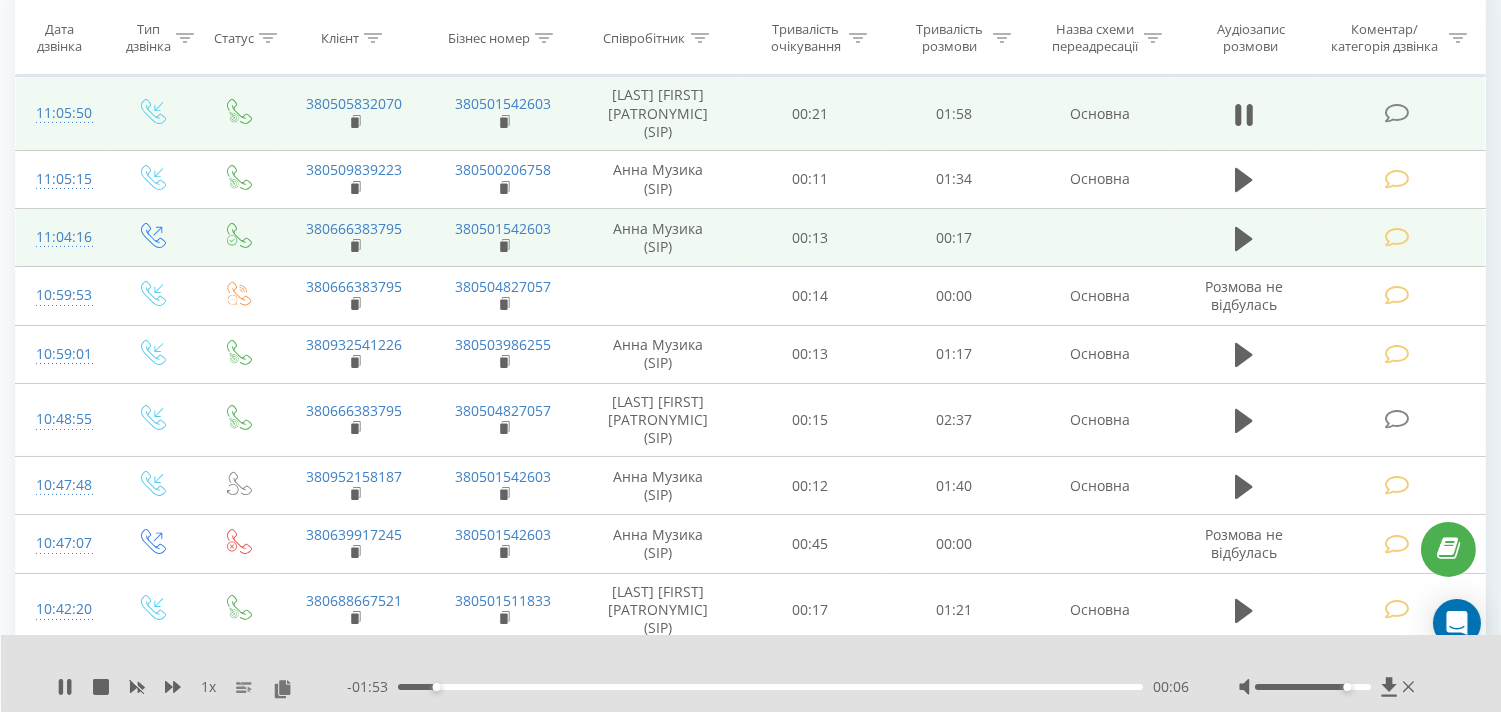 scroll, scrollTop: 0, scrollLeft: 0, axis: both 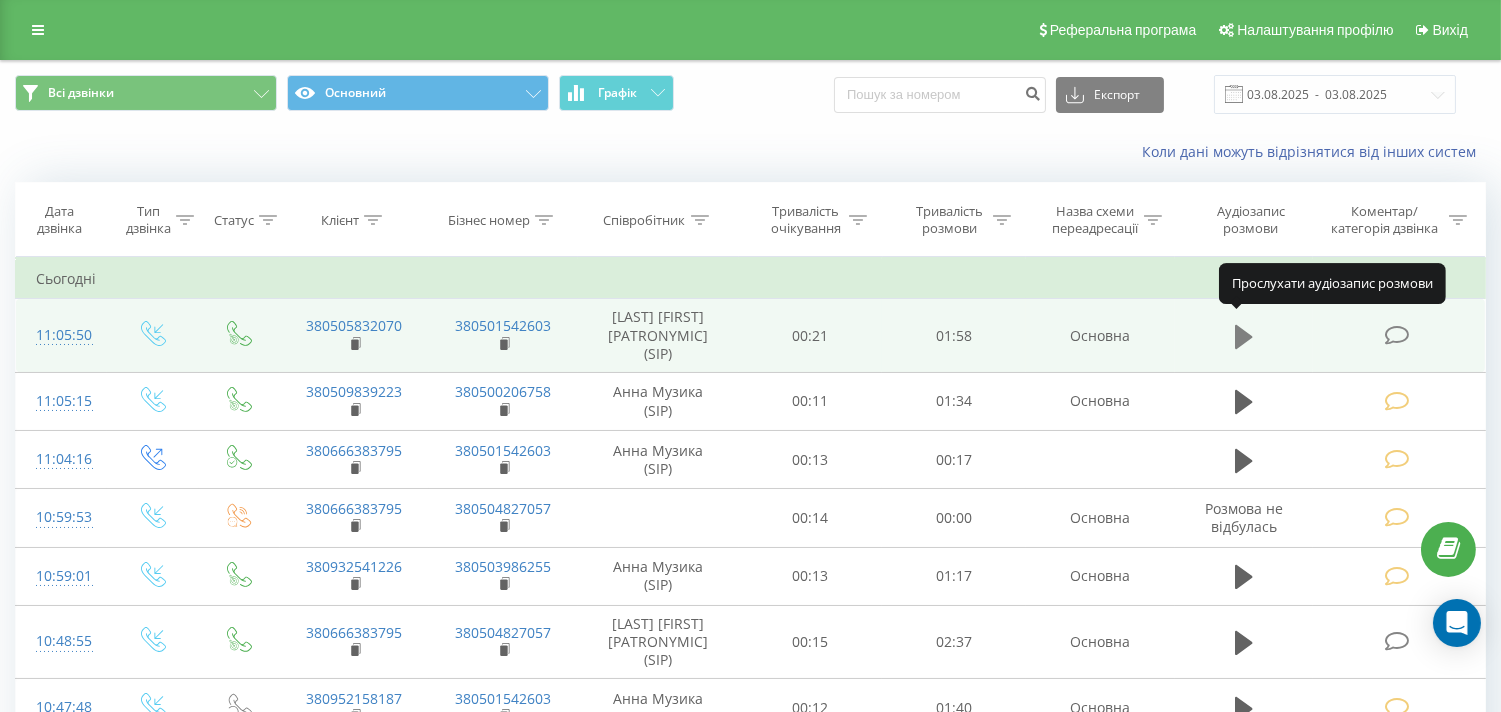 click 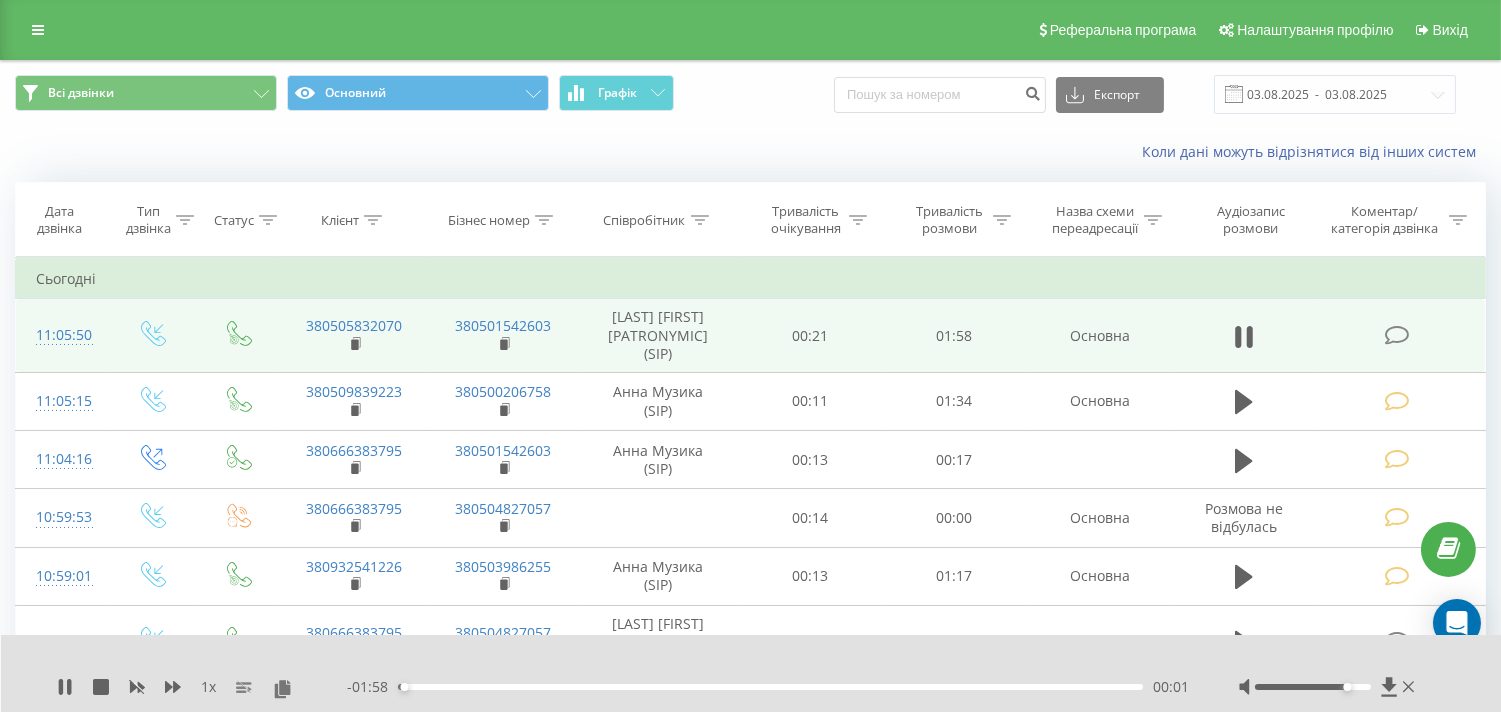 click on "- 01:58 00:01   00:01" at bounding box center [768, 687] 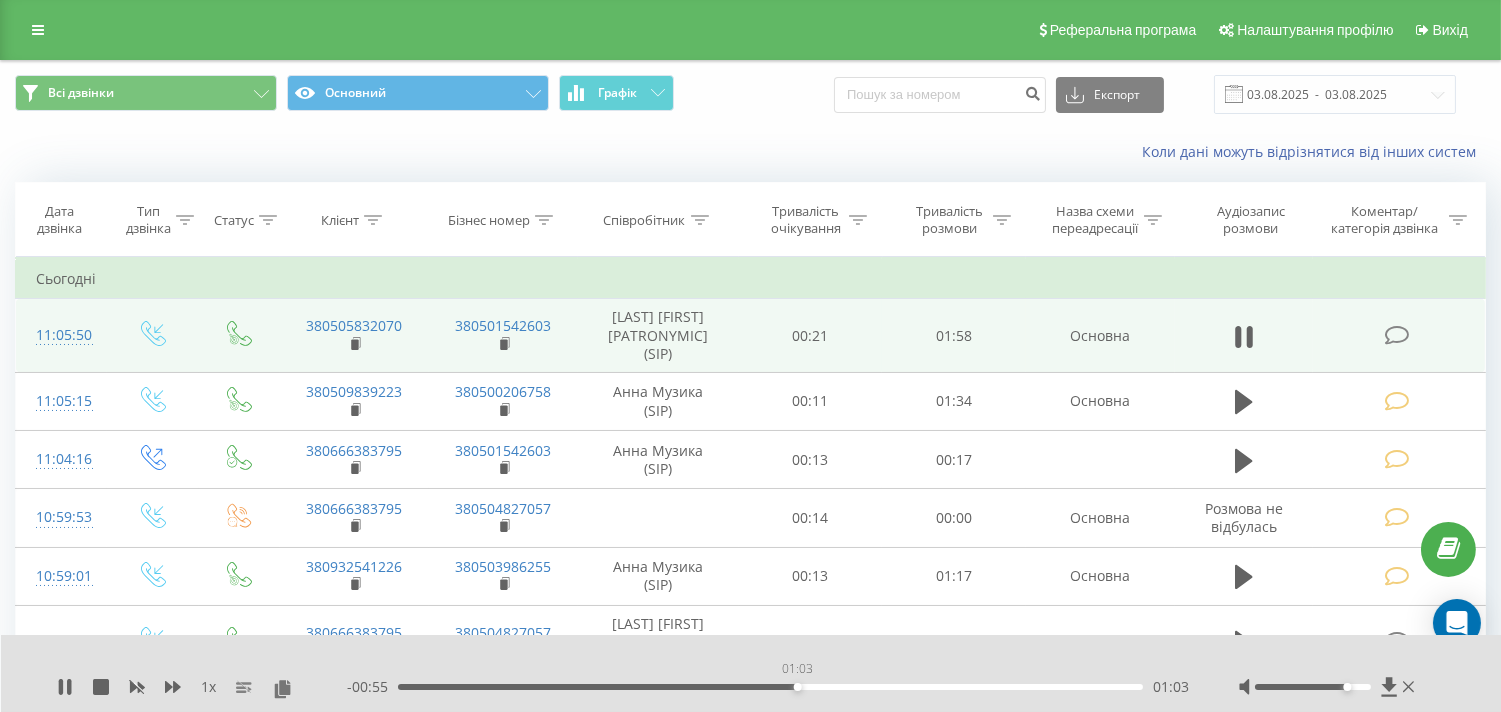 click on "01:03" at bounding box center [770, 687] 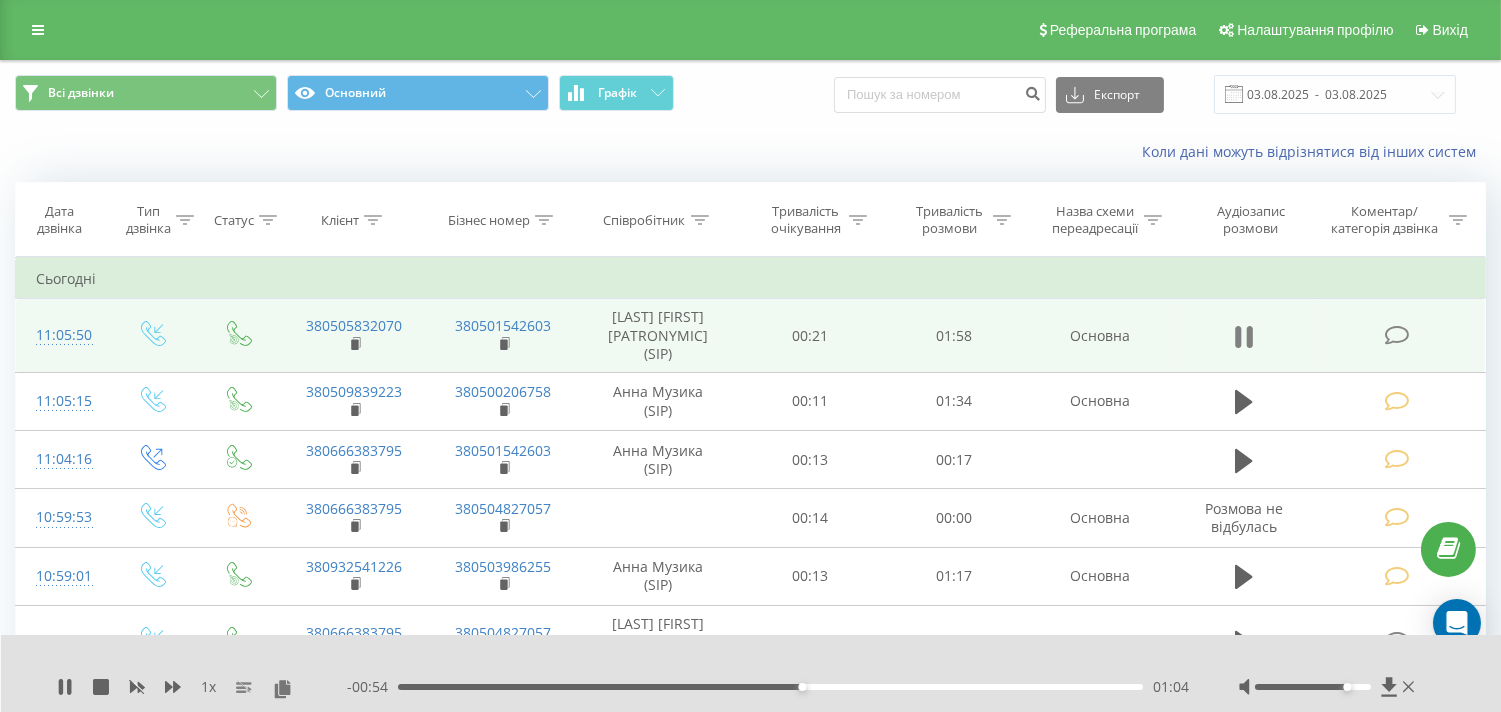 click 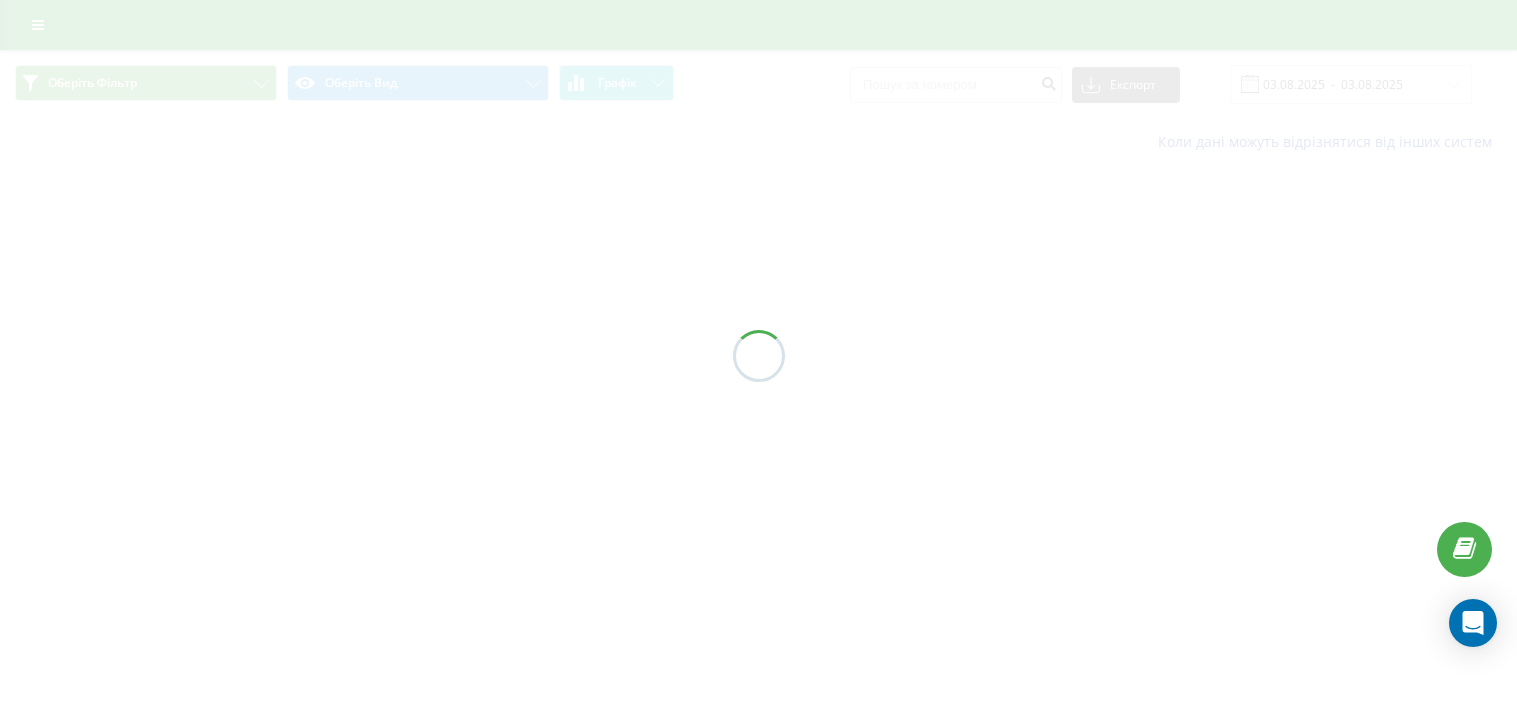scroll, scrollTop: 0, scrollLeft: 0, axis: both 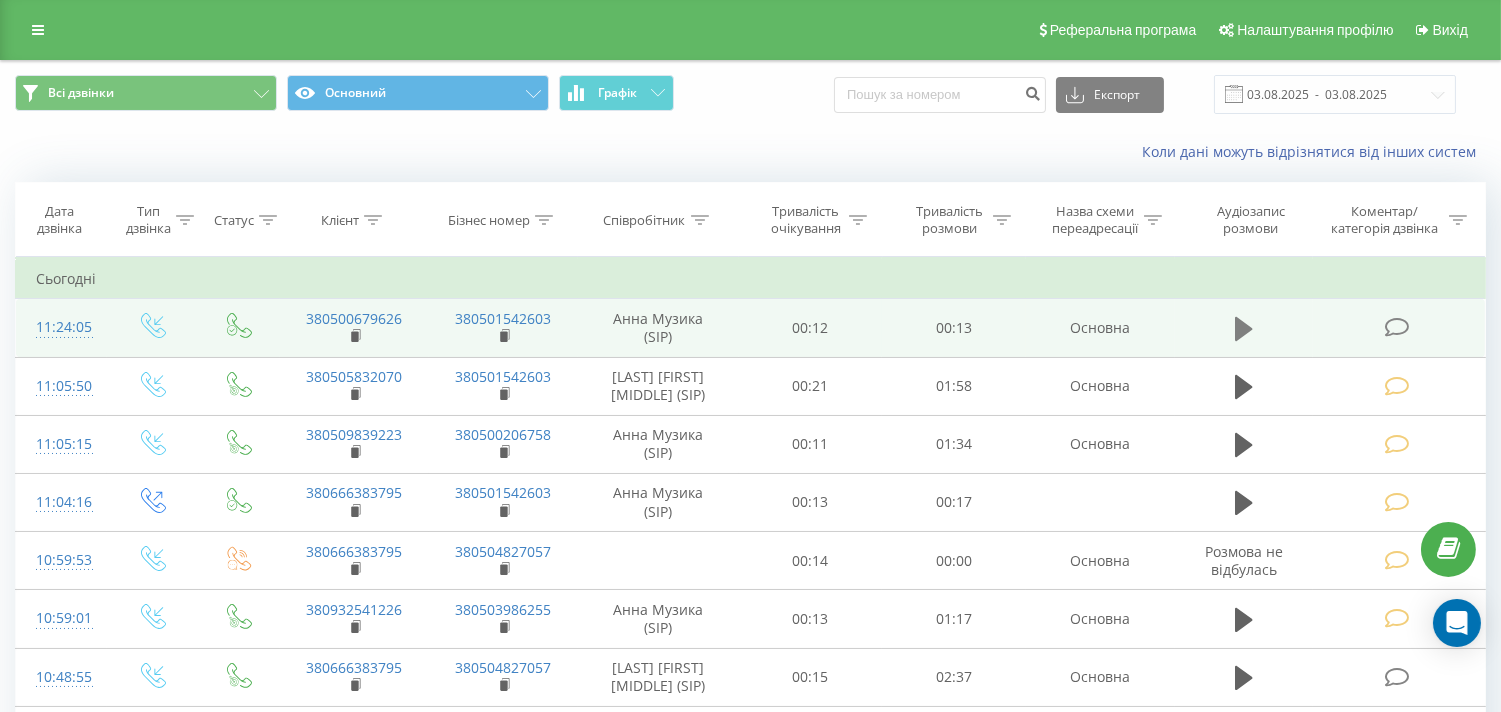 click 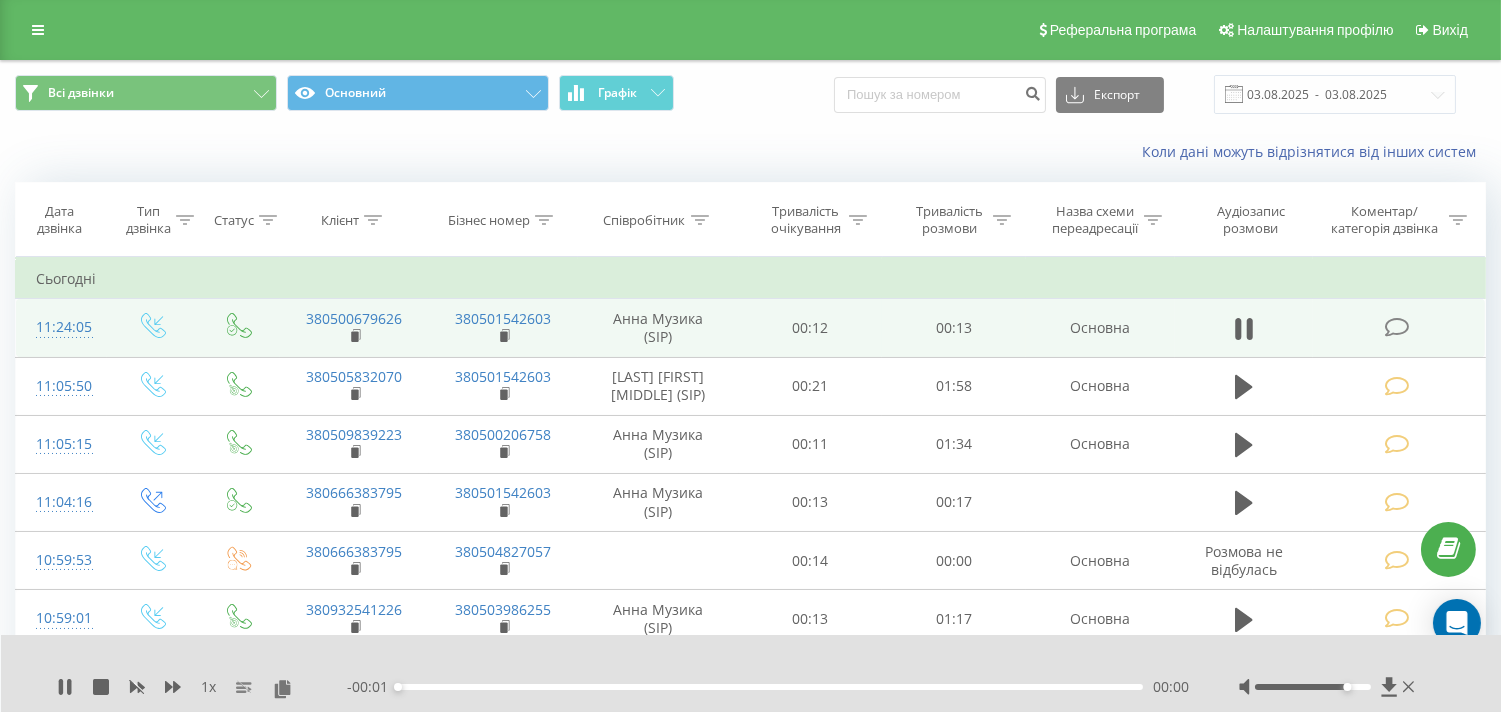 click at bounding box center (1396, 327) 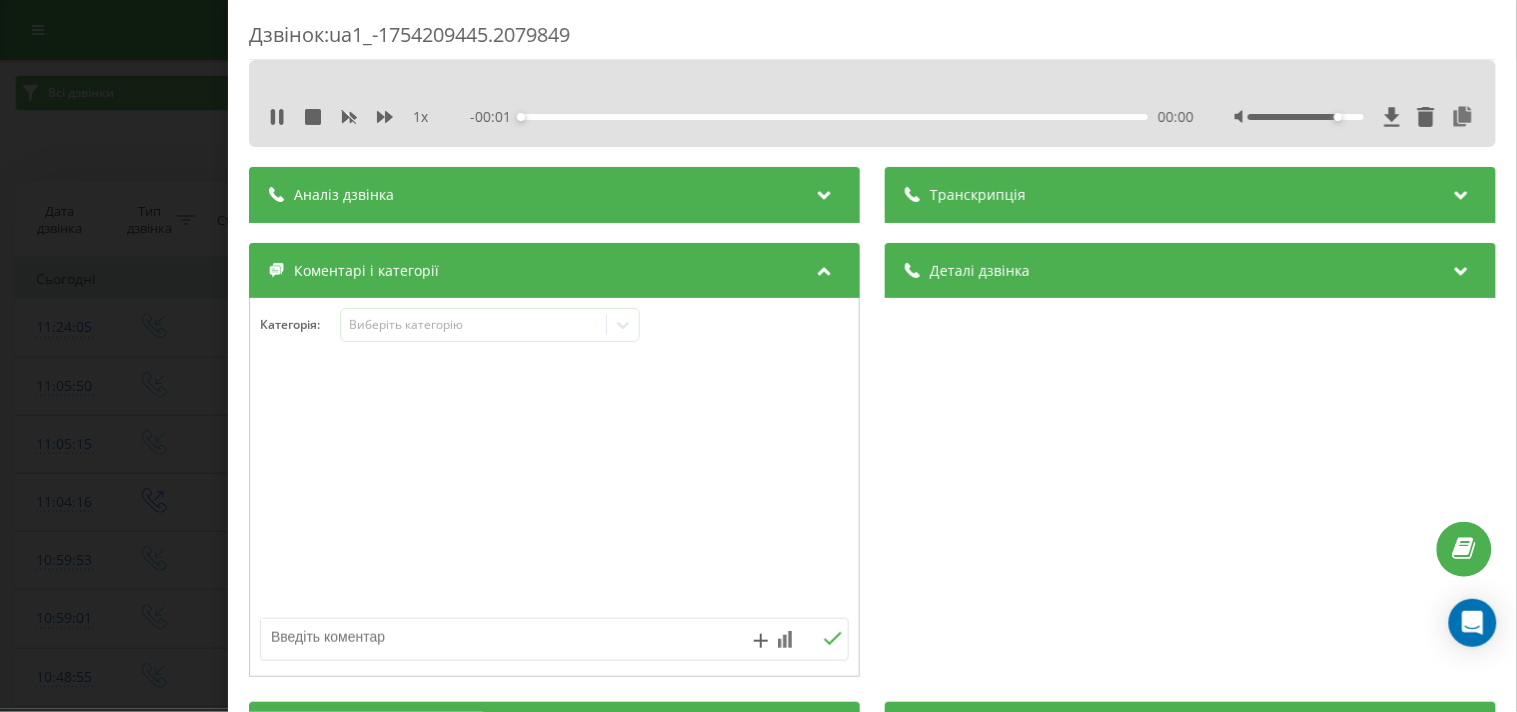 click on "Категорія : Виберіть категорію" at bounding box center (554, 338) 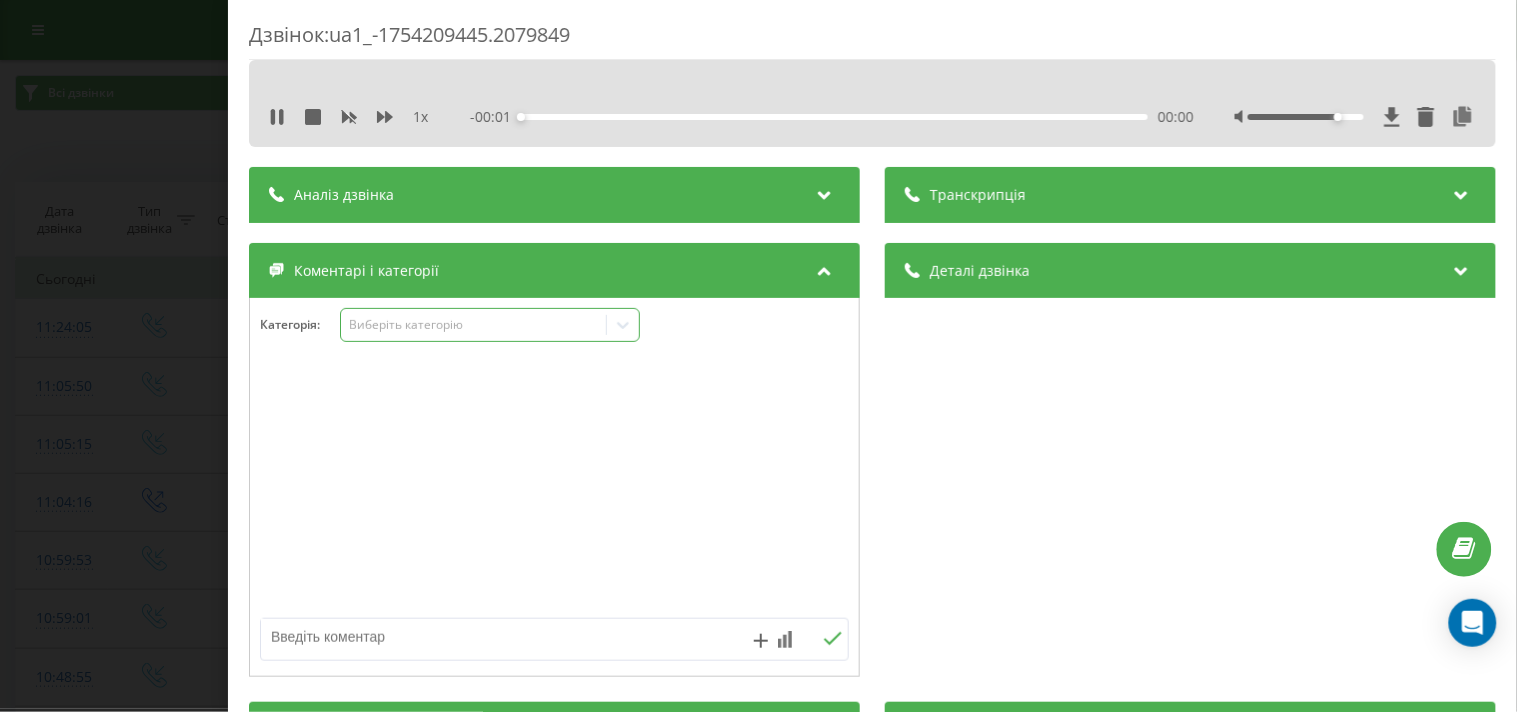 click on "Виберіть категорію" at bounding box center [473, 325] 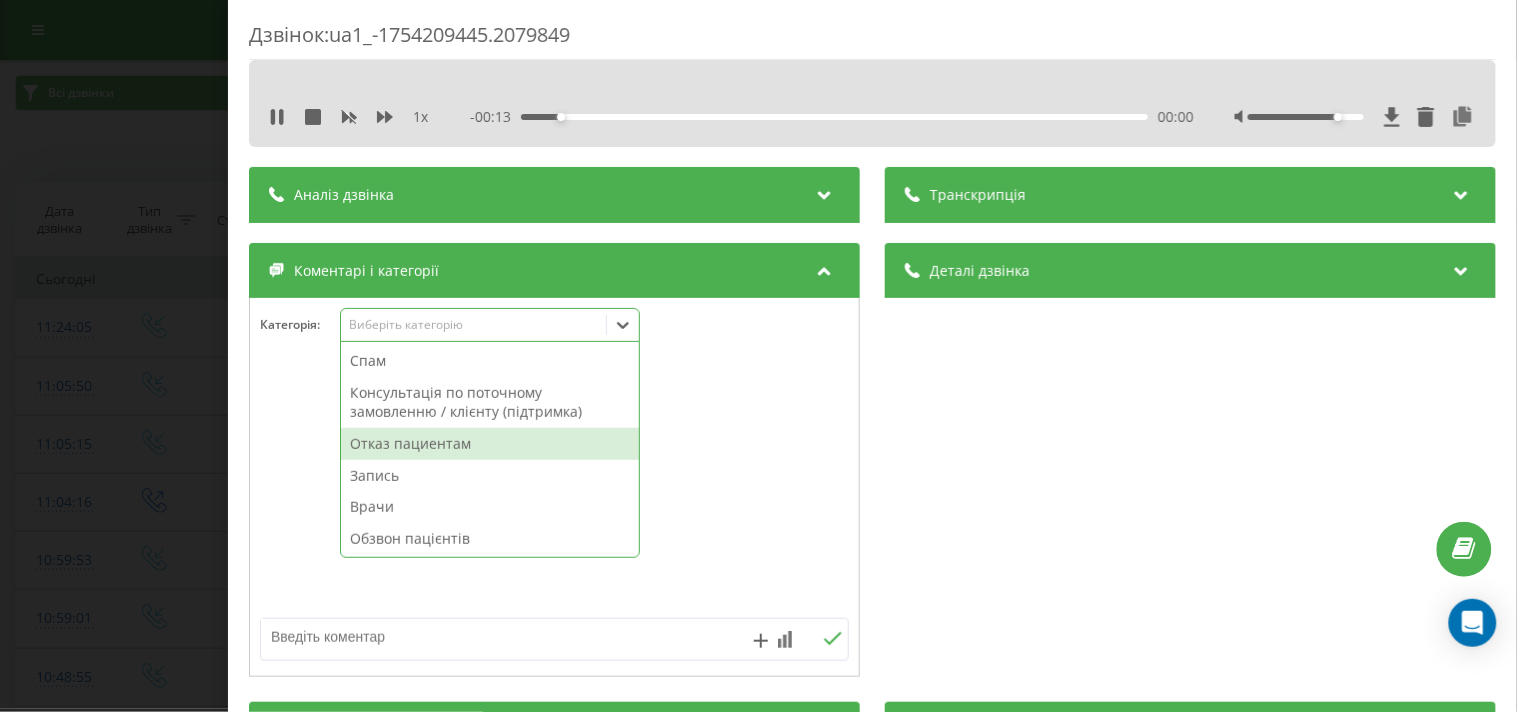 click on "Отказ пациентам" at bounding box center [490, 444] 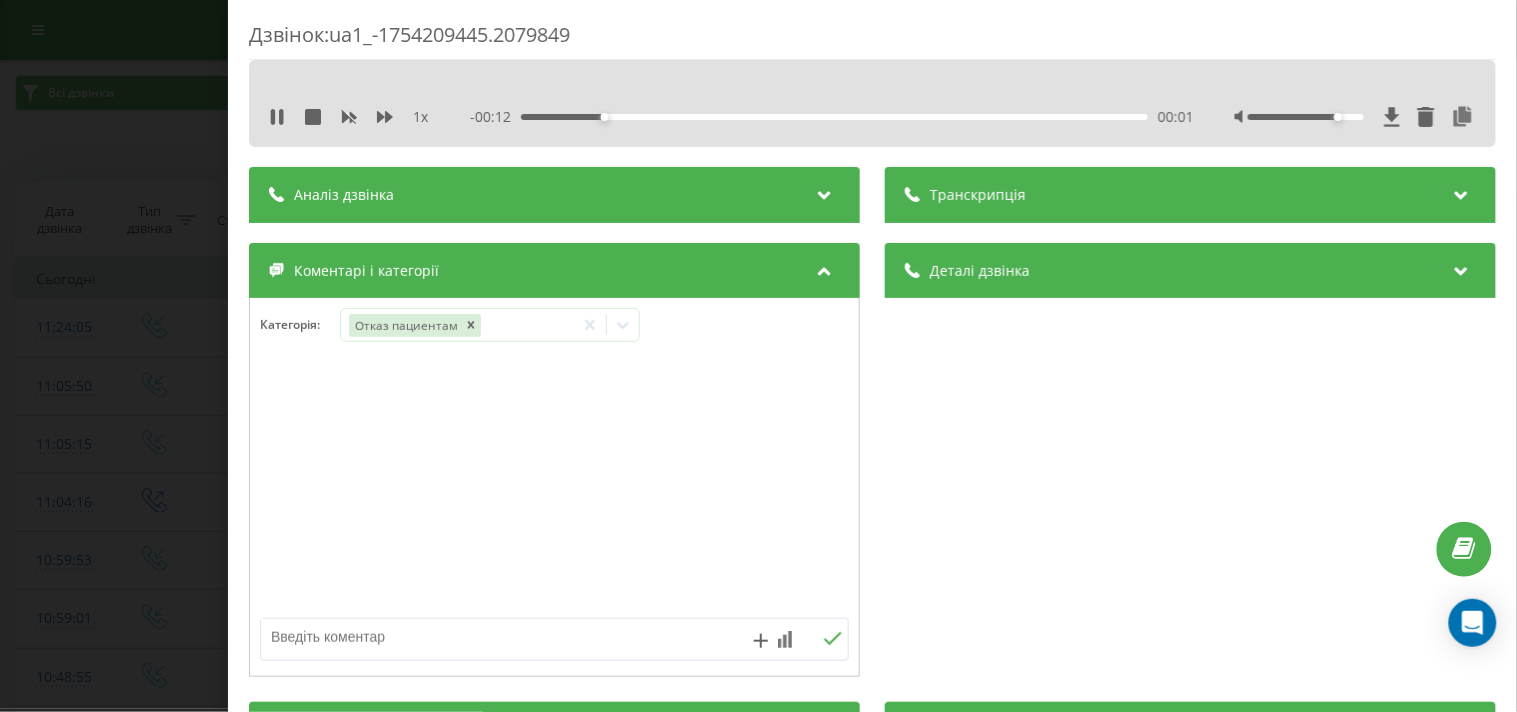 click at bounding box center (496, 637) 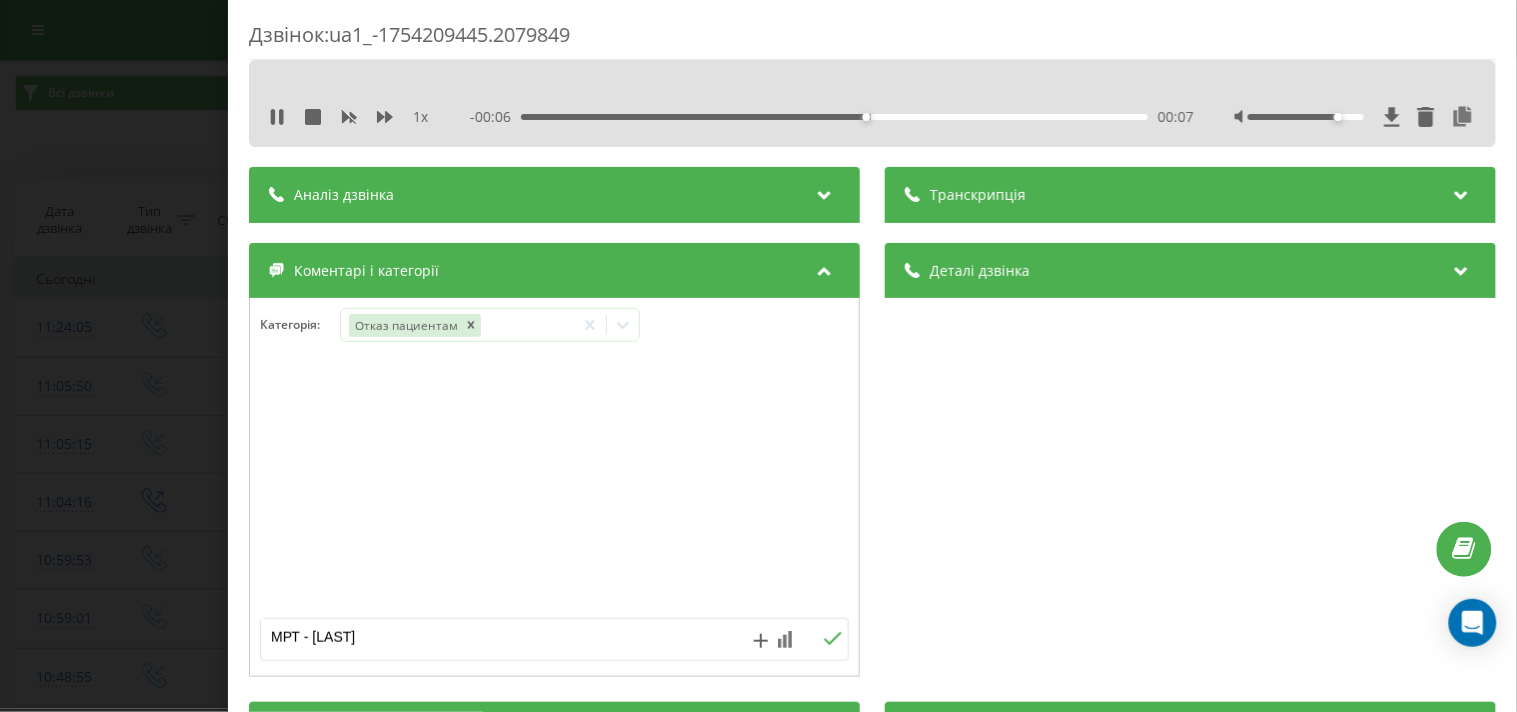 type on "МРТ - Демент'єва" 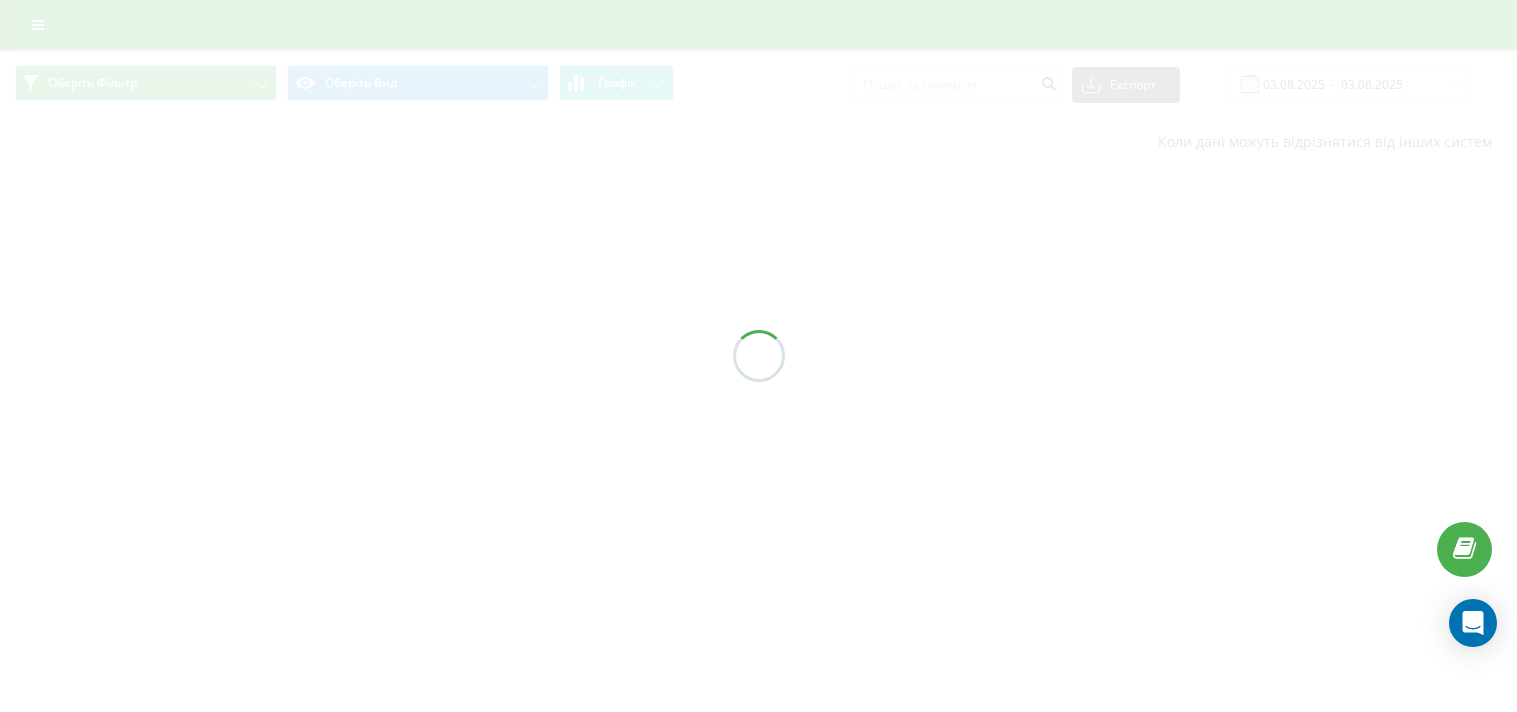 scroll, scrollTop: 0, scrollLeft: 0, axis: both 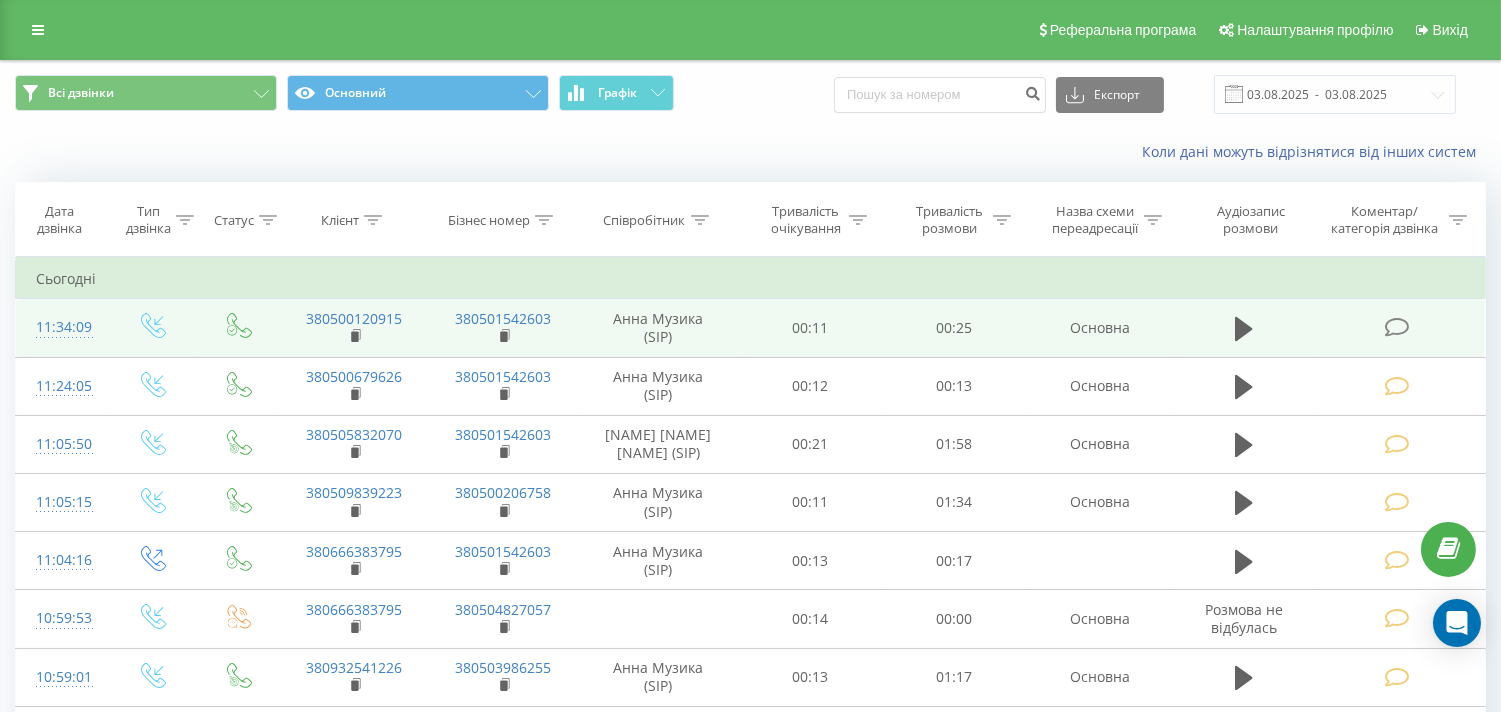 click at bounding box center [1396, 327] 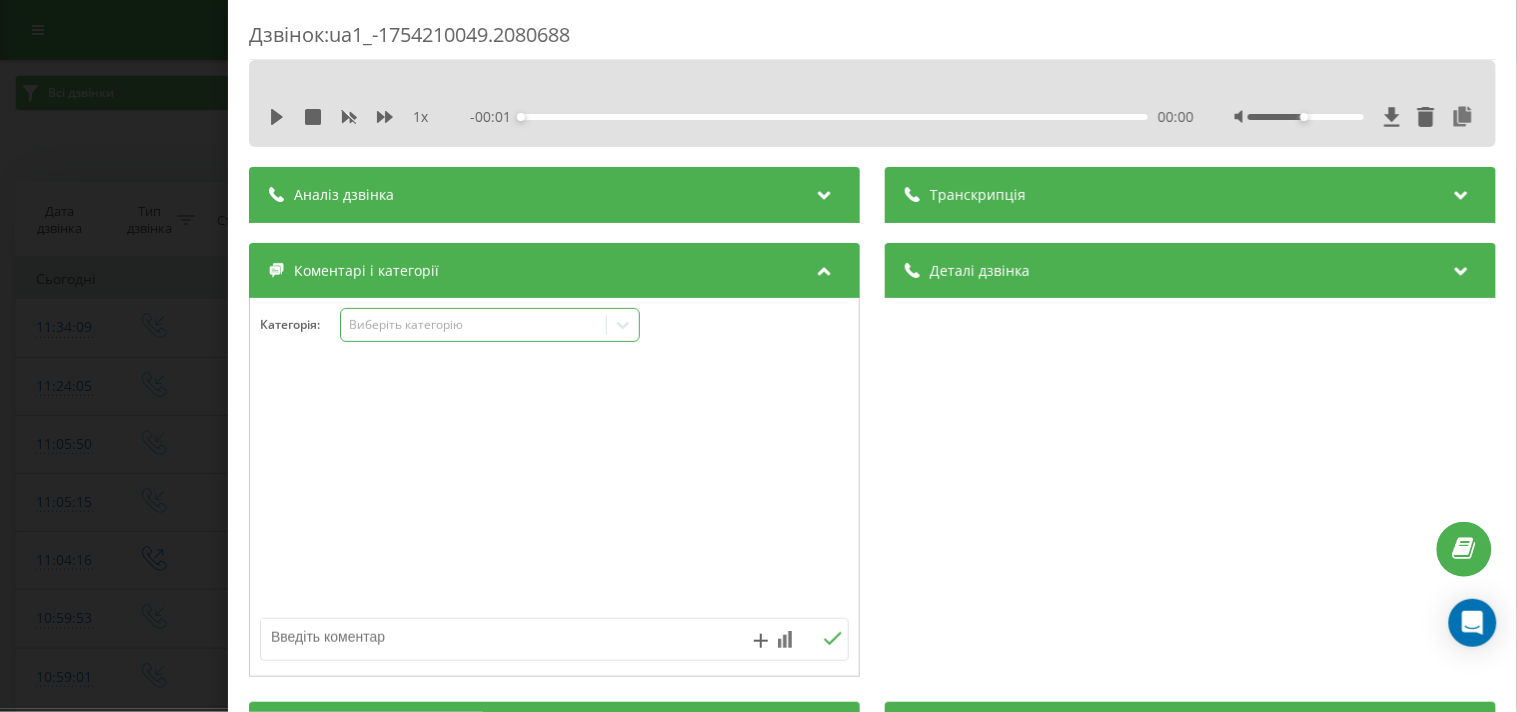 drag, startPoint x: 477, startPoint y: 324, endPoint x: 467, endPoint y: 341, distance: 19.723083 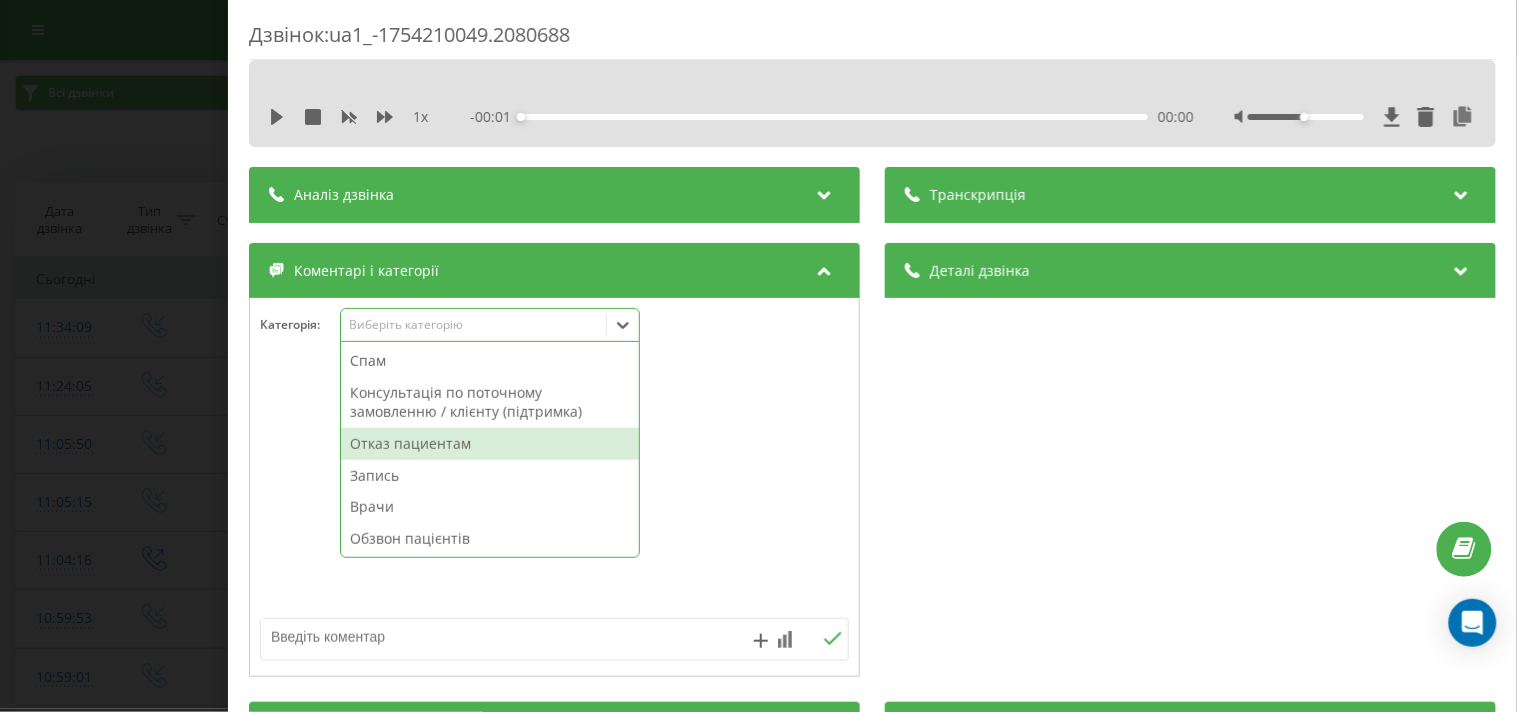 click on "Отказ пациентам" at bounding box center (490, 444) 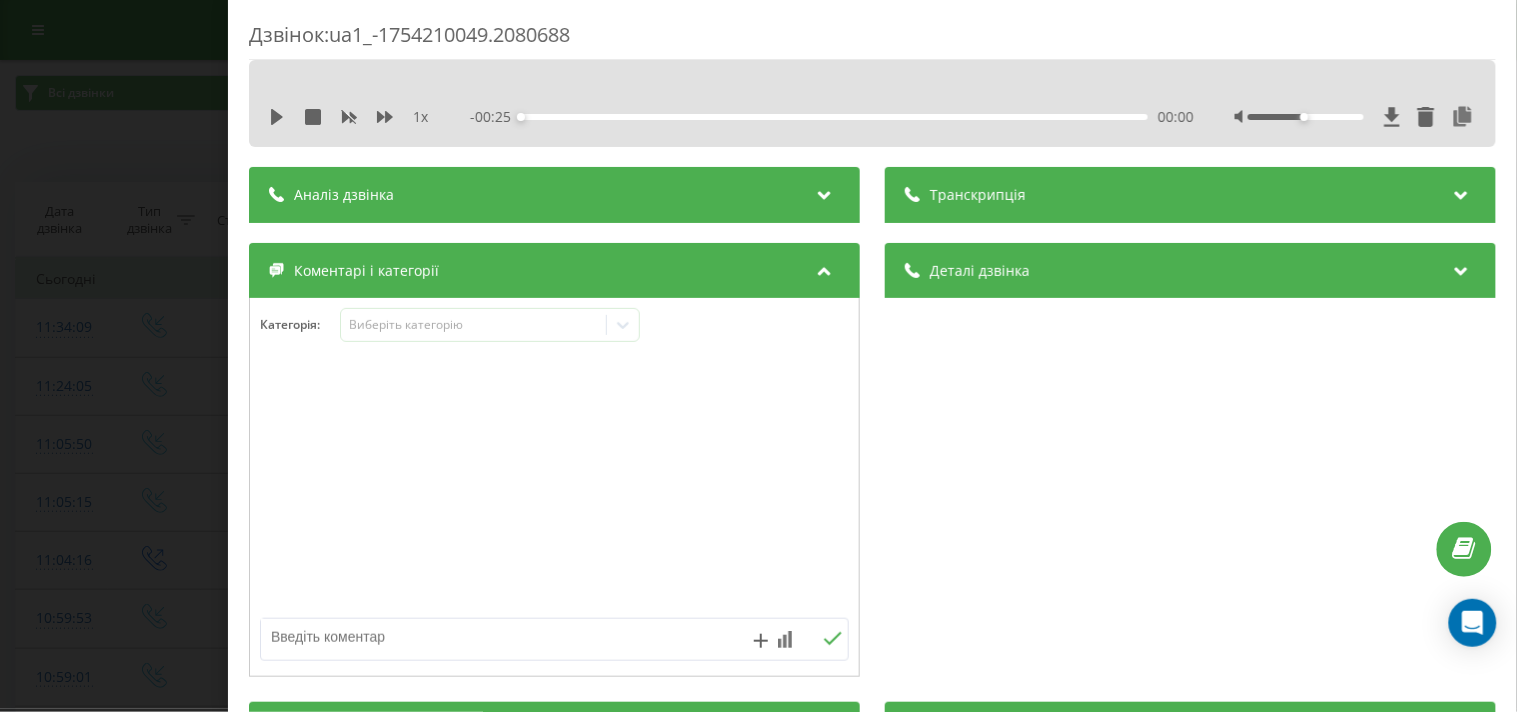 click at bounding box center (496, 637) 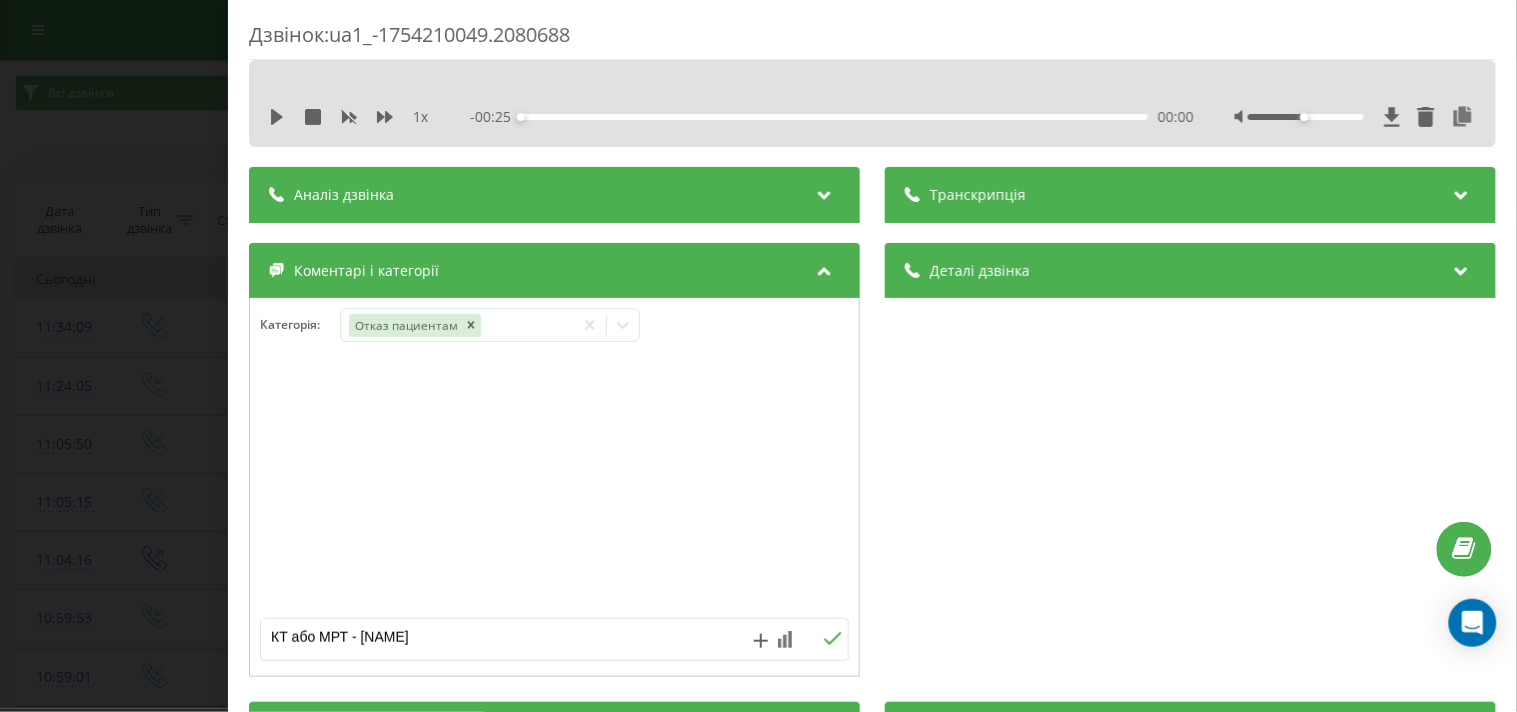 type on "КТ або МРТ - Демент'єва" 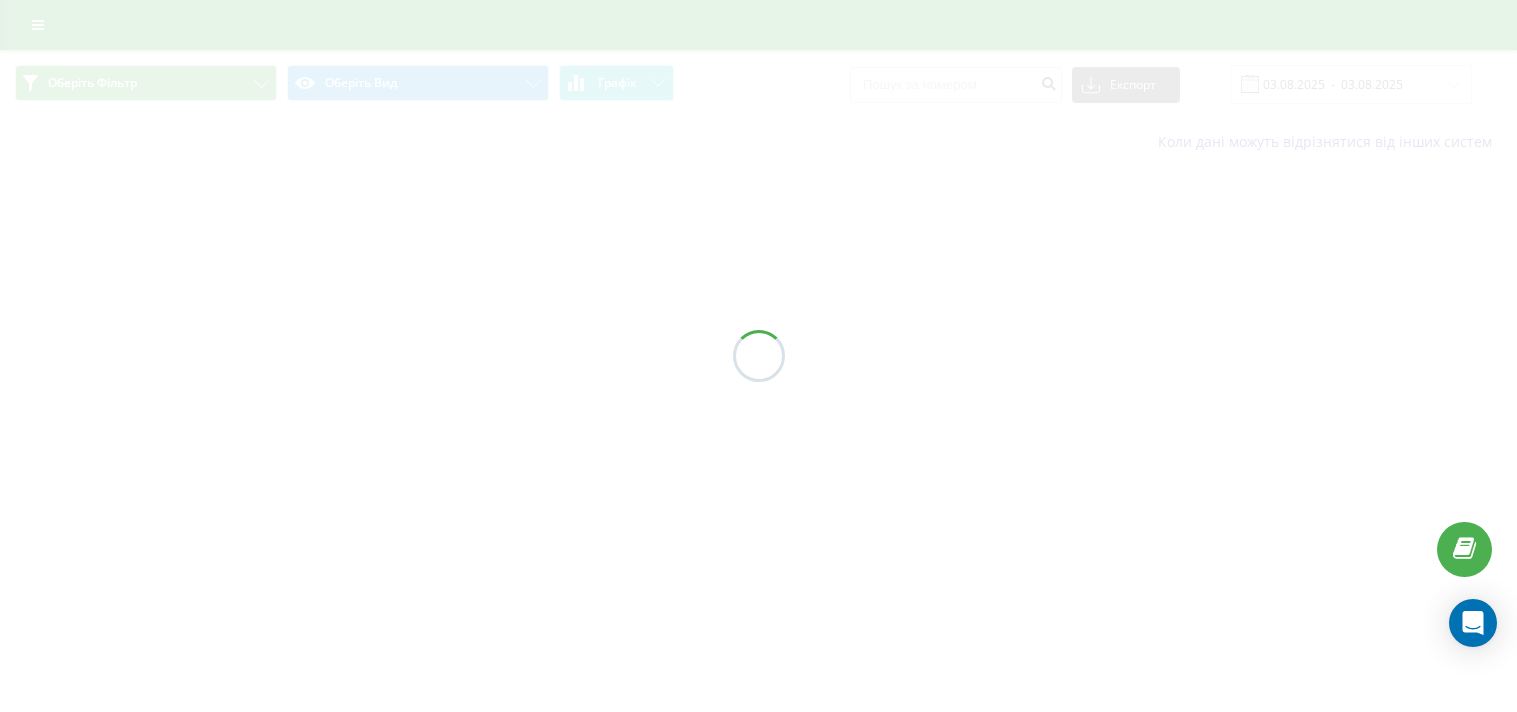 scroll, scrollTop: 0, scrollLeft: 0, axis: both 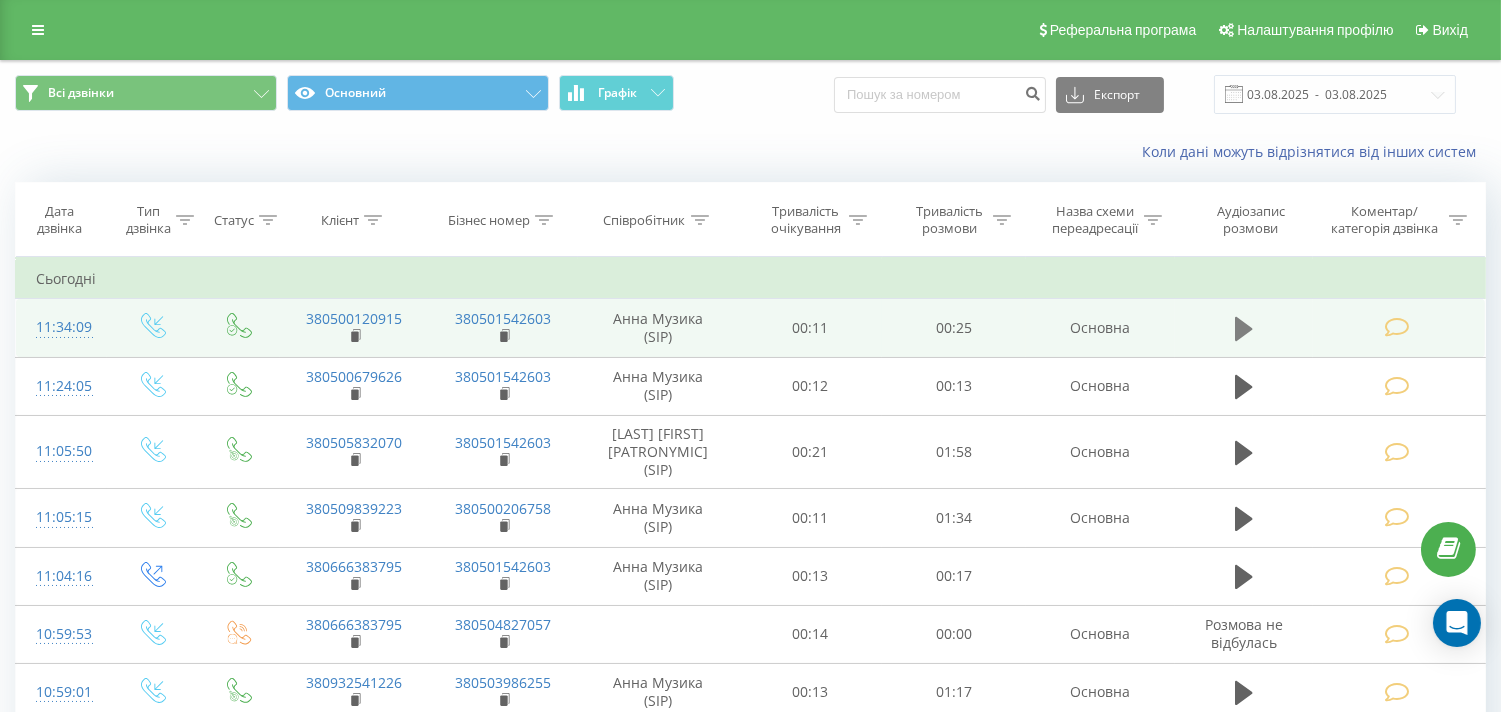 click 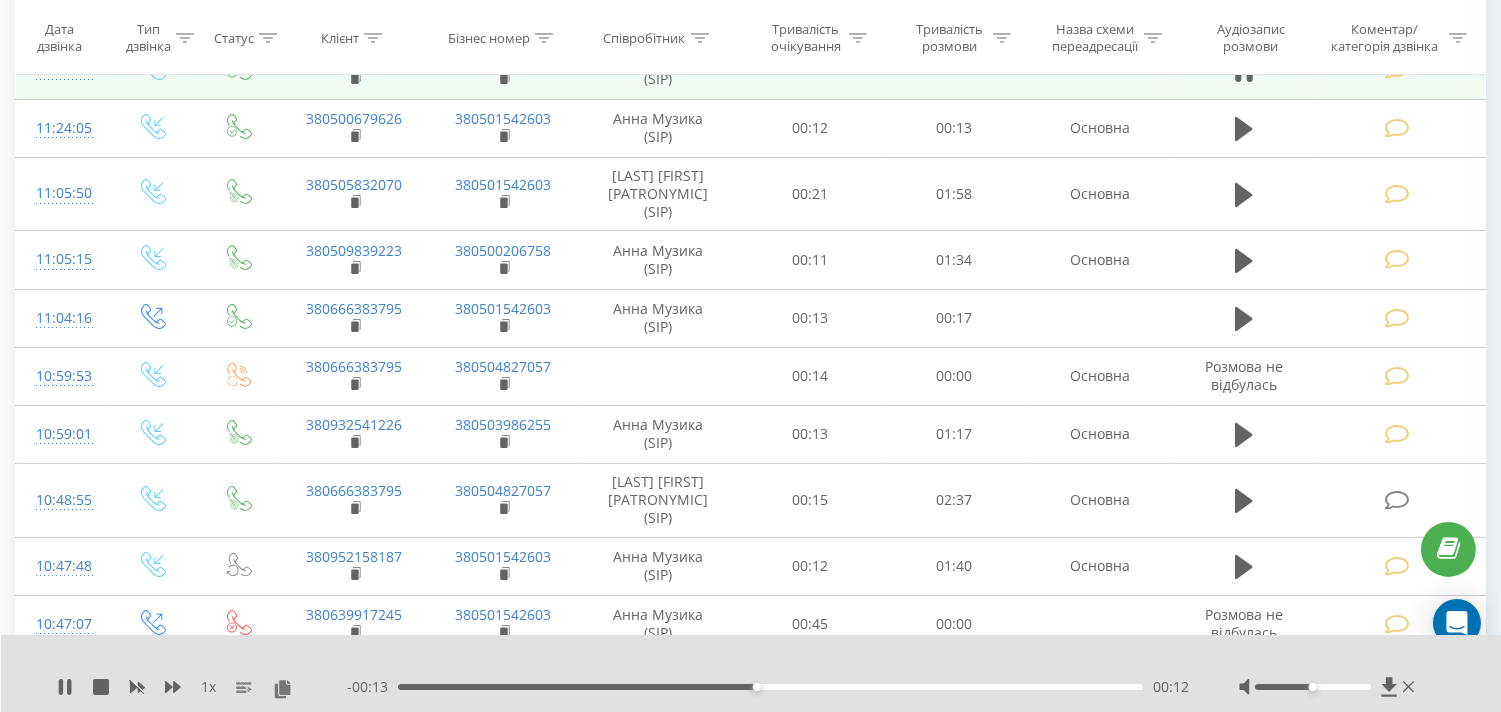 scroll, scrollTop: 0, scrollLeft: 0, axis: both 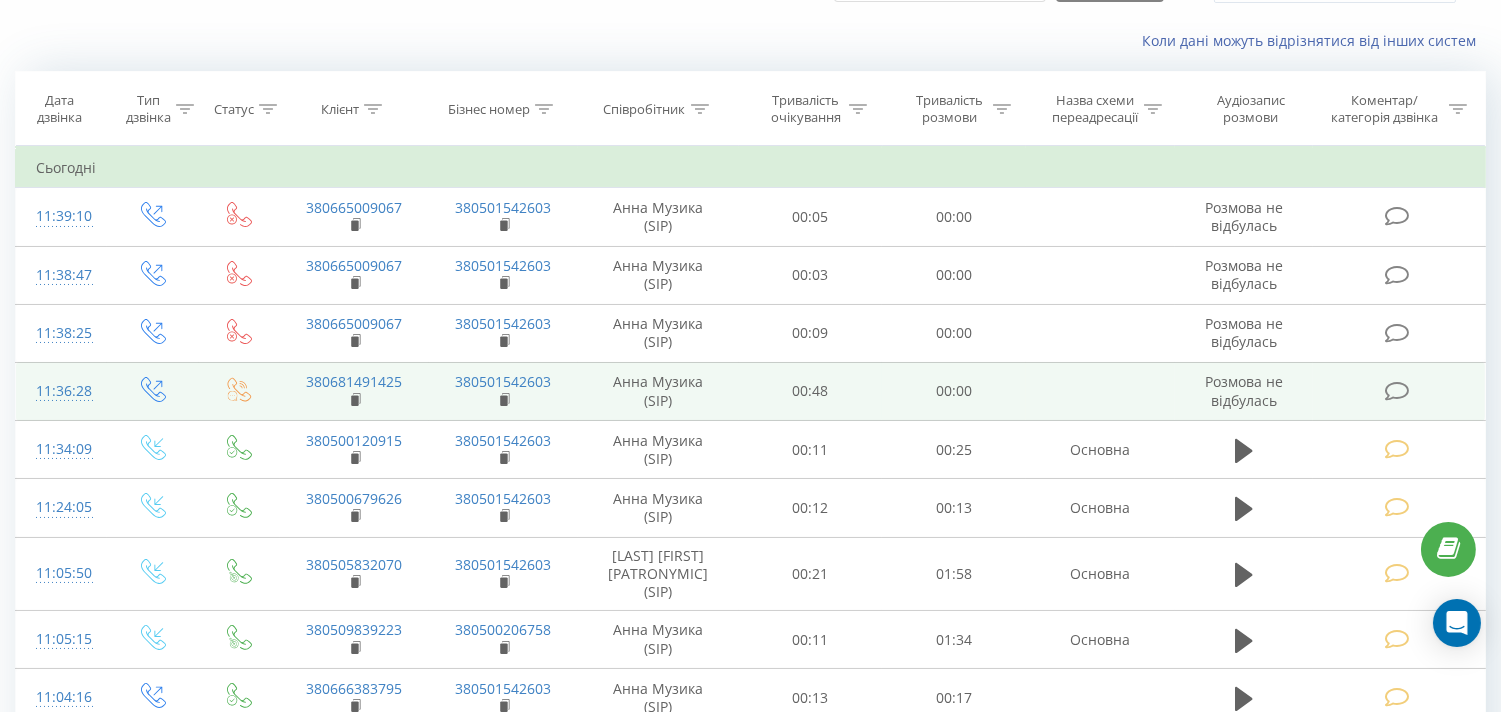 click at bounding box center (1396, 391) 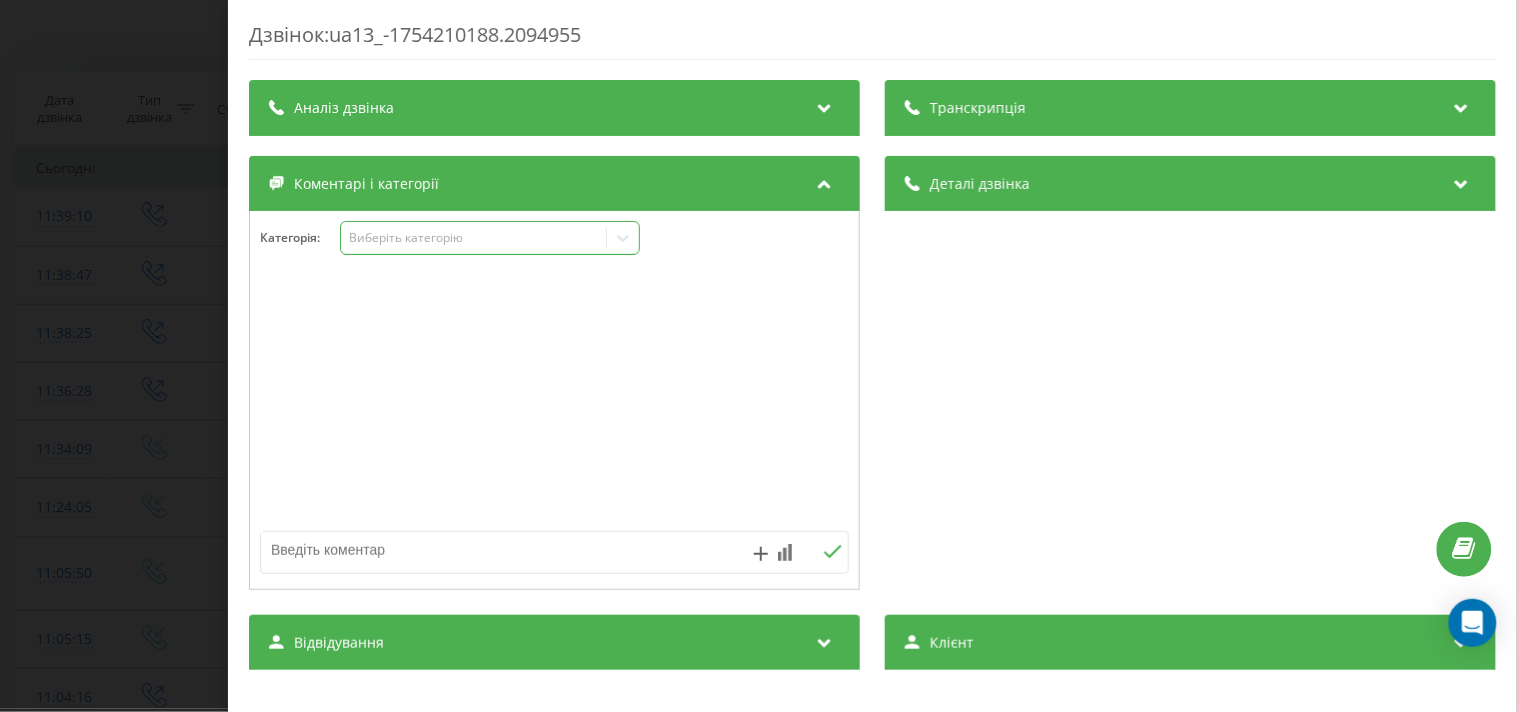 click on "Виберіть категорію" at bounding box center (490, 238) 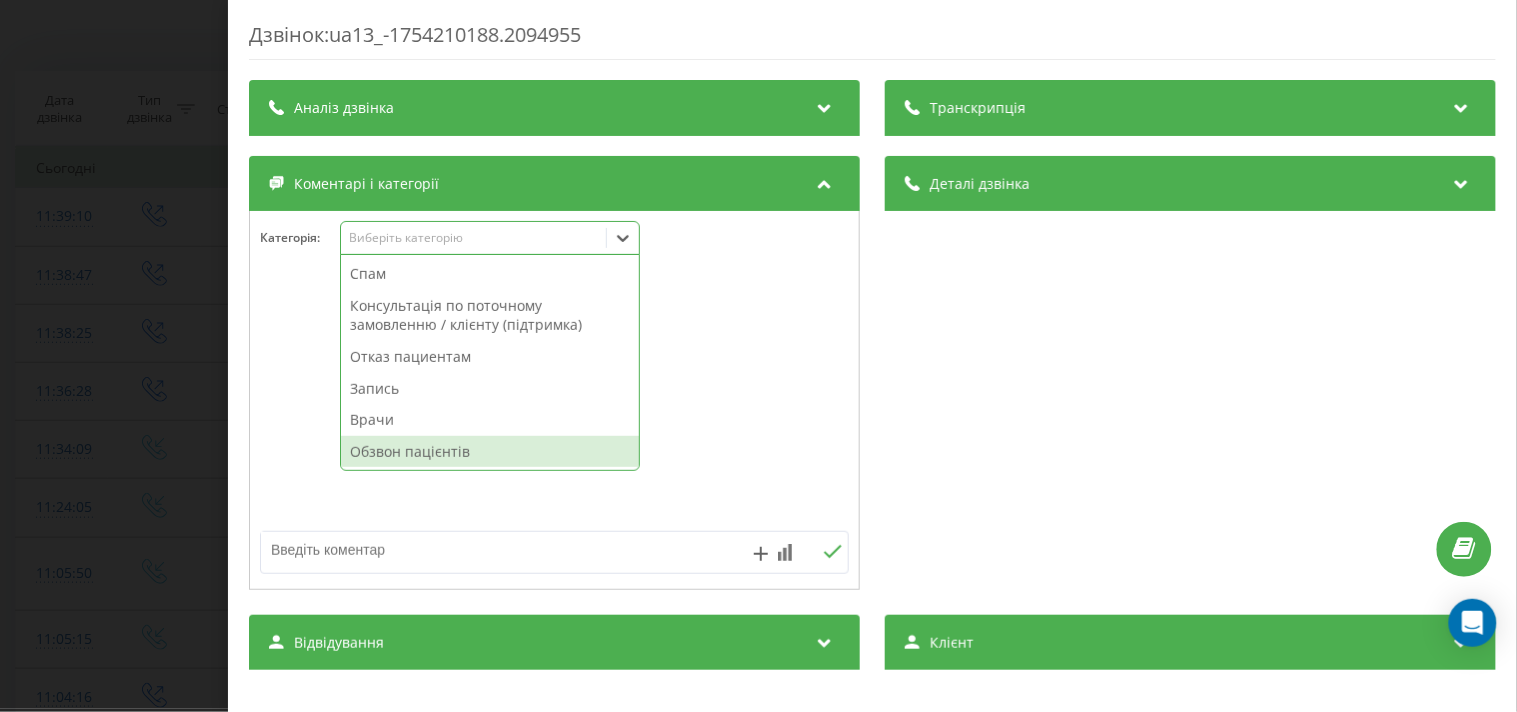 drag, startPoint x: 408, startPoint y: 456, endPoint x: 245, endPoint y: 90, distance: 400.6557 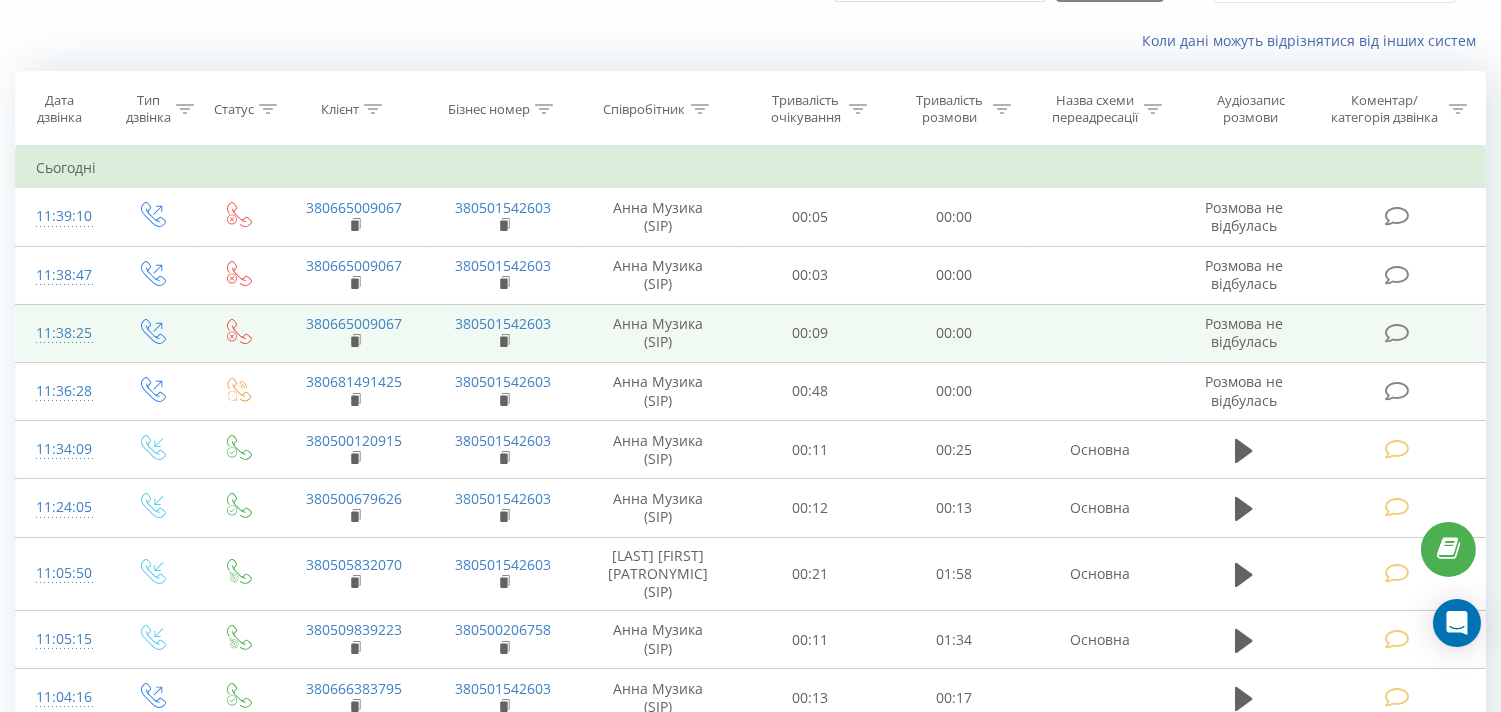 click at bounding box center [1396, 333] 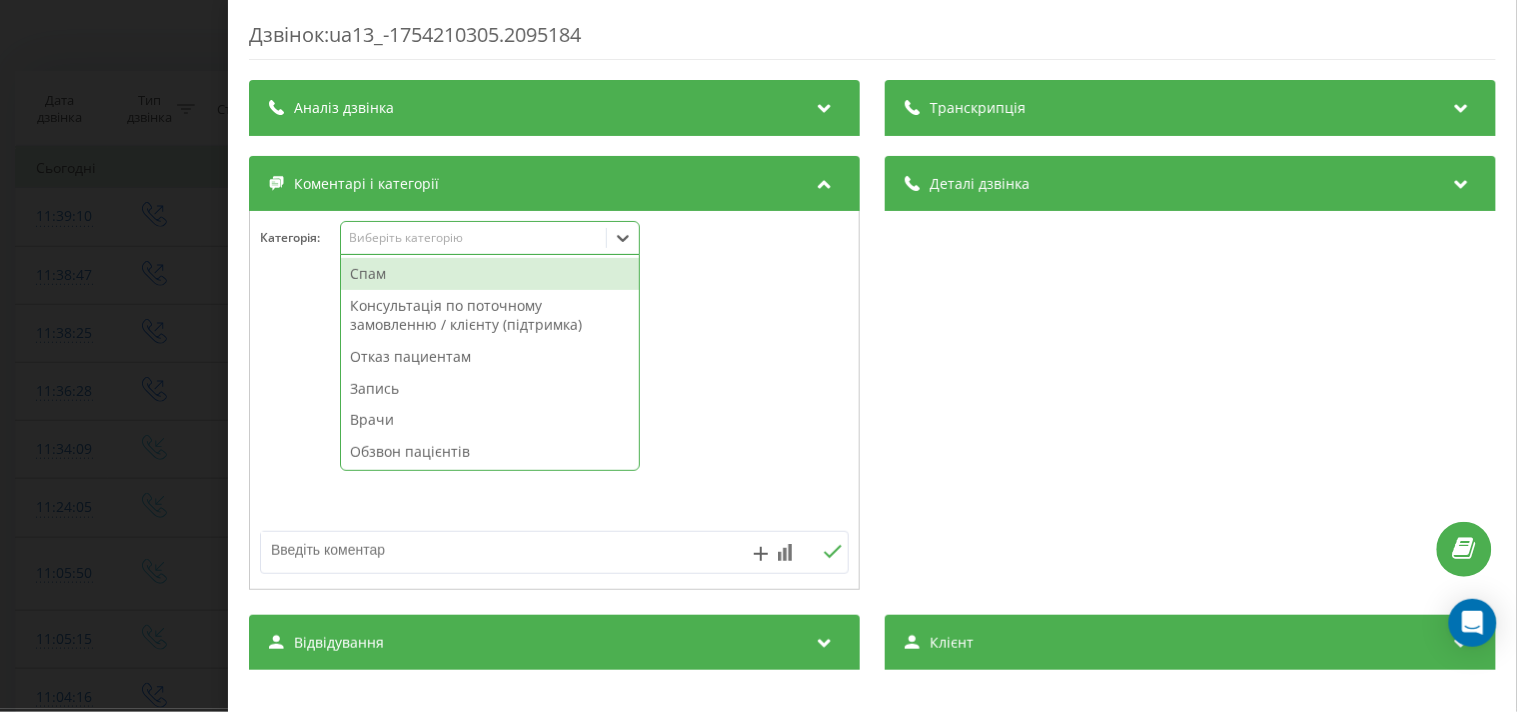 drag, startPoint x: 484, startPoint y: 248, endPoint x: 438, endPoint y: 373, distance: 133.19534 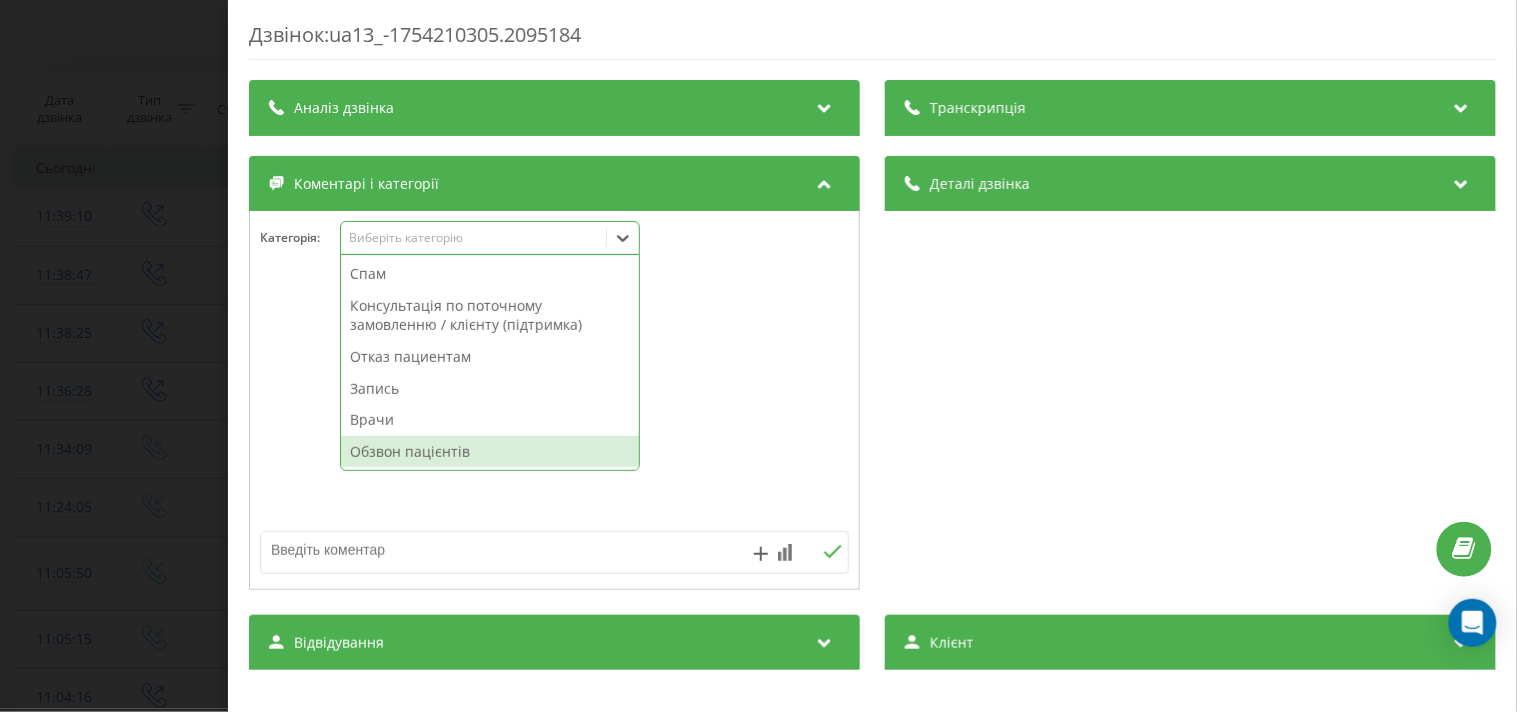 drag, startPoint x: 425, startPoint y: 453, endPoint x: 408, endPoint y: 436, distance: 24.04163 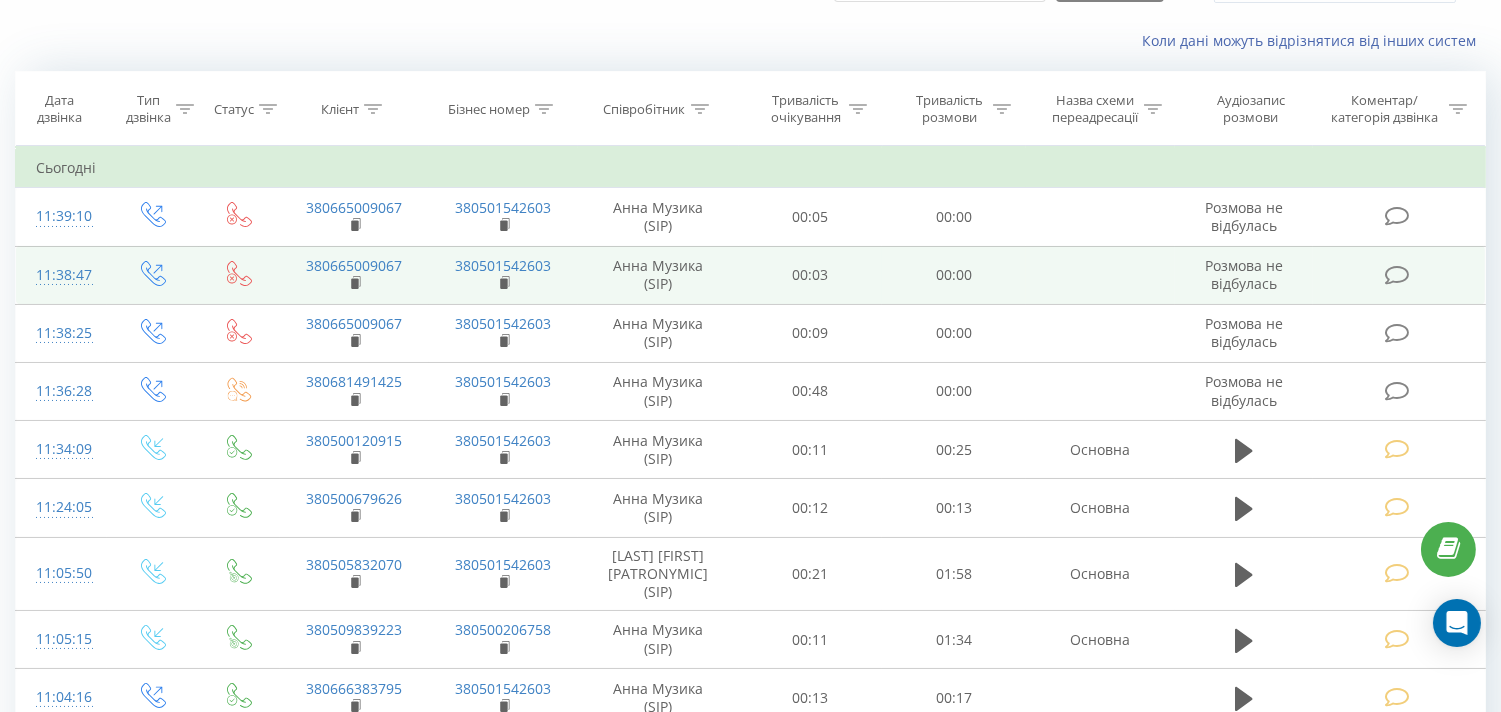 click at bounding box center [1396, 275] 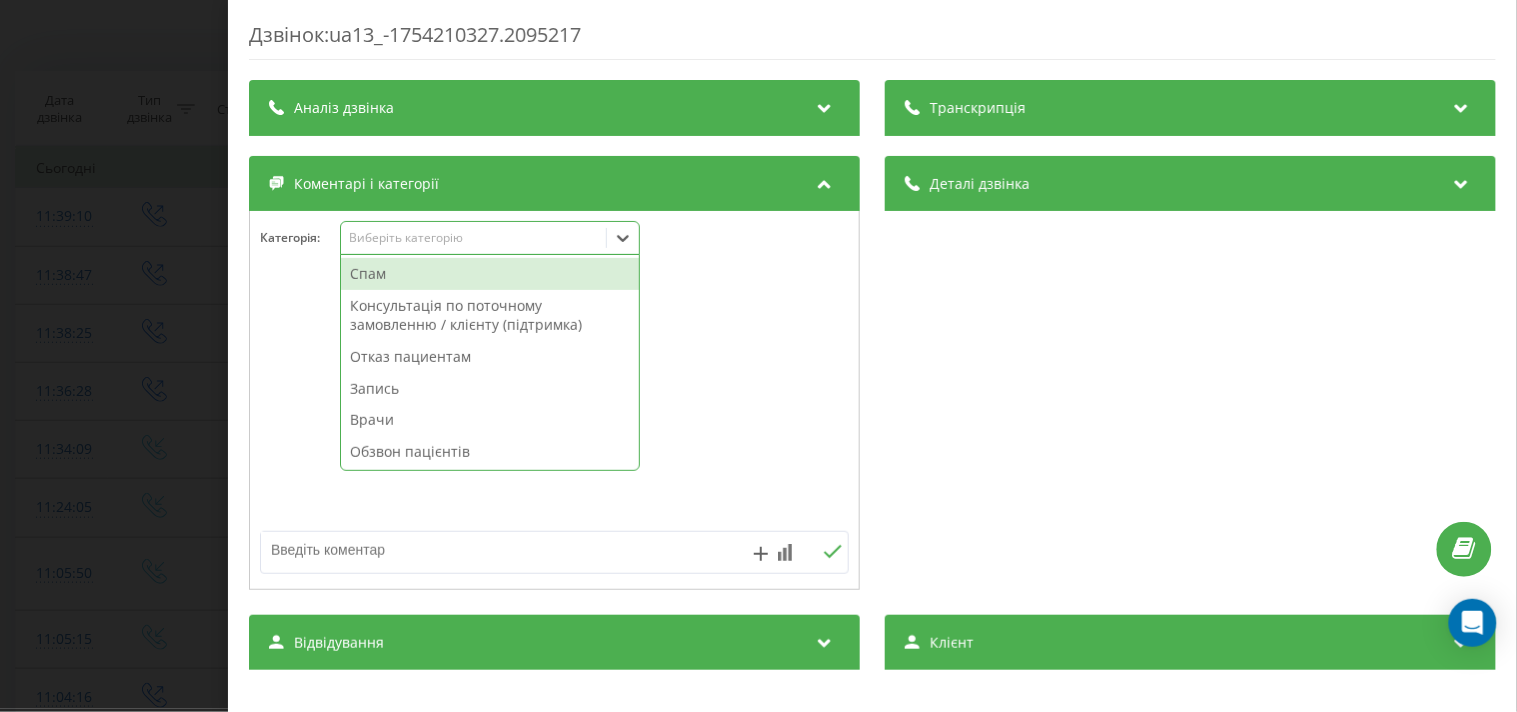 drag, startPoint x: 413, startPoint y: 244, endPoint x: 361, endPoint y: 380, distance: 145.6022 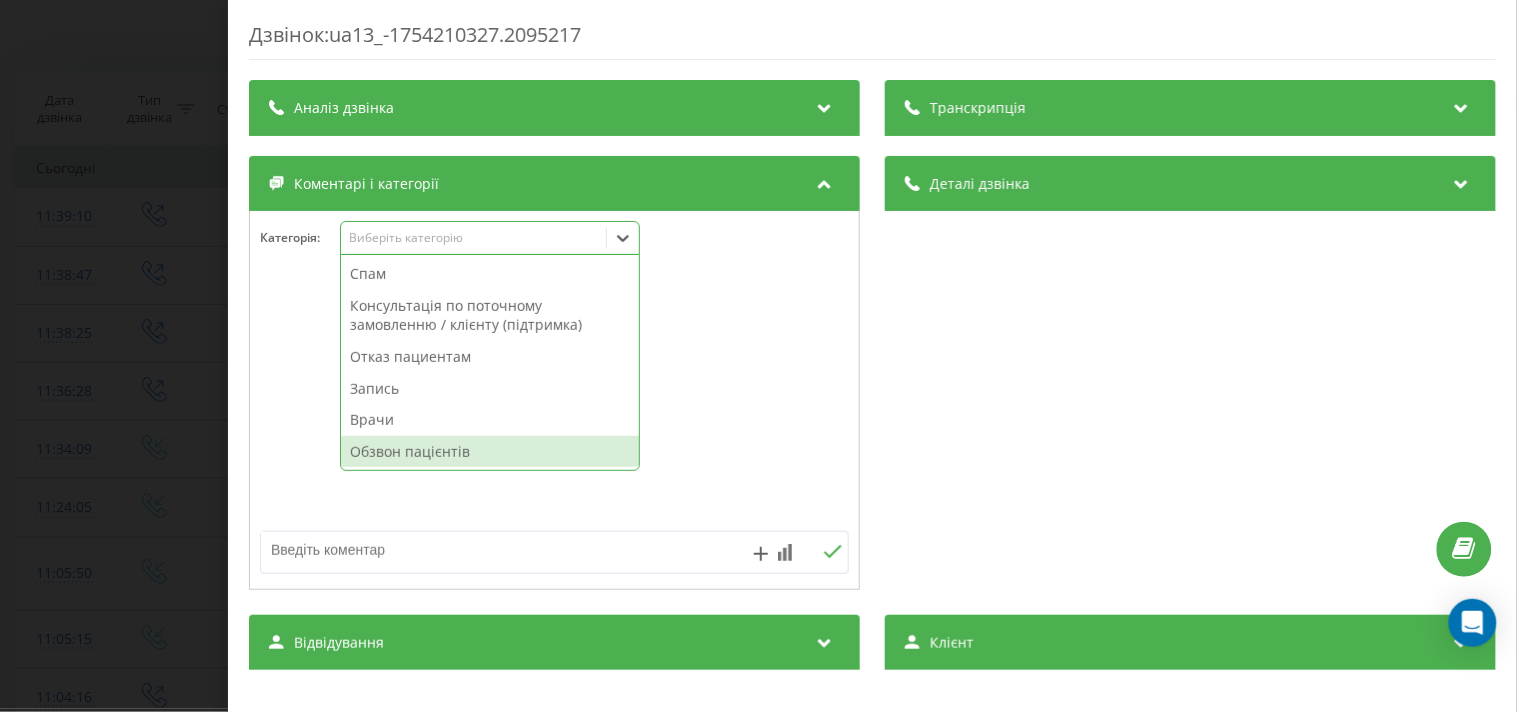 click on "Обзвон пацієнтів" at bounding box center (490, 452) 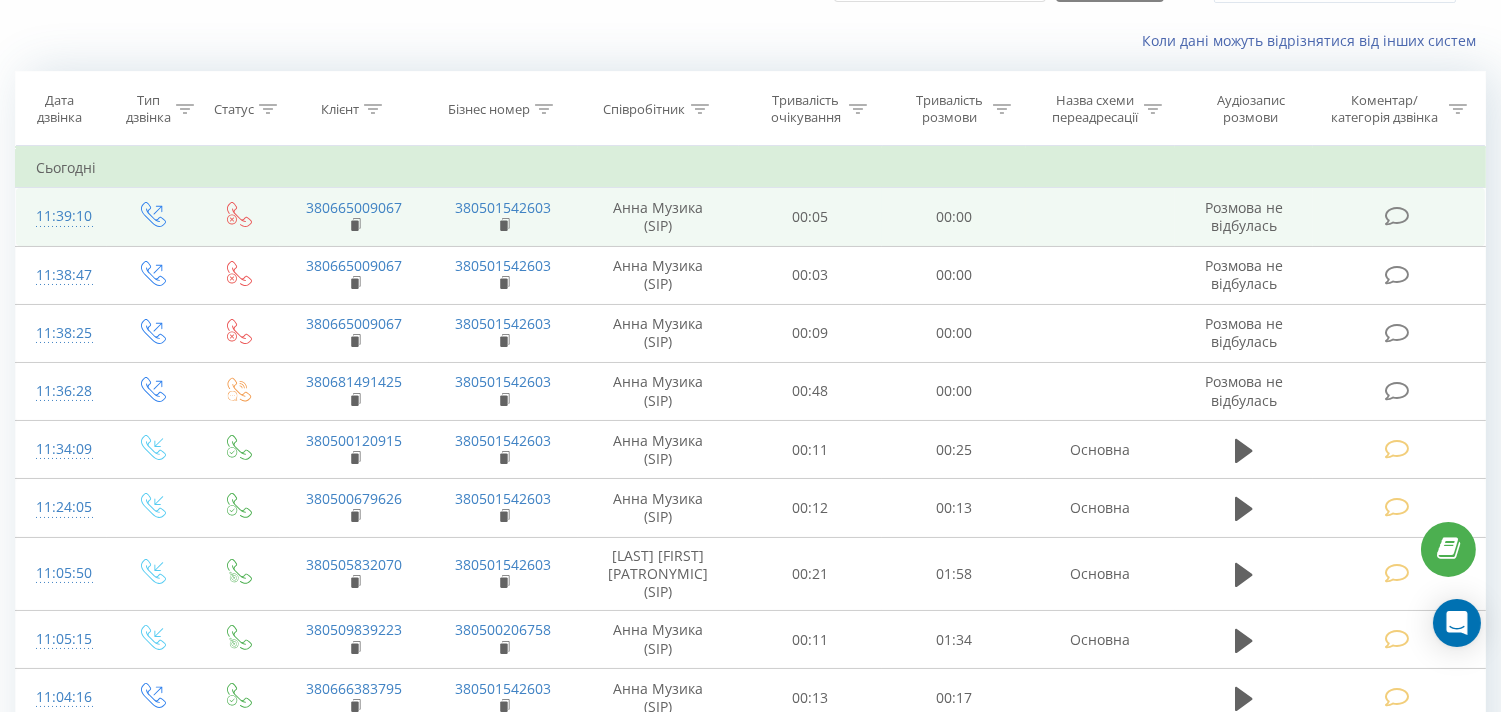 click at bounding box center [1396, 216] 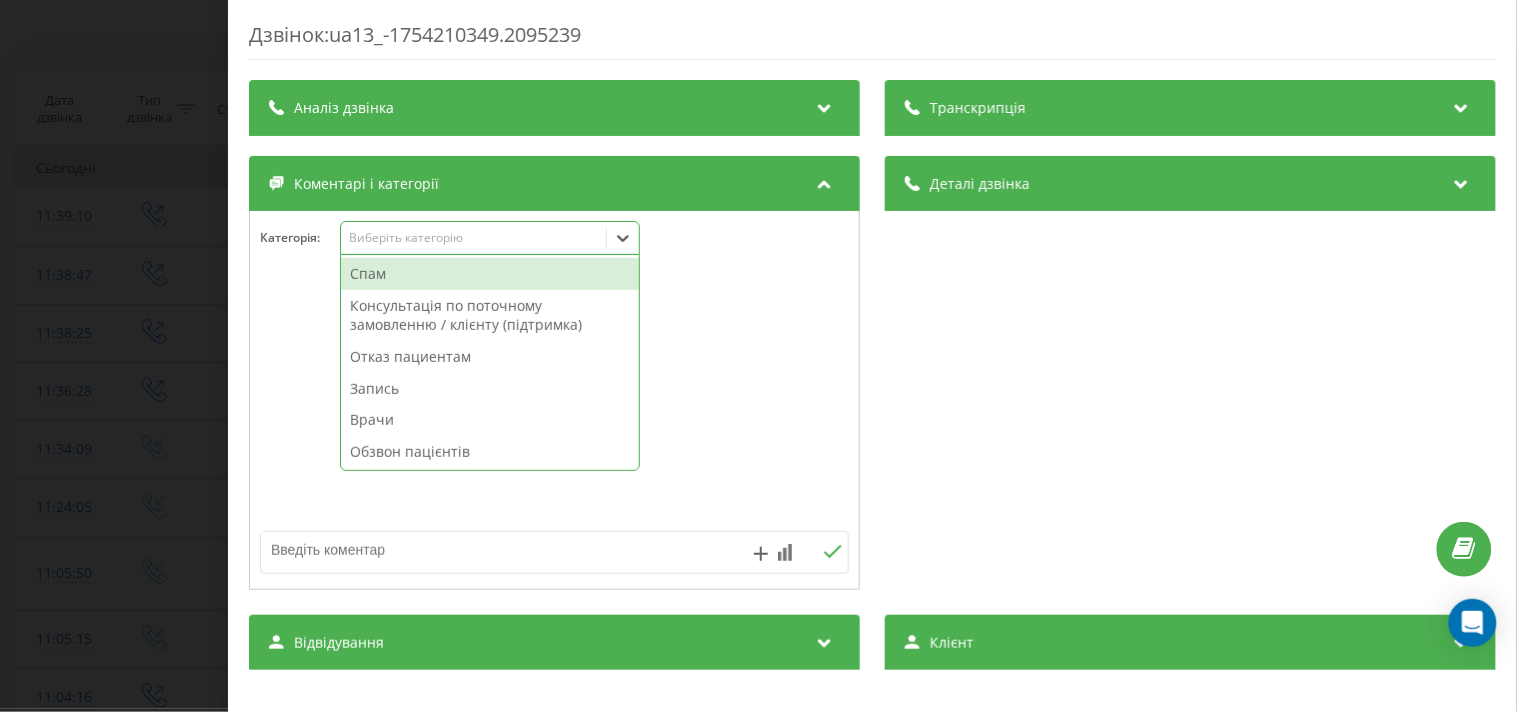 click on "Виберіть категорію" at bounding box center [490, 238] 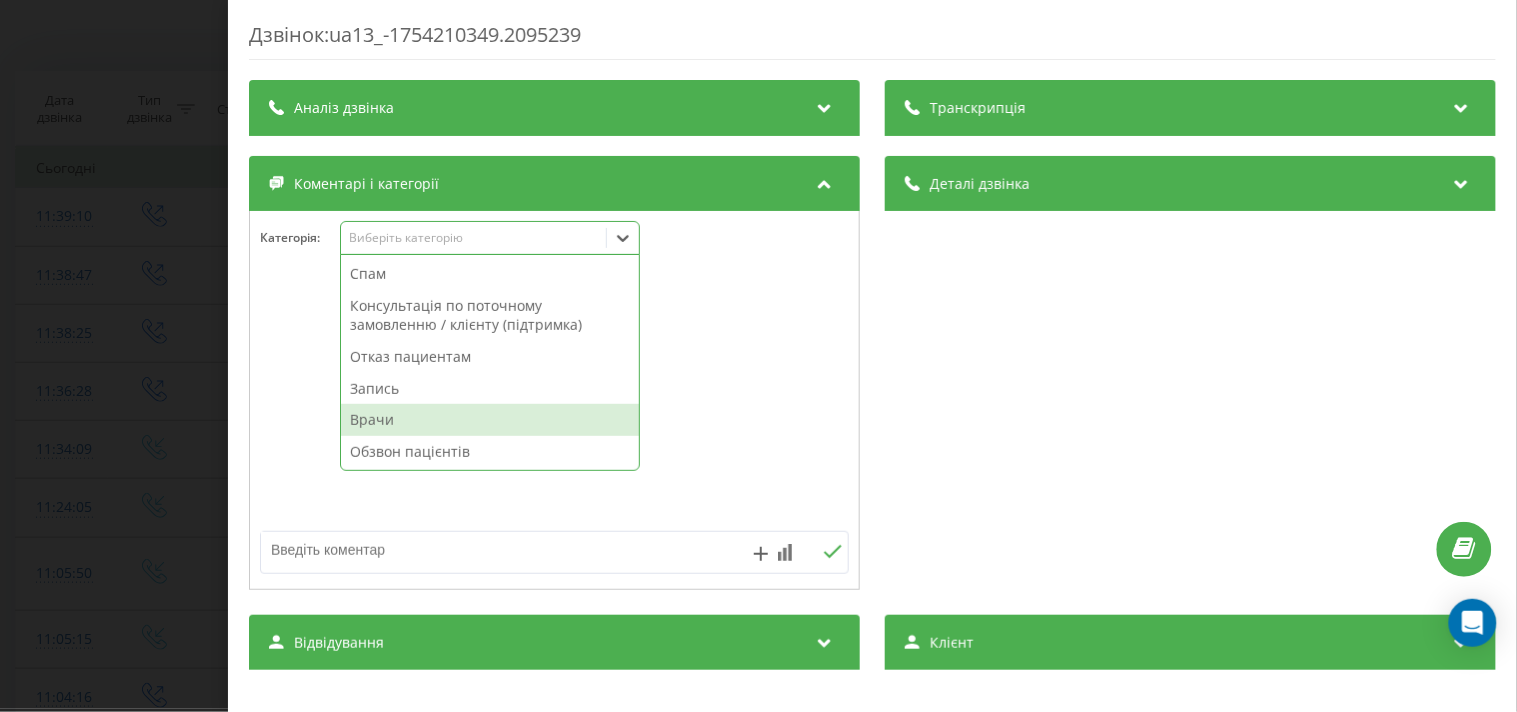 drag, startPoint x: 381, startPoint y: 435, endPoint x: 374, endPoint y: 445, distance: 12.206555 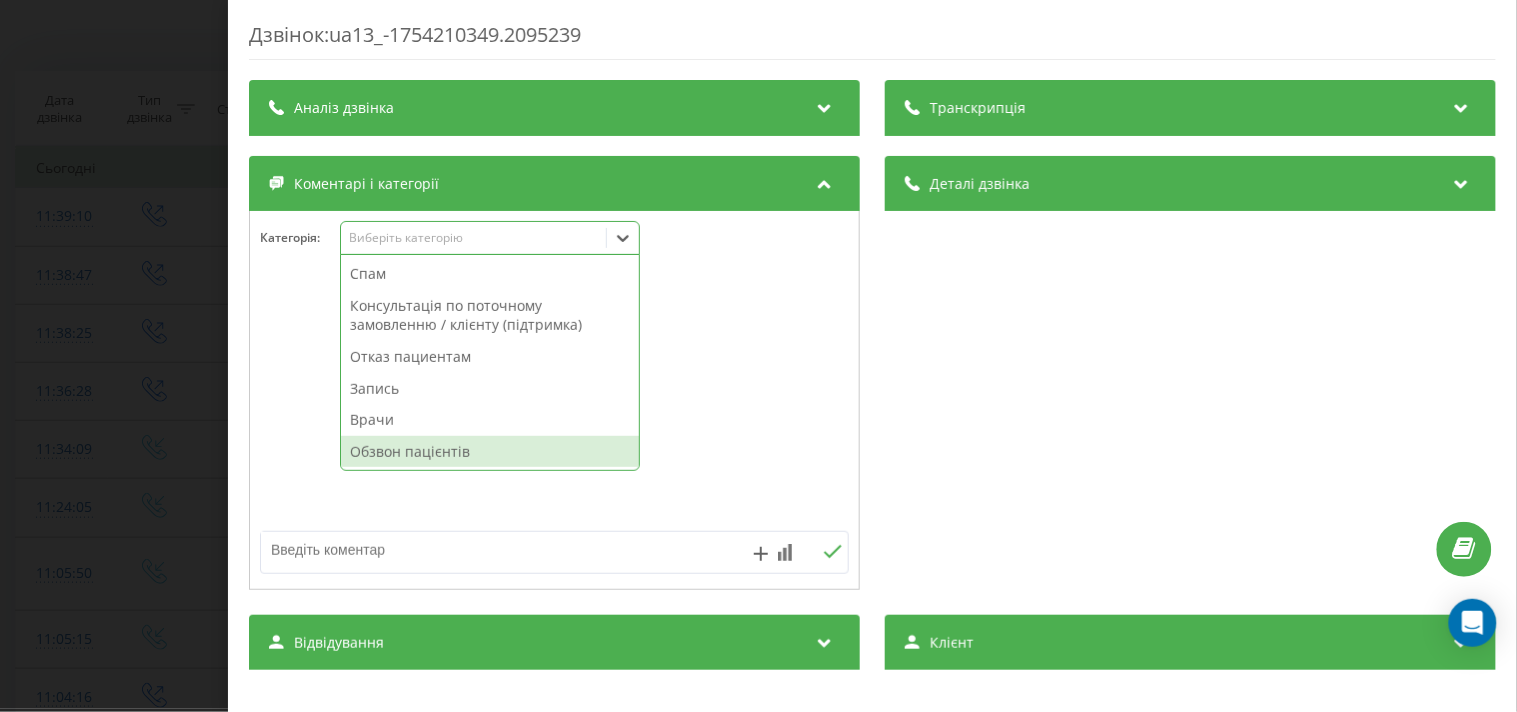 click on "Обзвон пацієнтів" at bounding box center (490, 452) 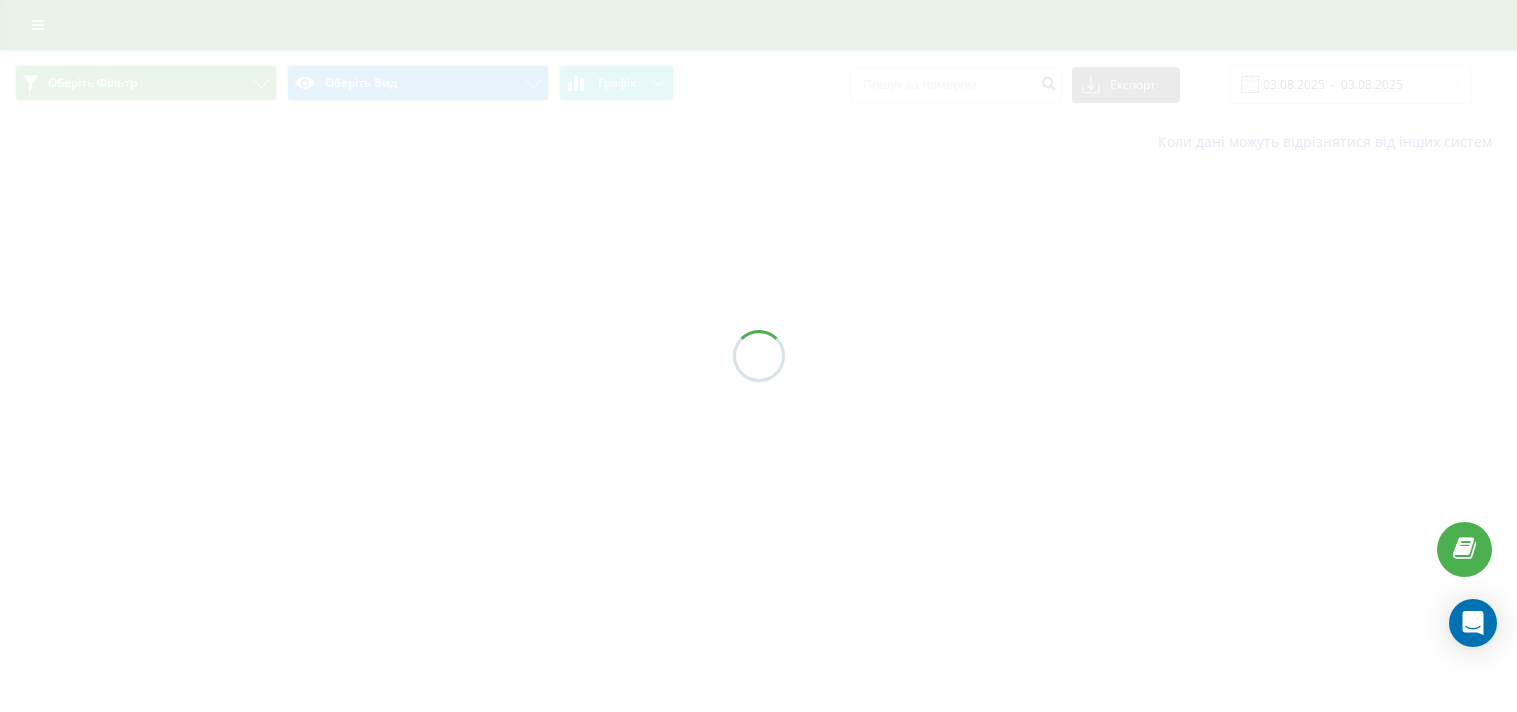 scroll, scrollTop: 0, scrollLeft: 0, axis: both 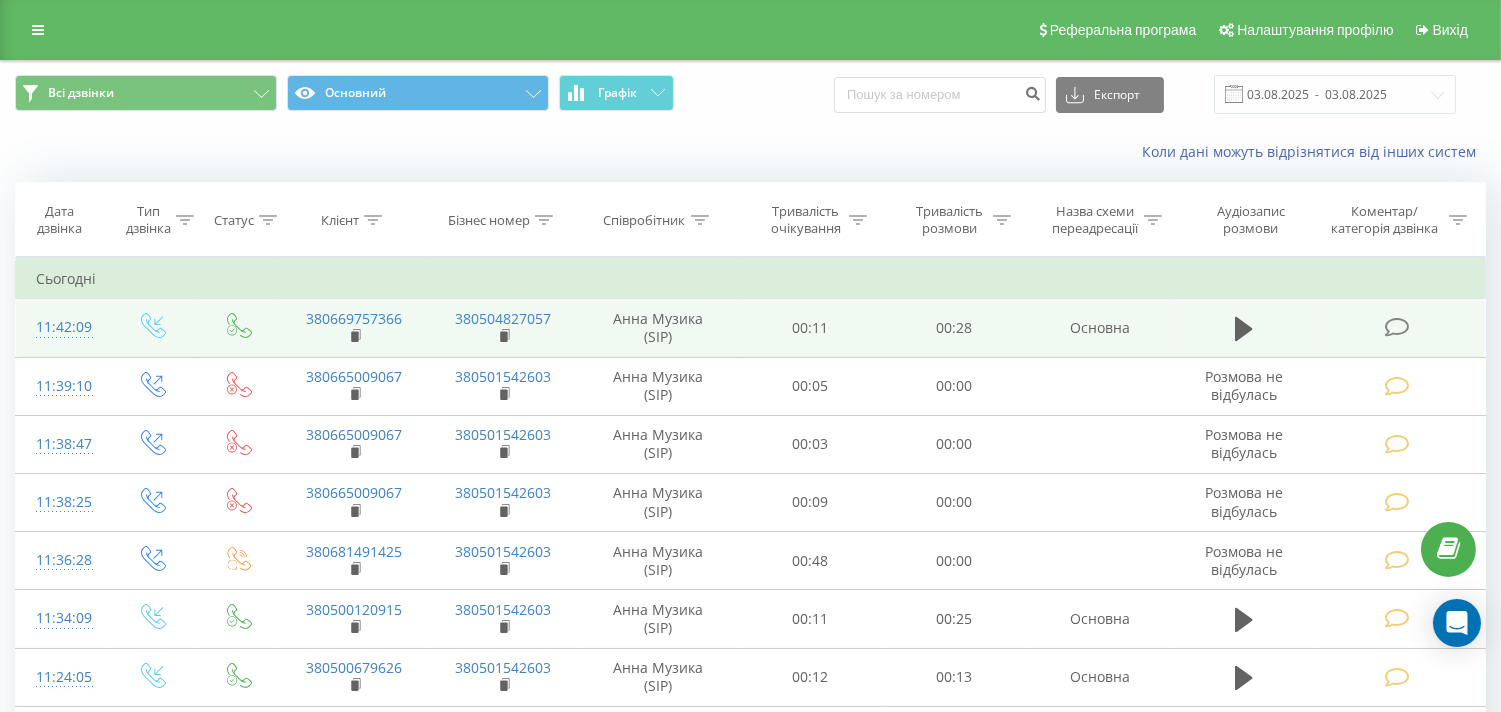 click at bounding box center (1396, 327) 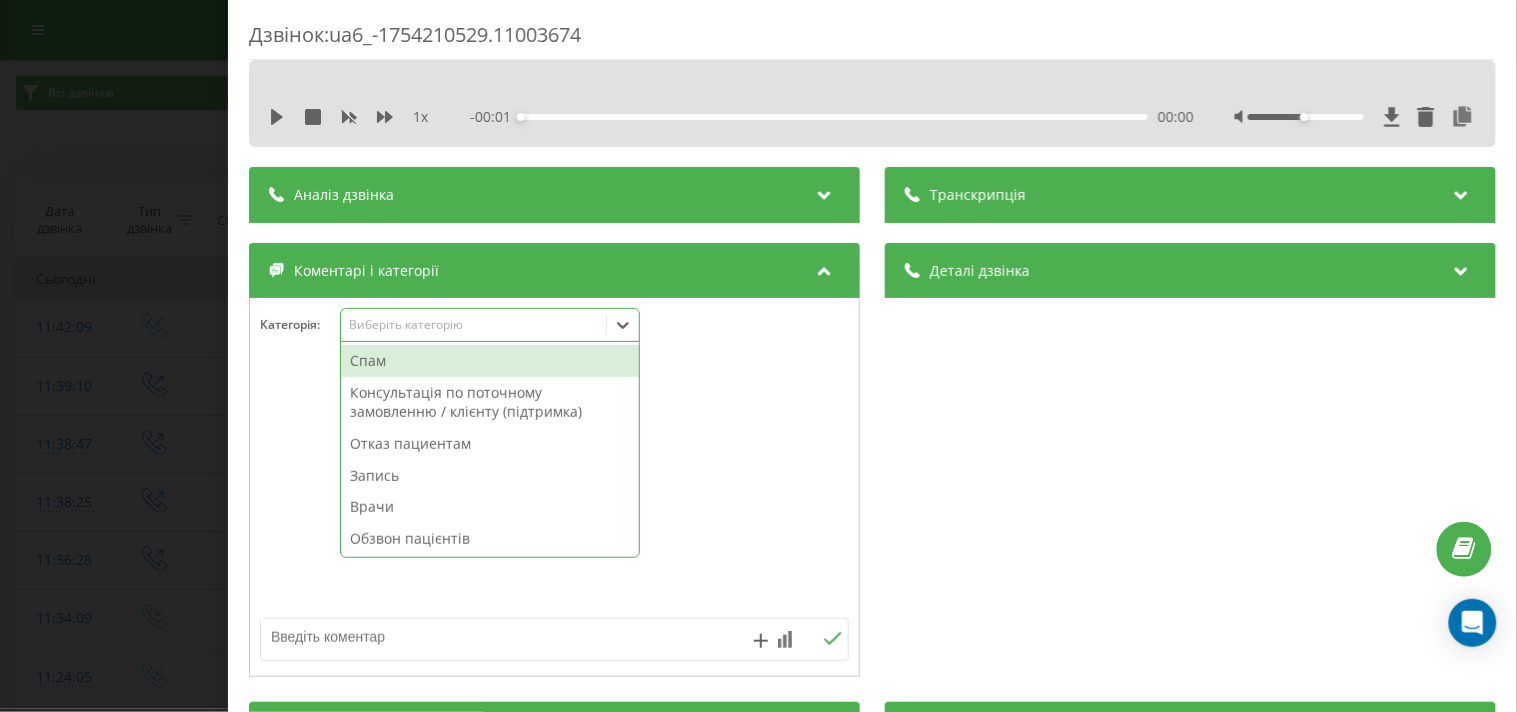 click on "Виберіть категорію" at bounding box center [490, 325] 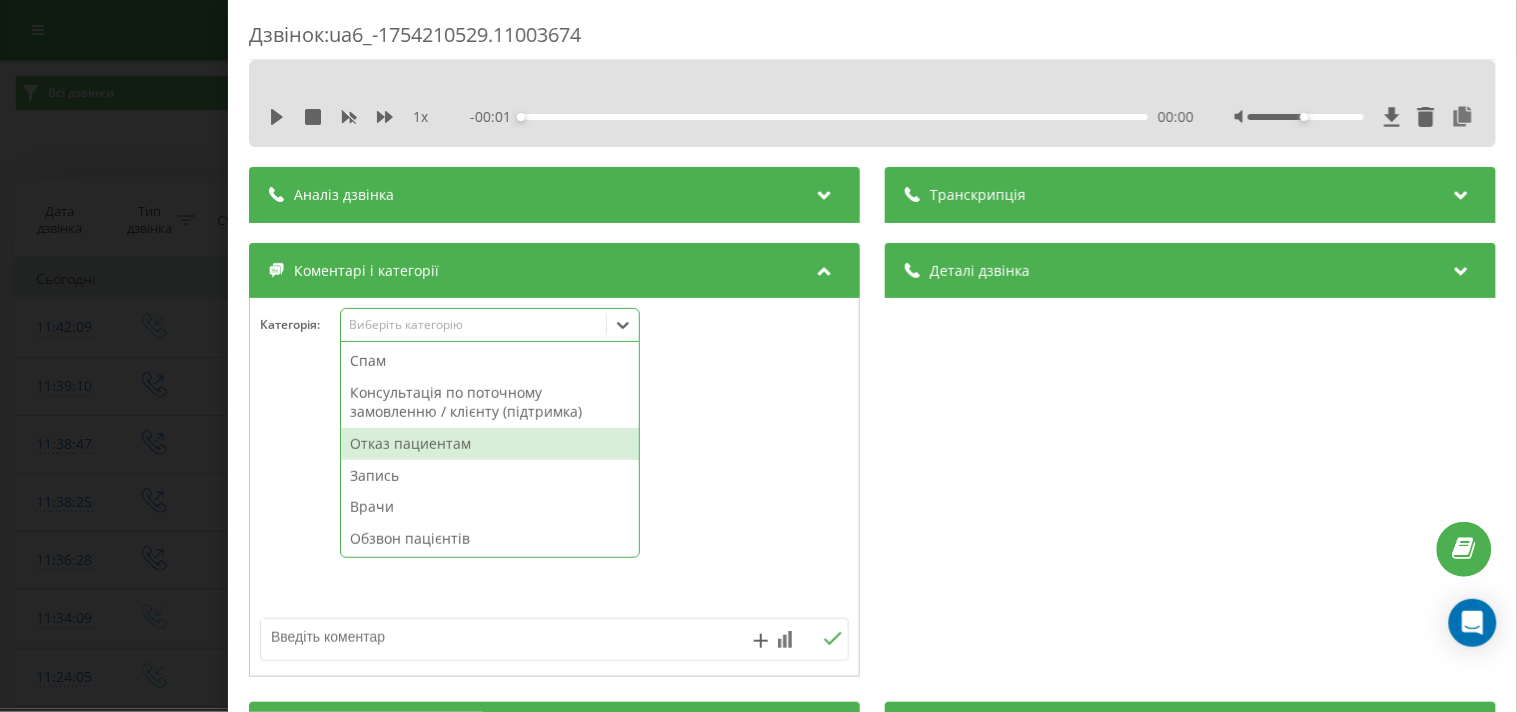click on "Отказ пациентам" at bounding box center (490, 444) 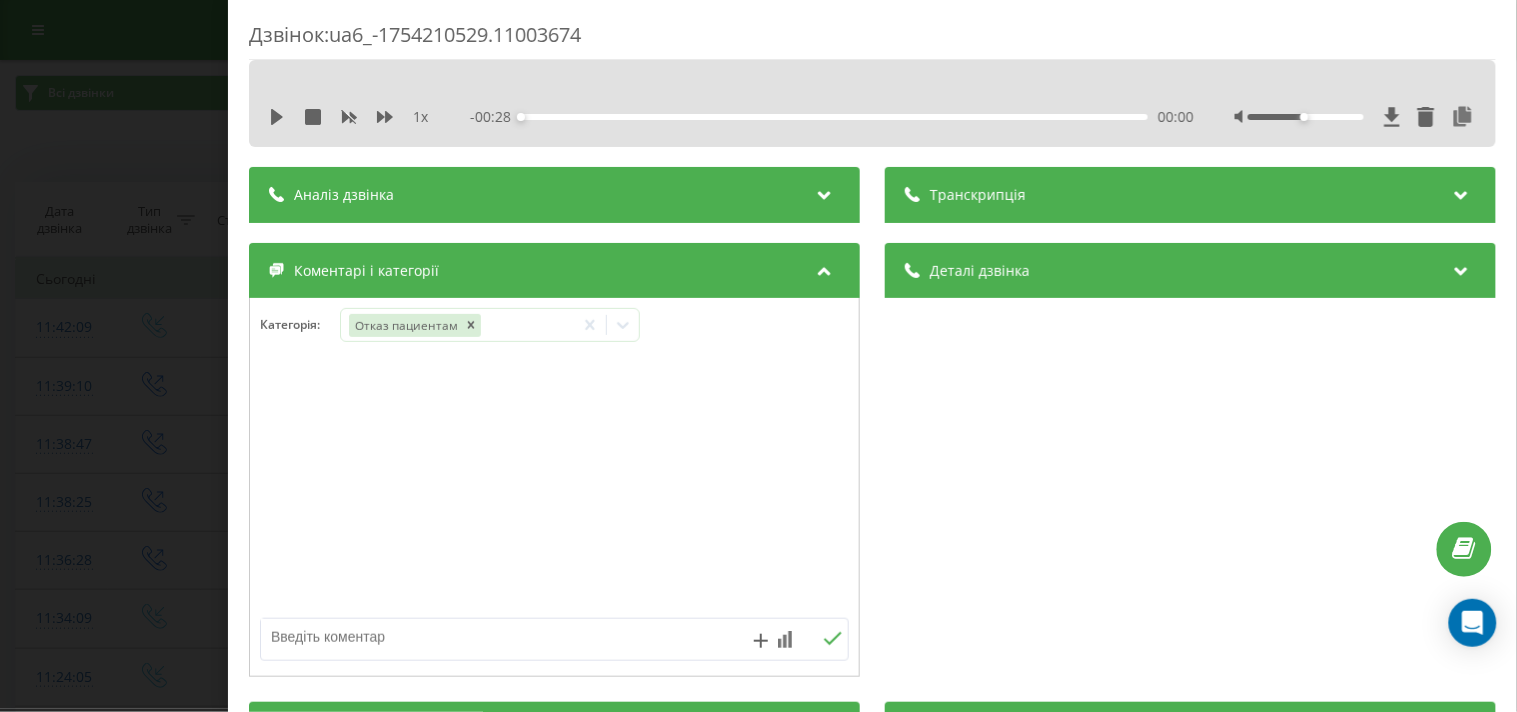 click at bounding box center (496, 637) 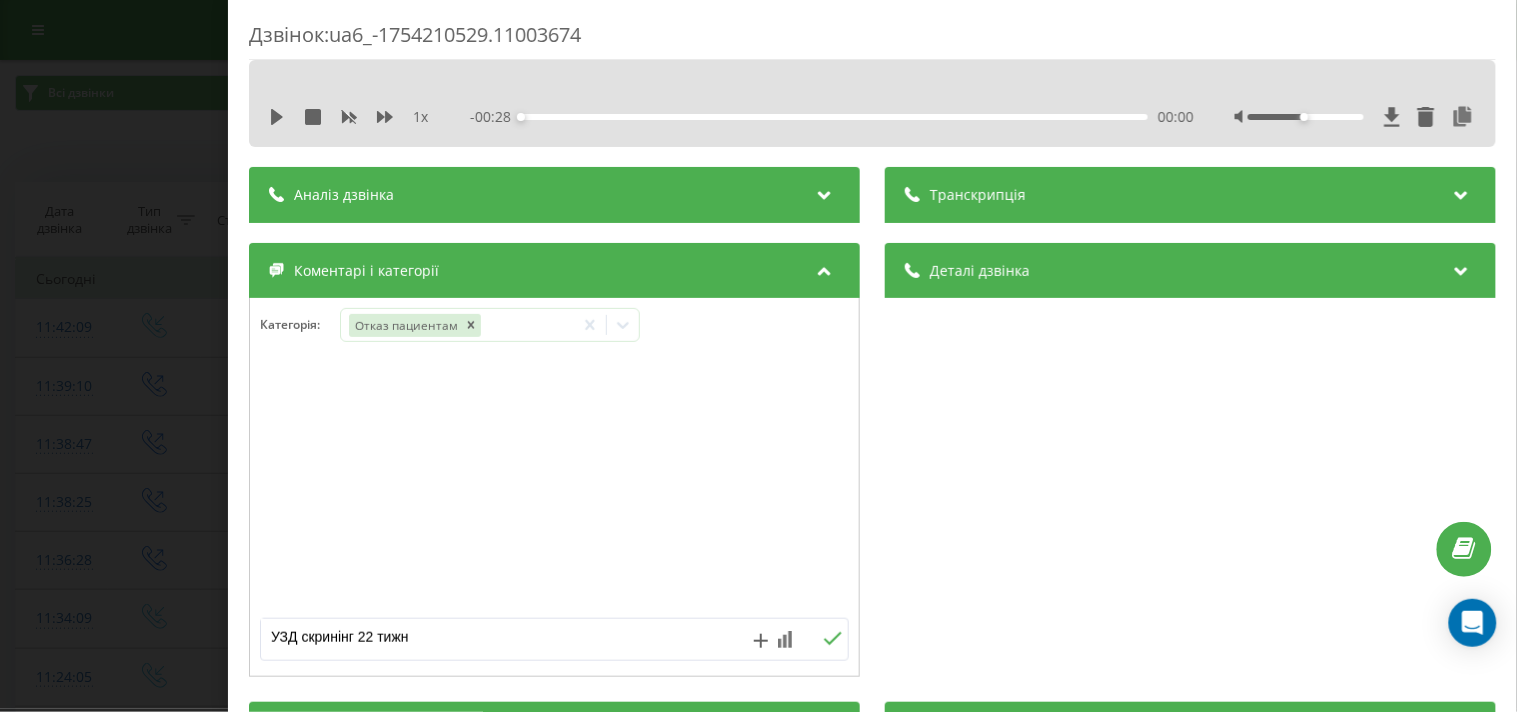 type on "УЗД скринінг 22 тижні" 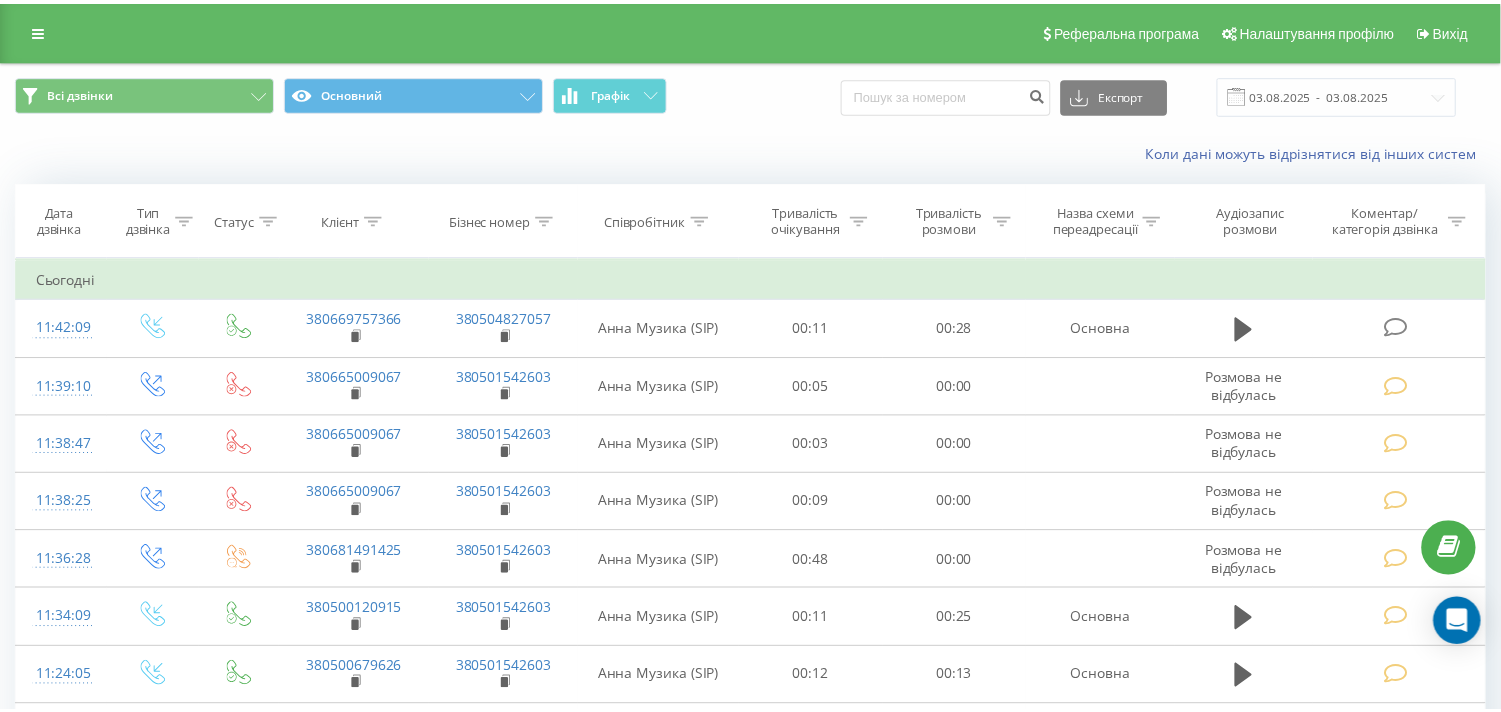 scroll, scrollTop: 8, scrollLeft: 0, axis: vertical 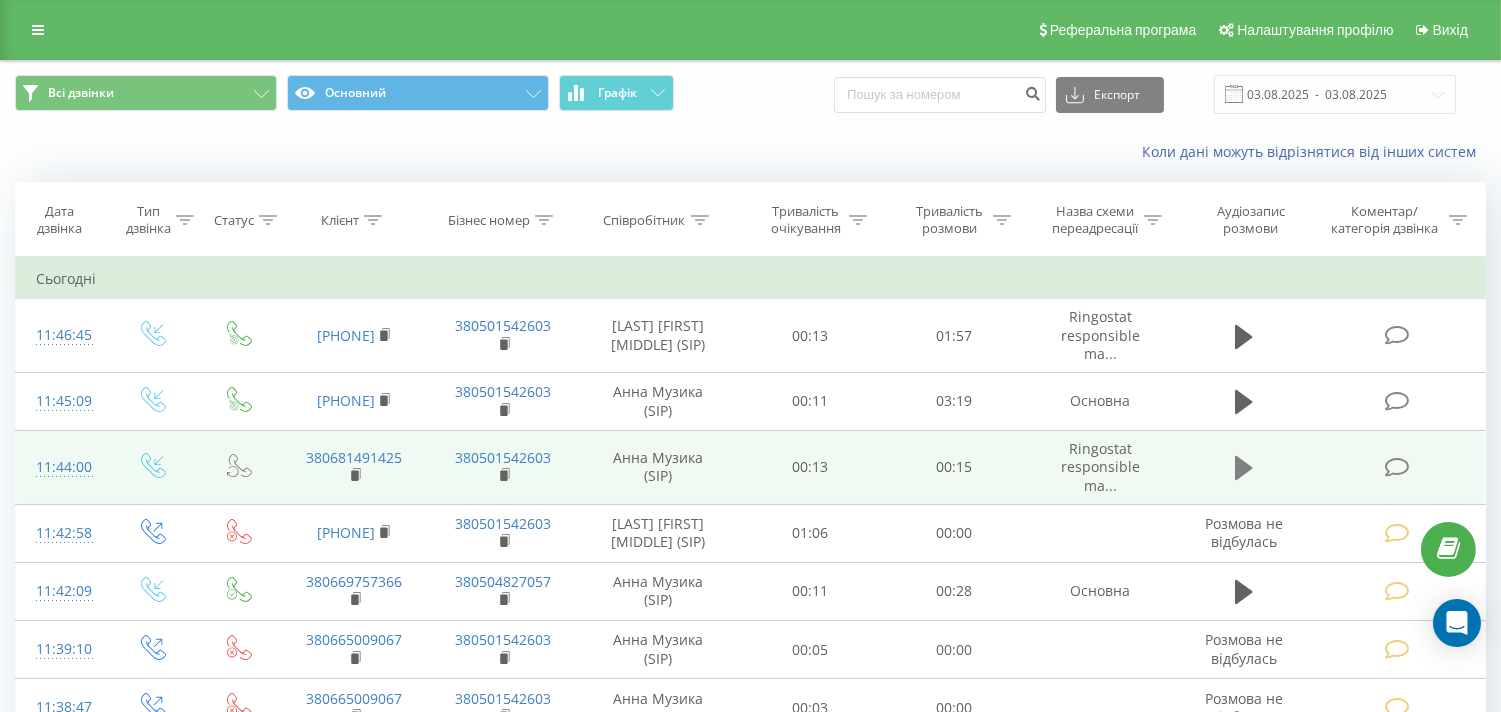 click 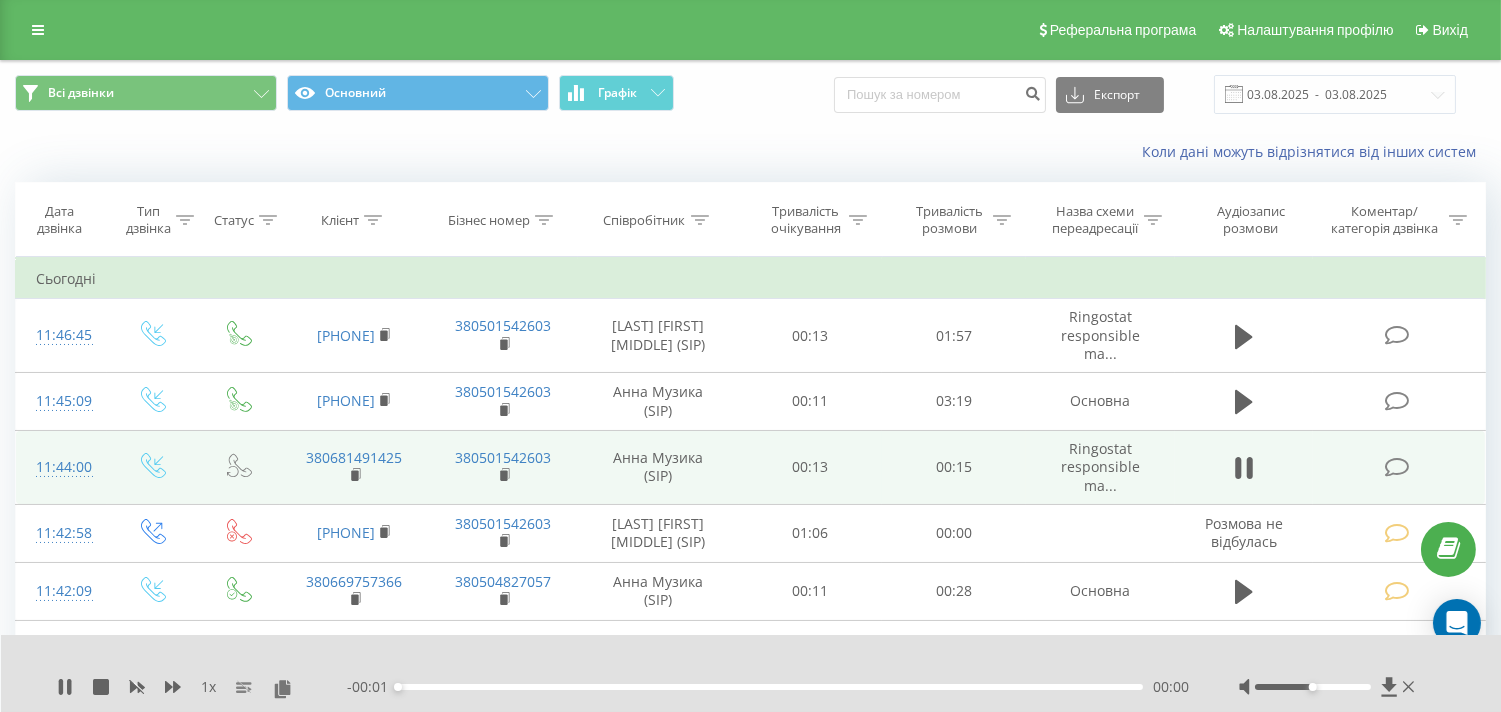 click at bounding box center (1396, 467) 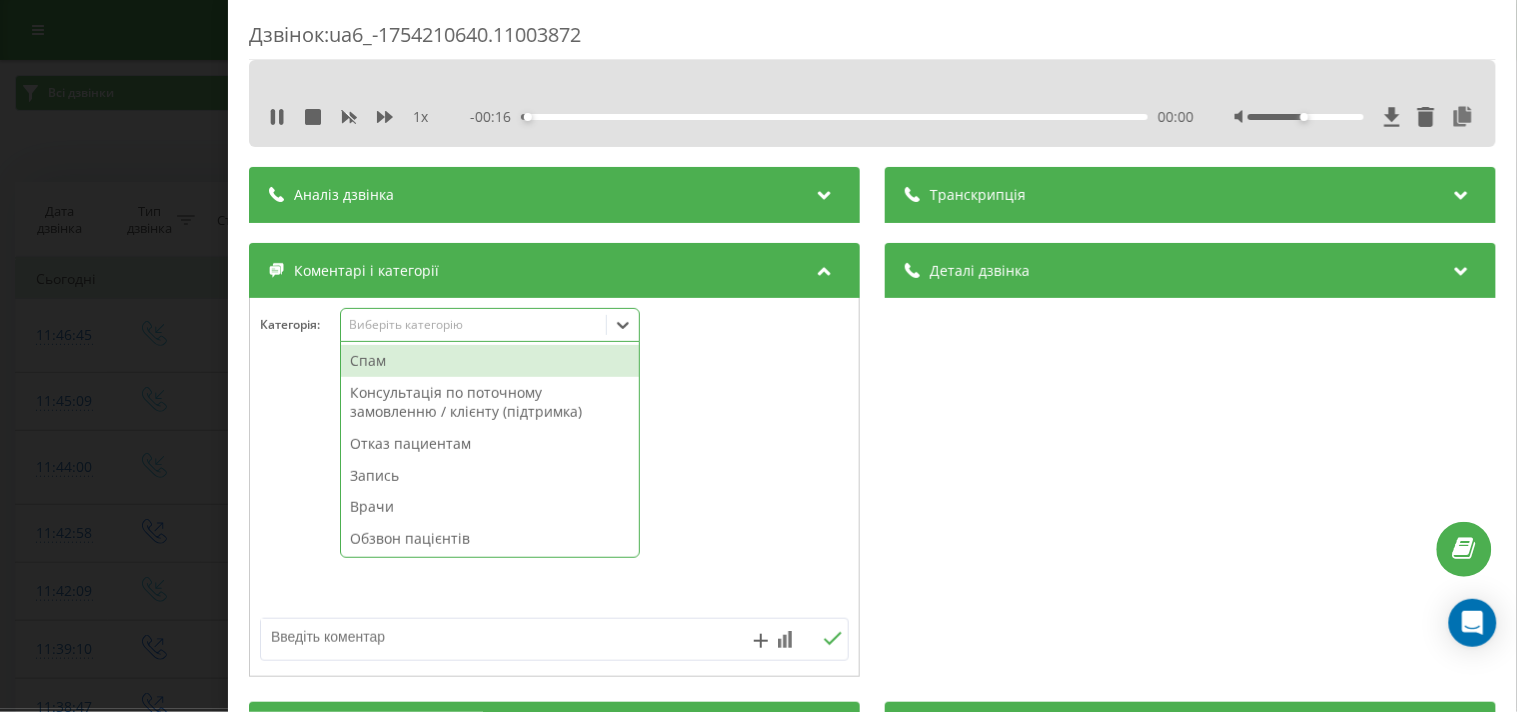 drag, startPoint x: 442, startPoint y: 317, endPoint x: 437, endPoint y: 450, distance: 133.09395 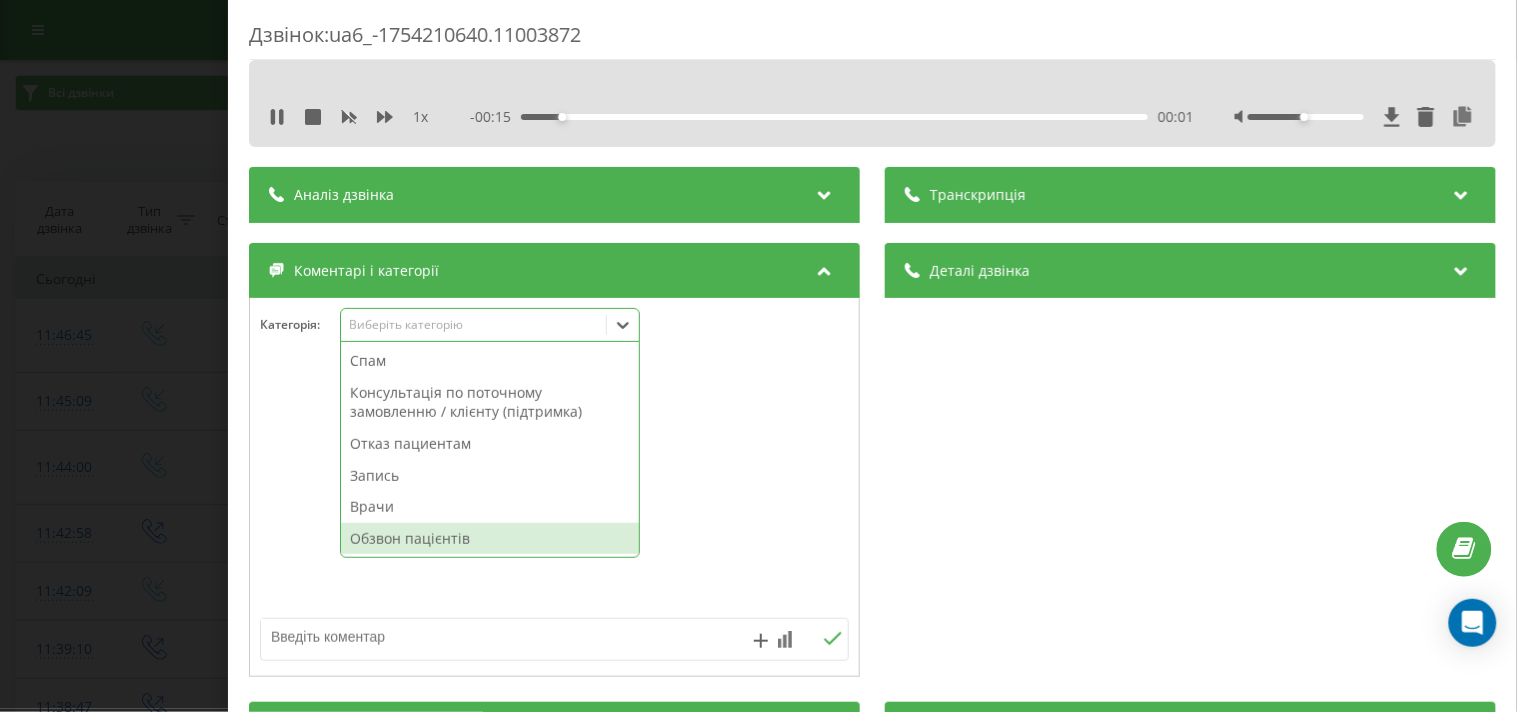 click on "Обзвон пацієнтів" at bounding box center (490, 539) 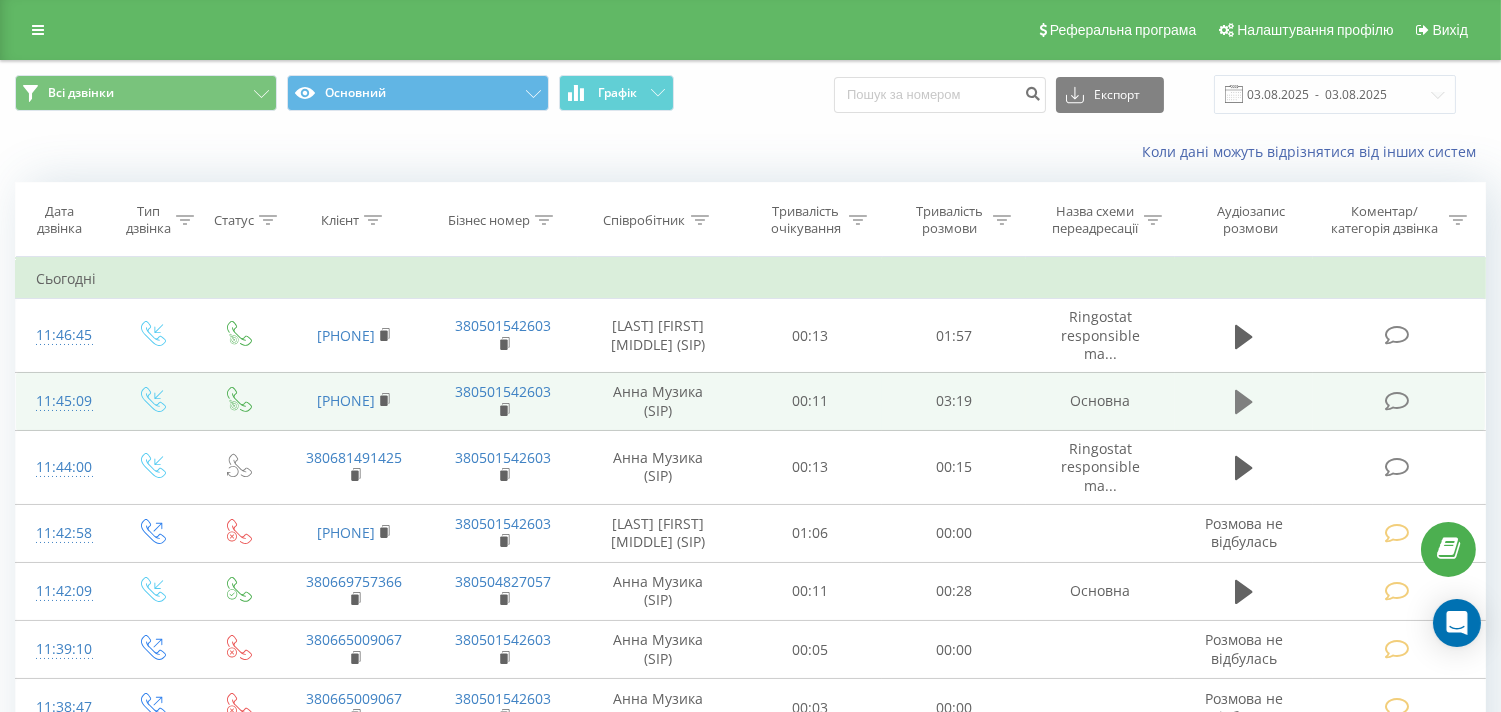 click 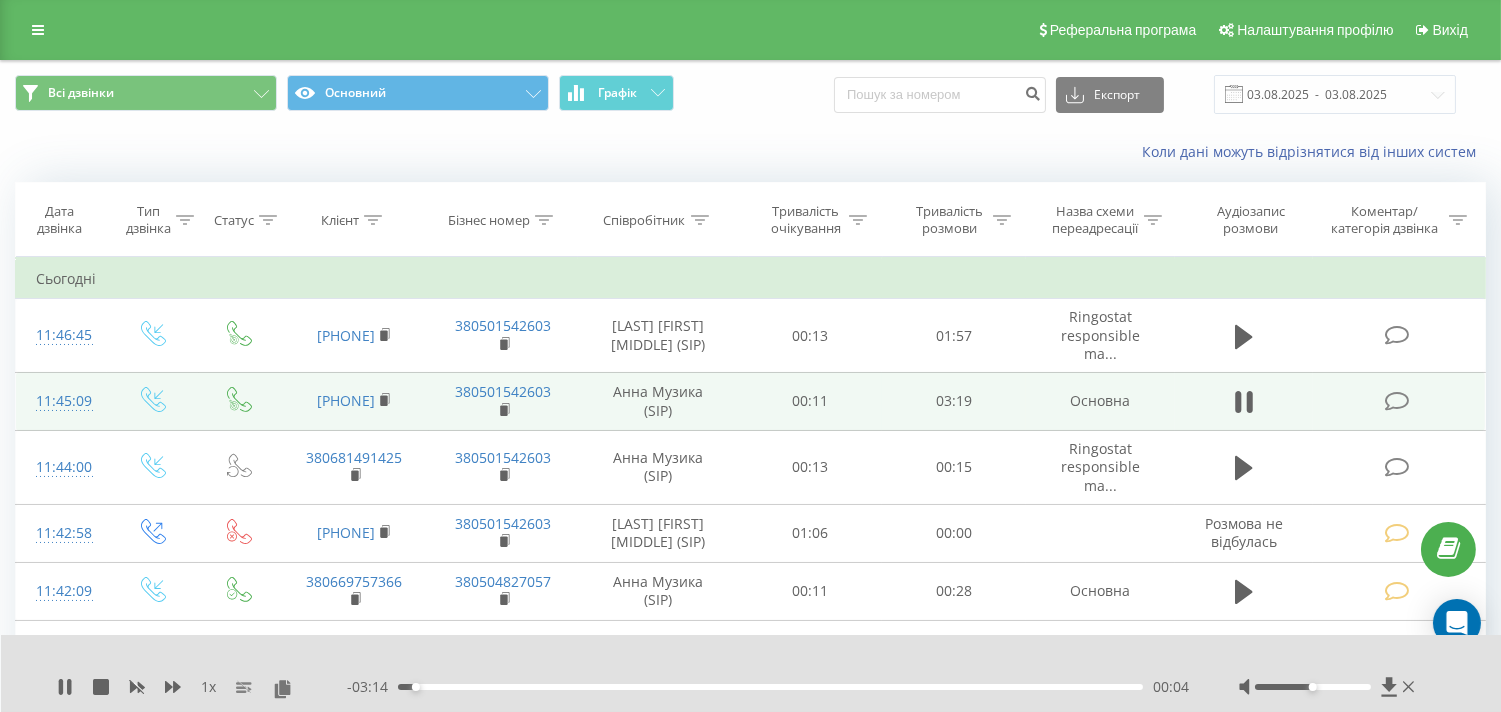 click at bounding box center [1396, 401] 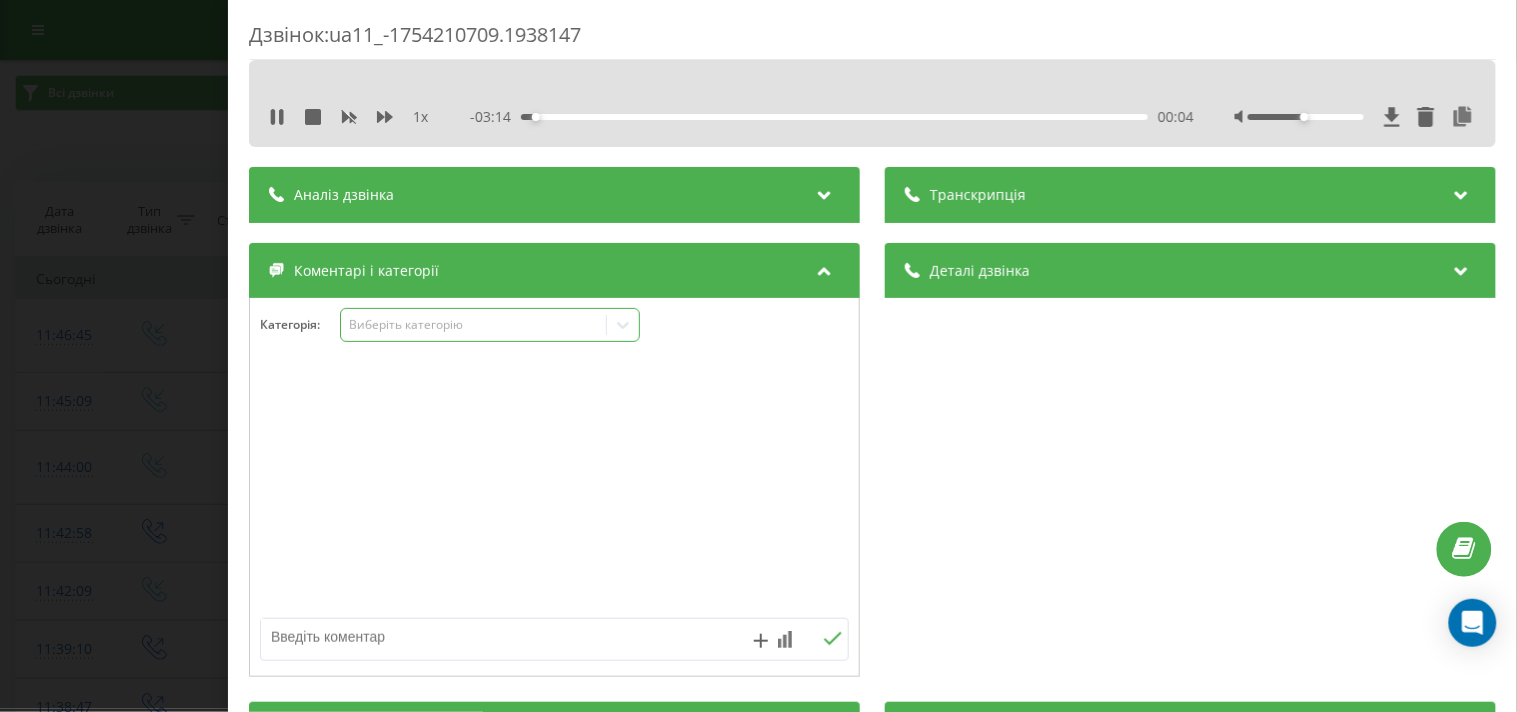 click on "Виберіть категорію" at bounding box center (490, 325) 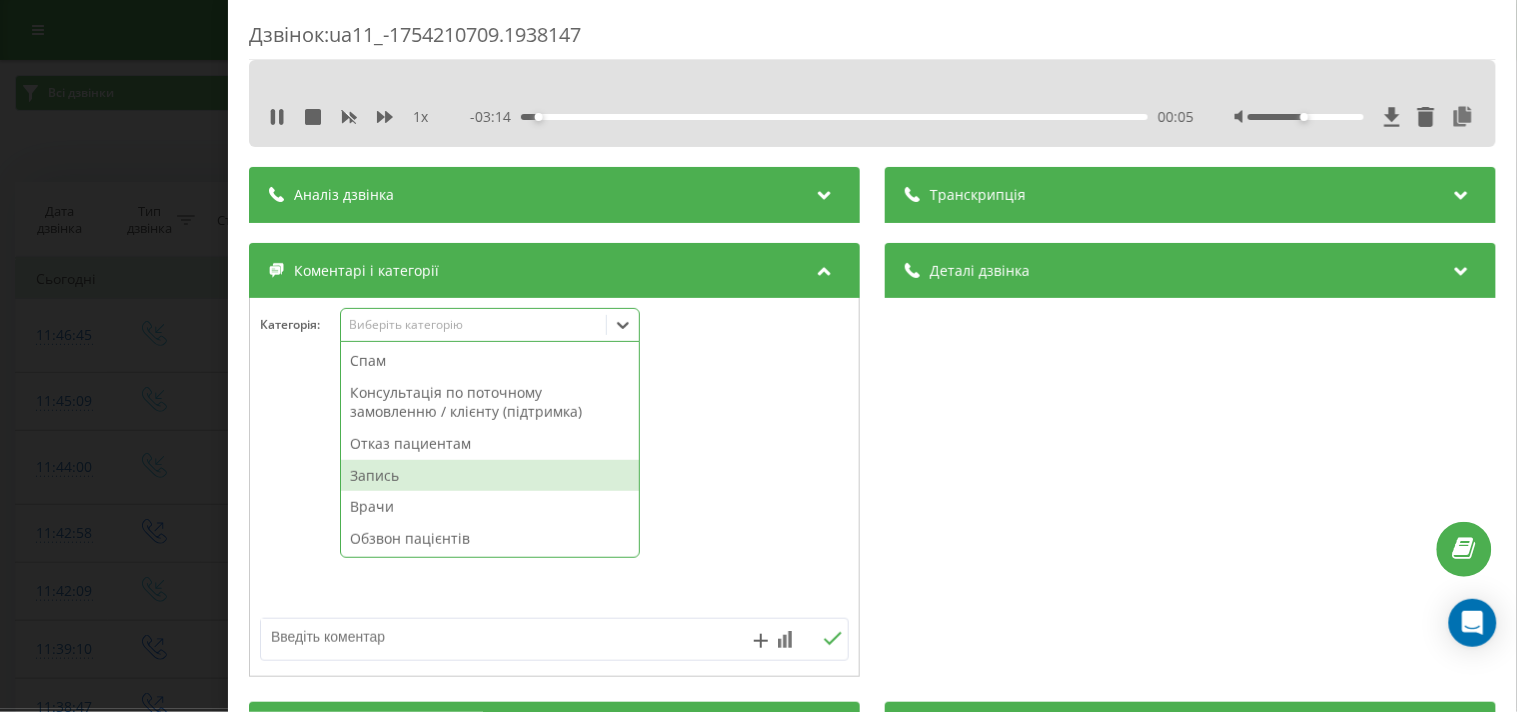 click on "Запись" at bounding box center [490, 476] 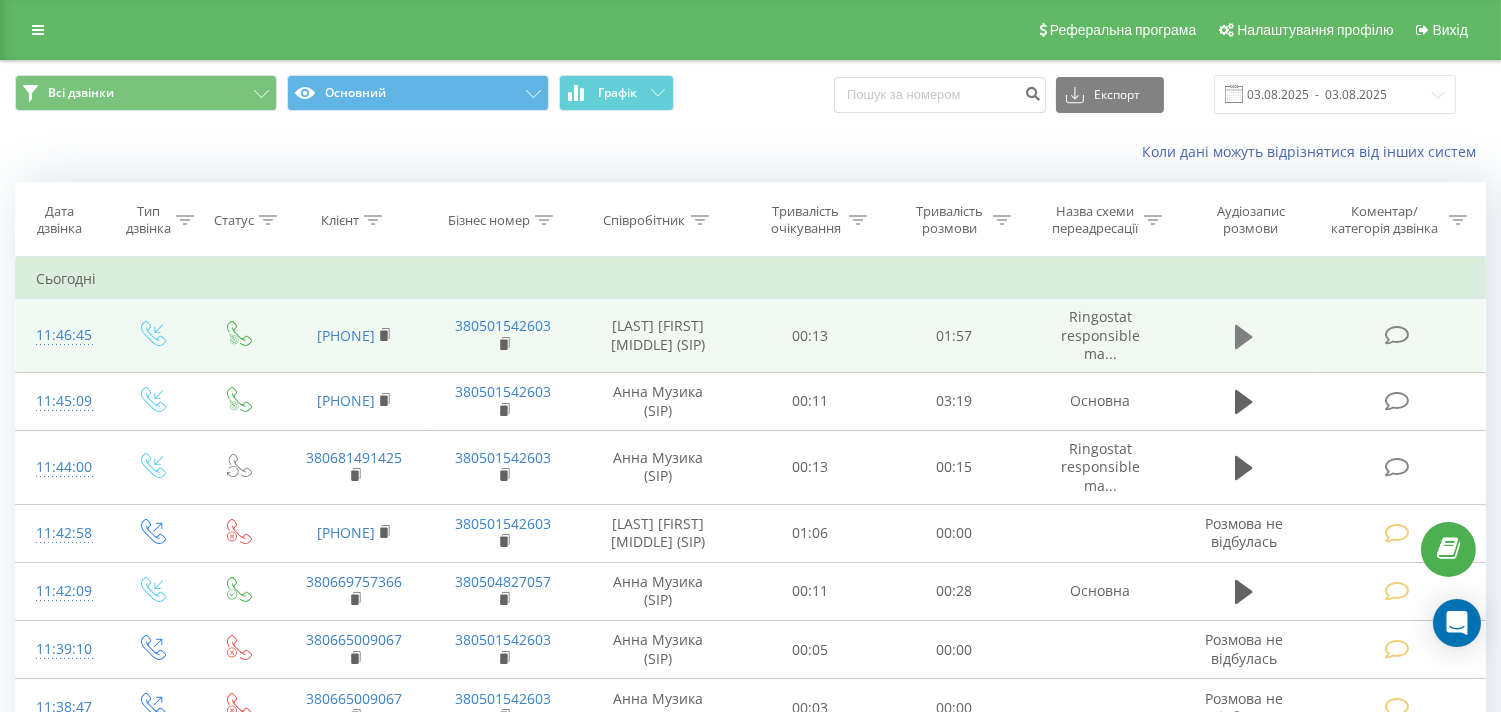 click at bounding box center [1244, 337] 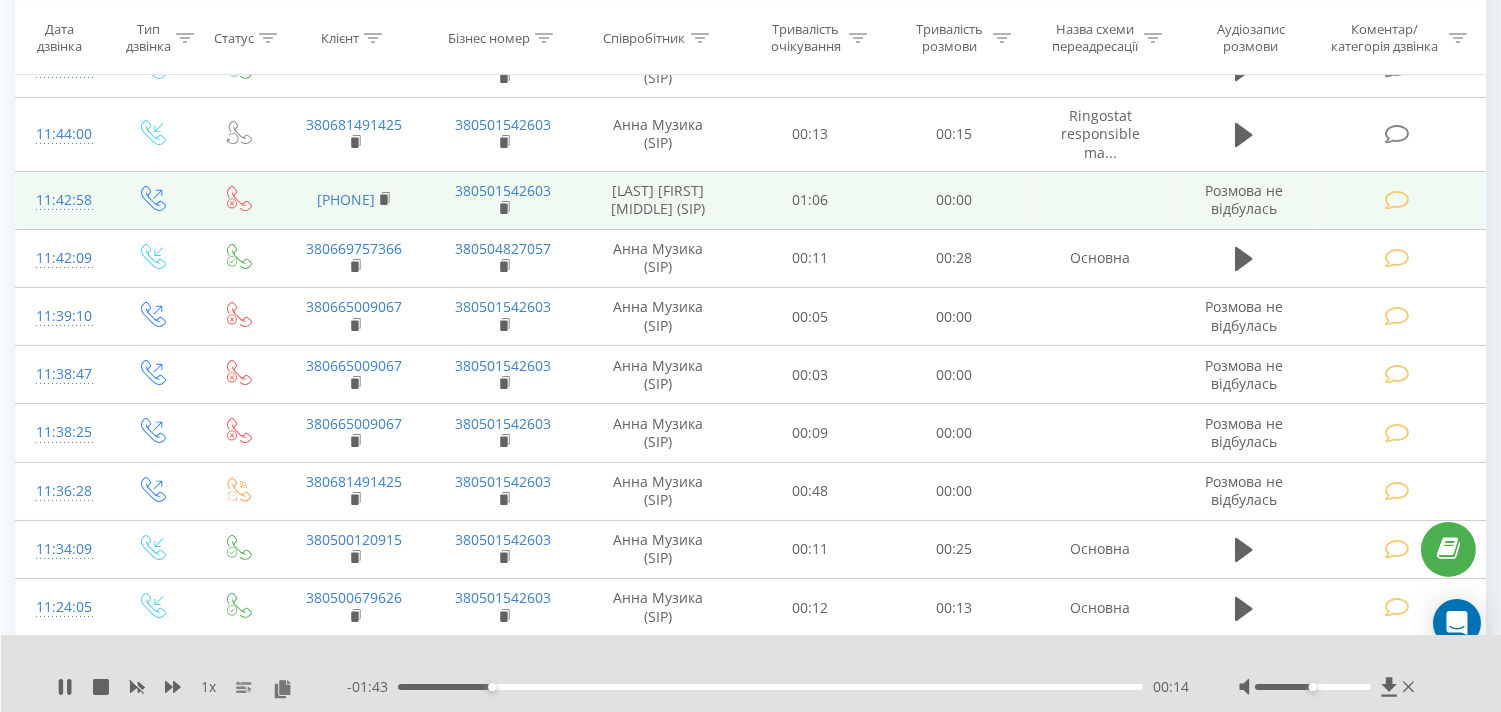 scroll, scrollTop: 0, scrollLeft: 0, axis: both 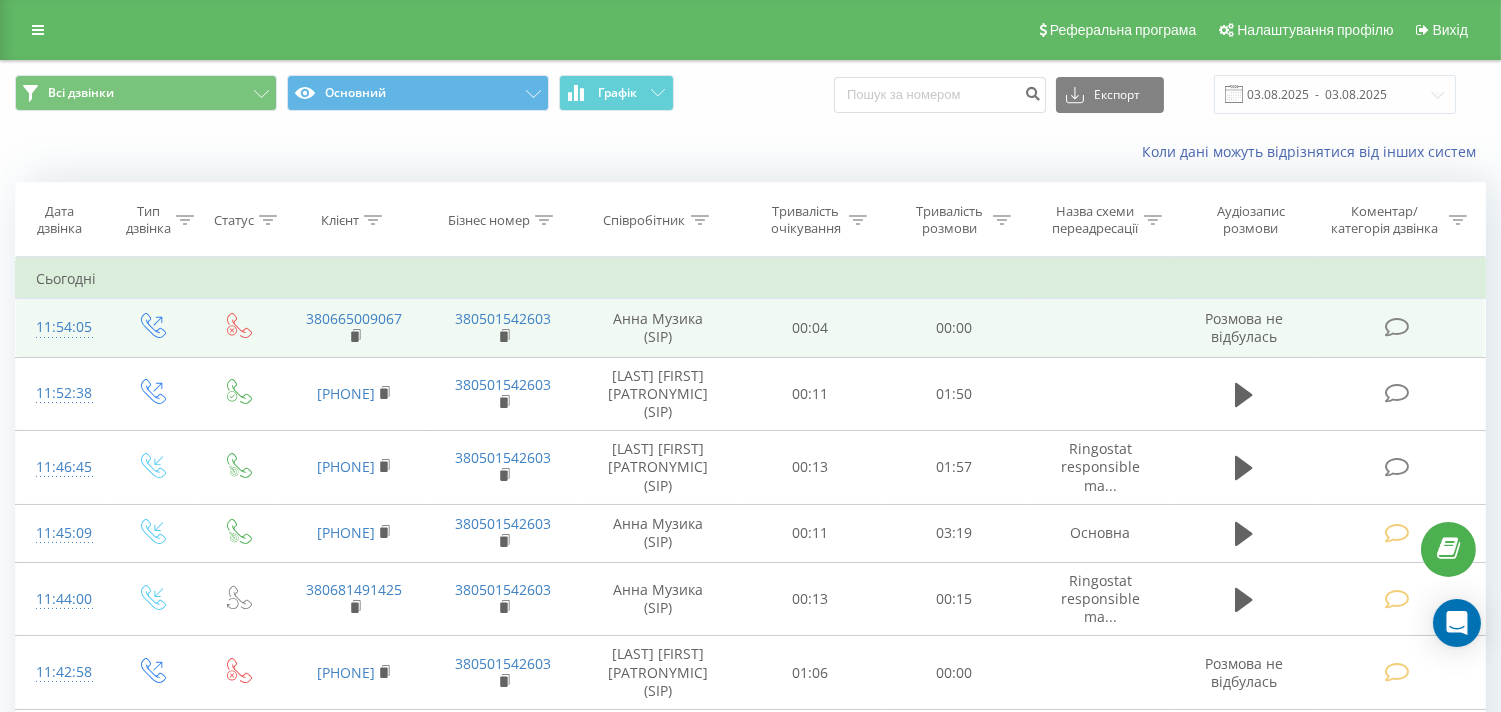 click at bounding box center (1396, 327) 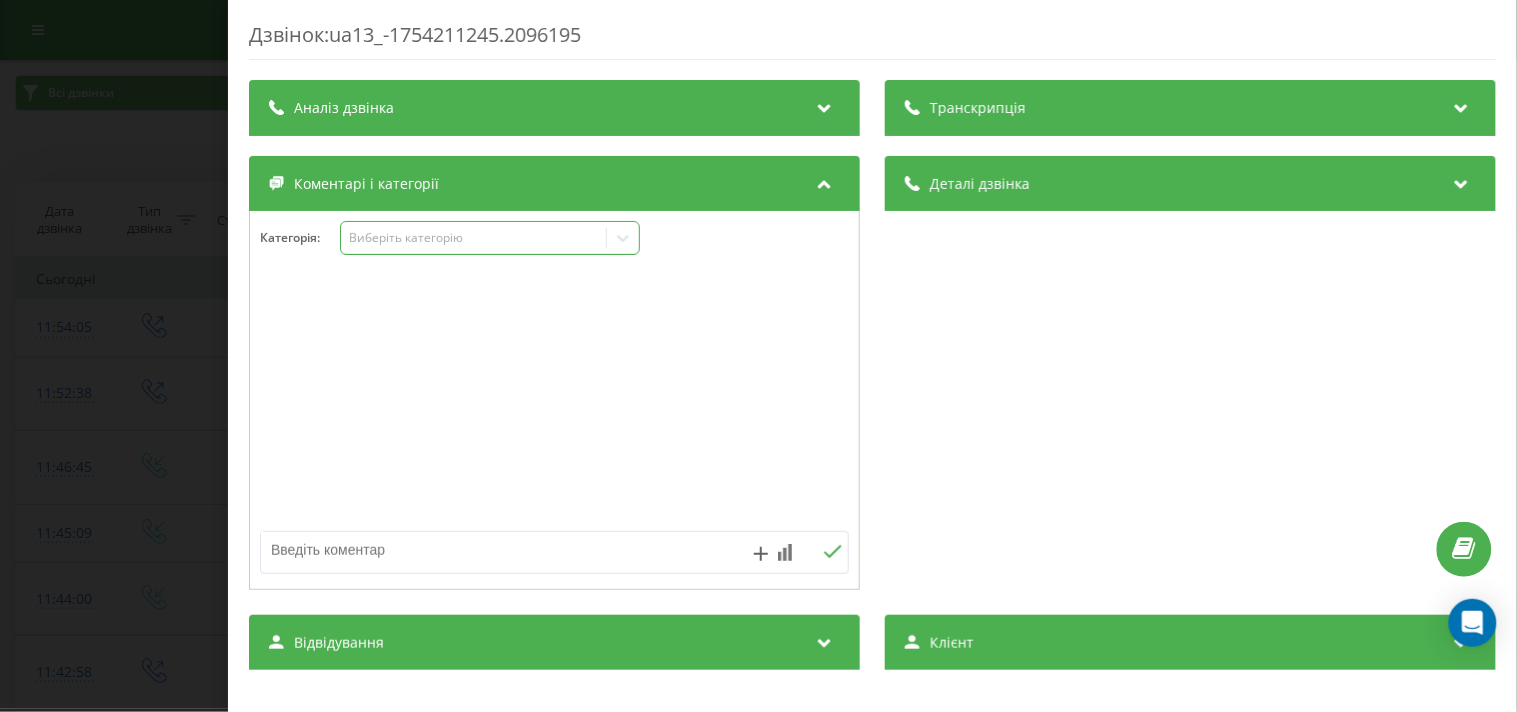 click on "Виберіть категорію" at bounding box center [473, 238] 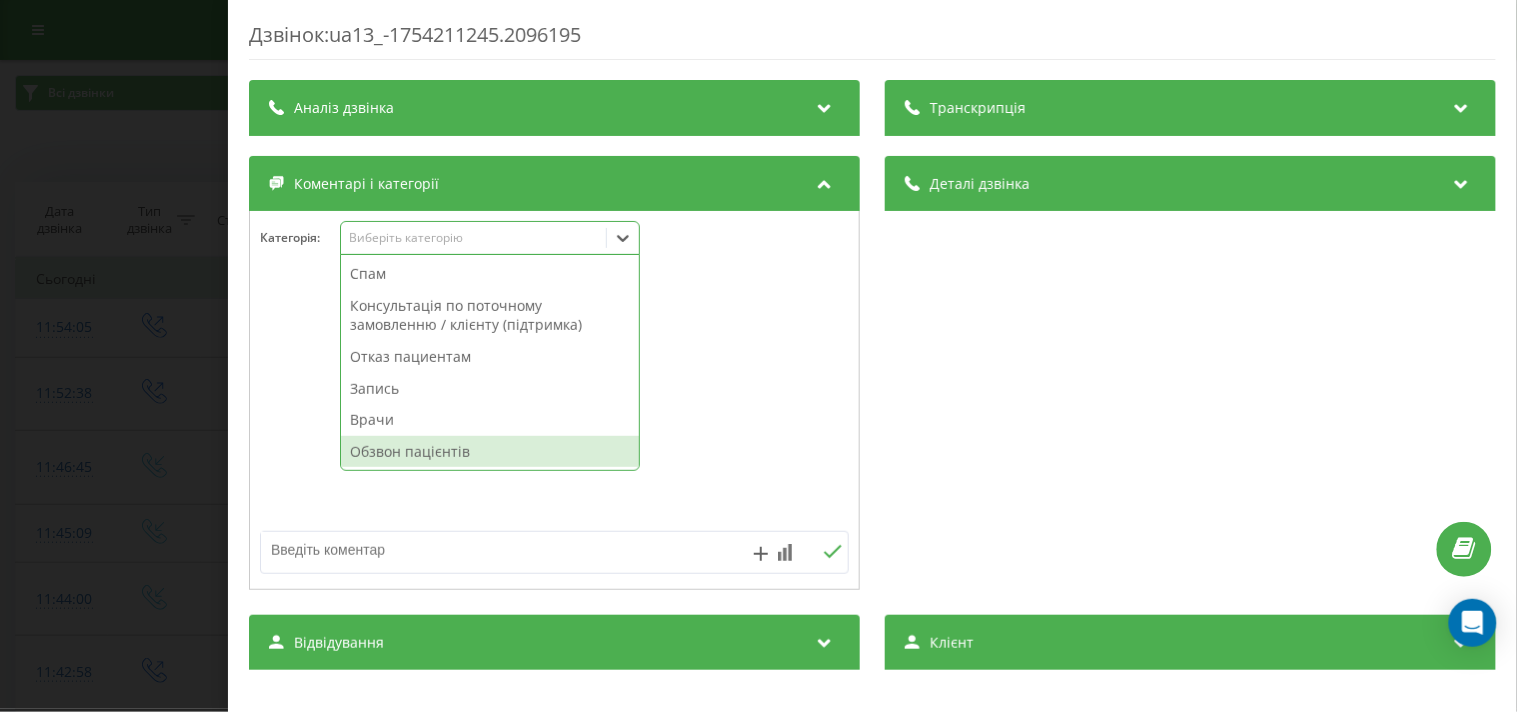 click on "Обзвон пацієнтів" at bounding box center (490, 452) 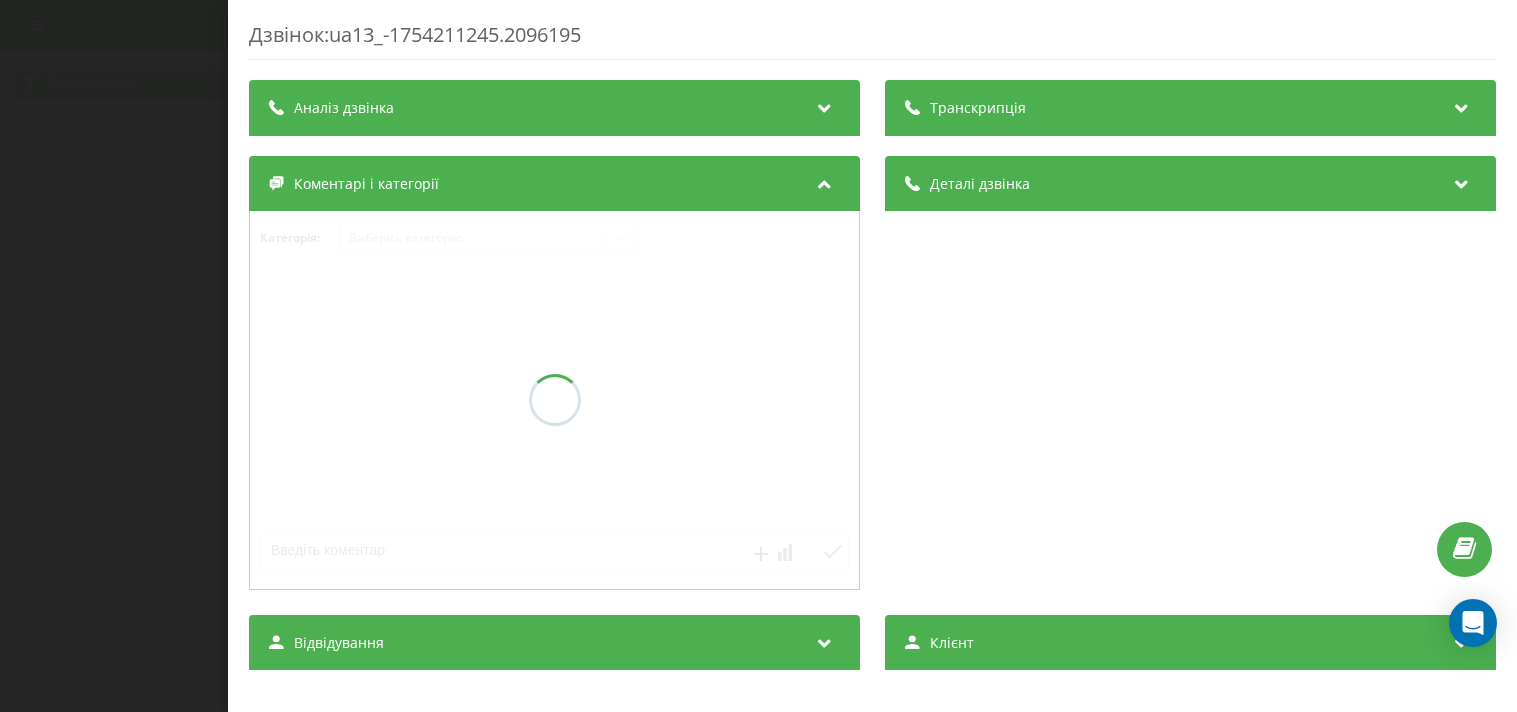 scroll, scrollTop: 0, scrollLeft: 0, axis: both 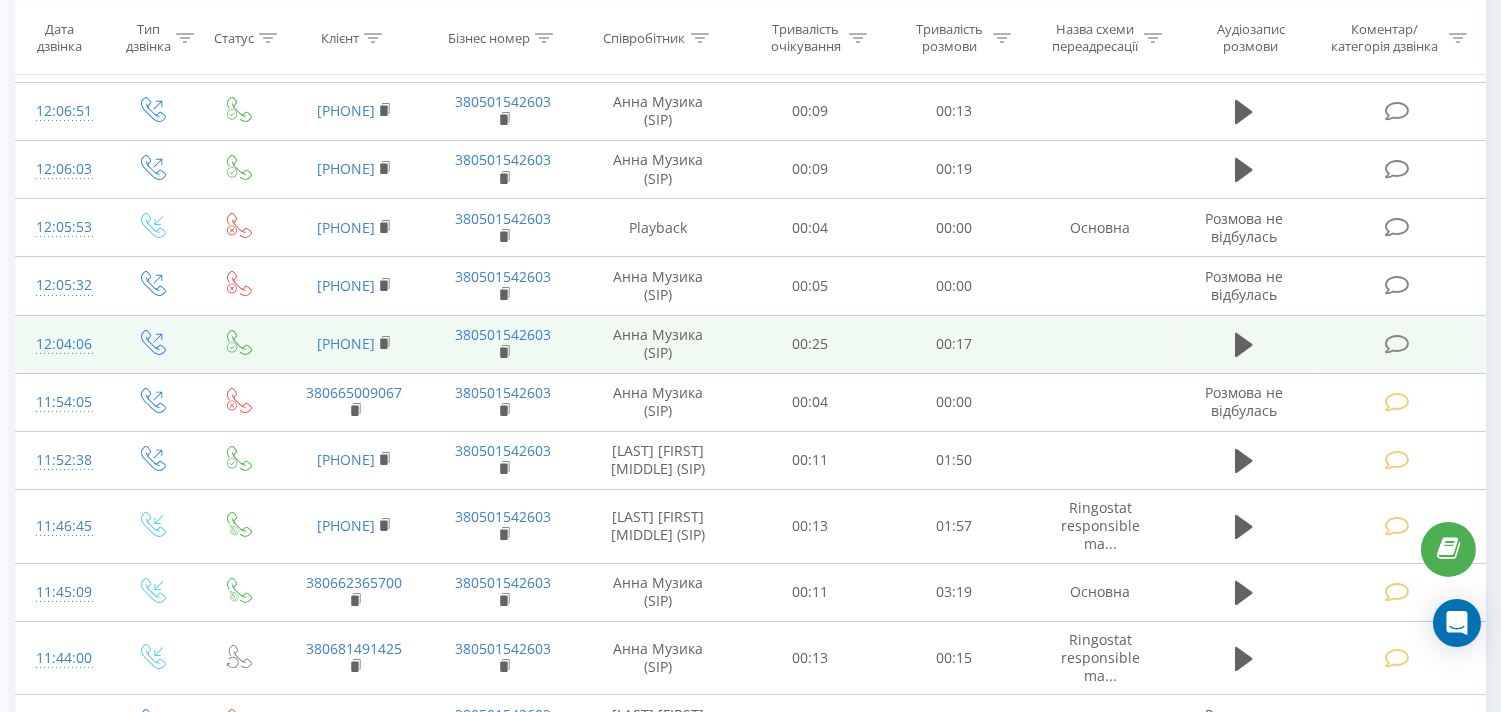 click at bounding box center [1396, 344] 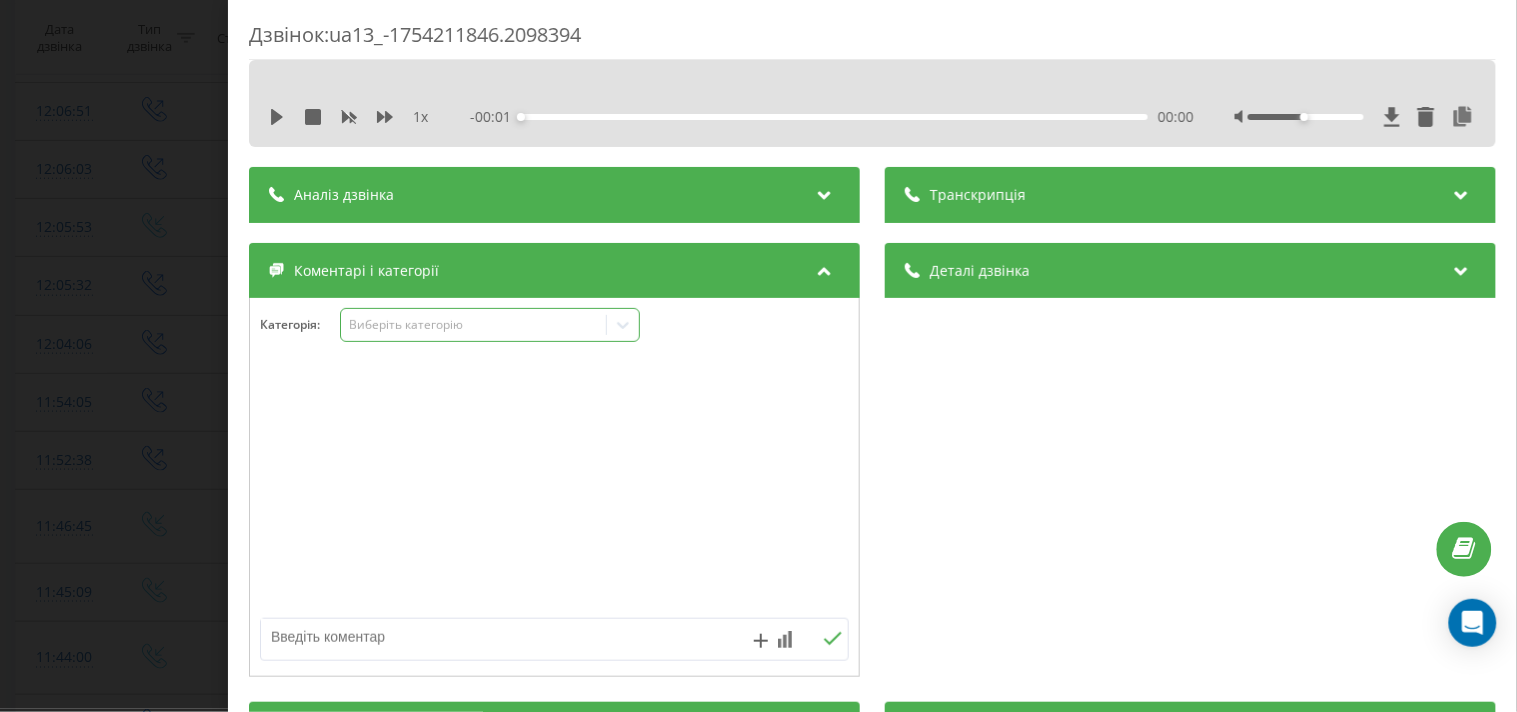click on "Виберіть категорію" at bounding box center [473, 325] 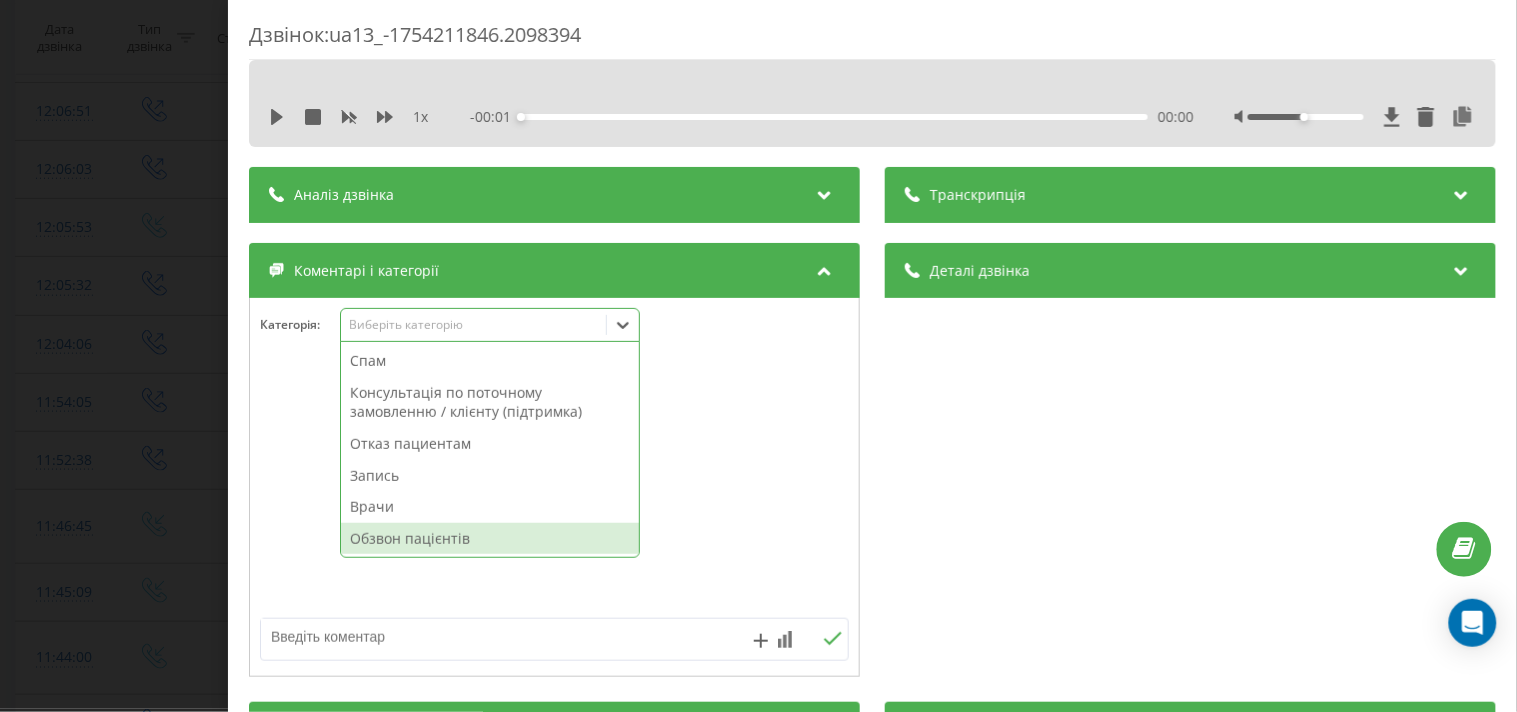 click on "Обзвон пацієнтів" at bounding box center (490, 539) 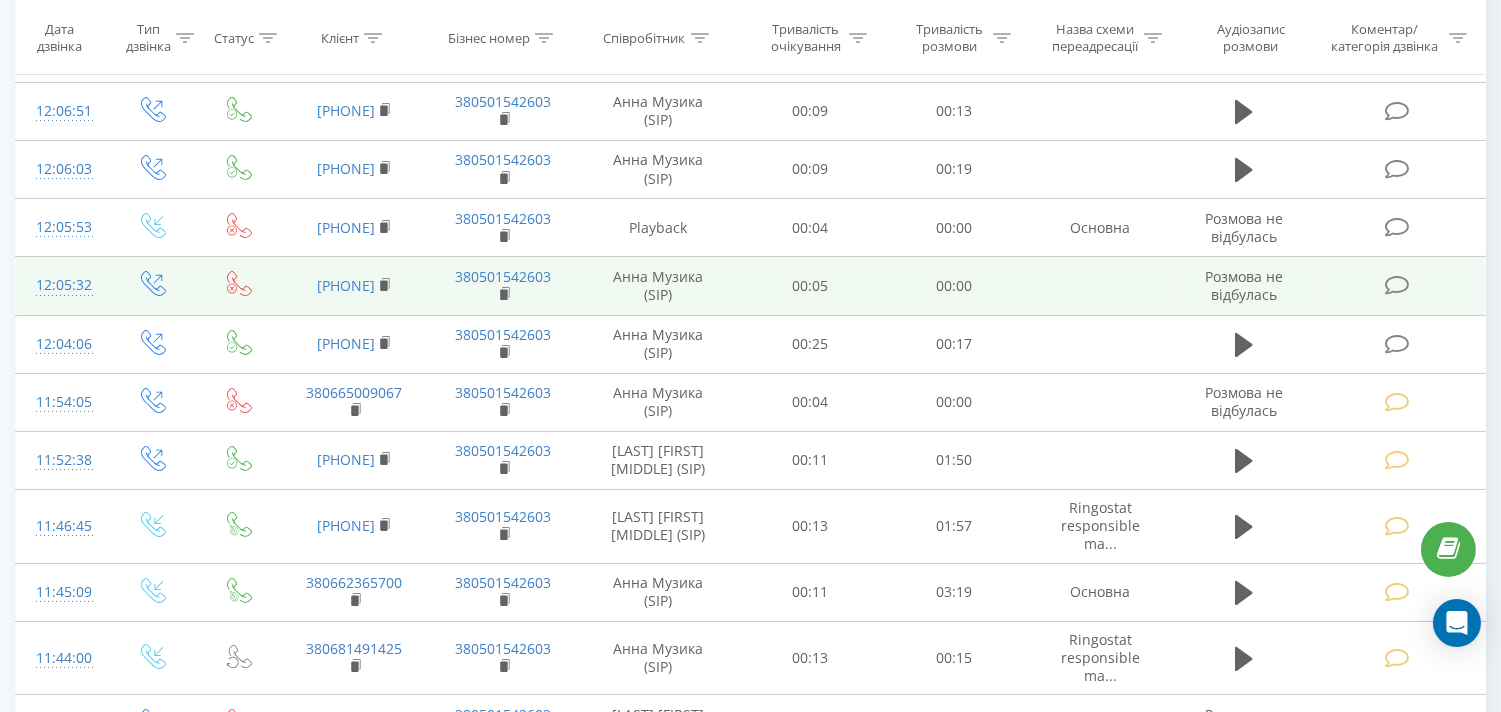 click at bounding box center (1396, 285) 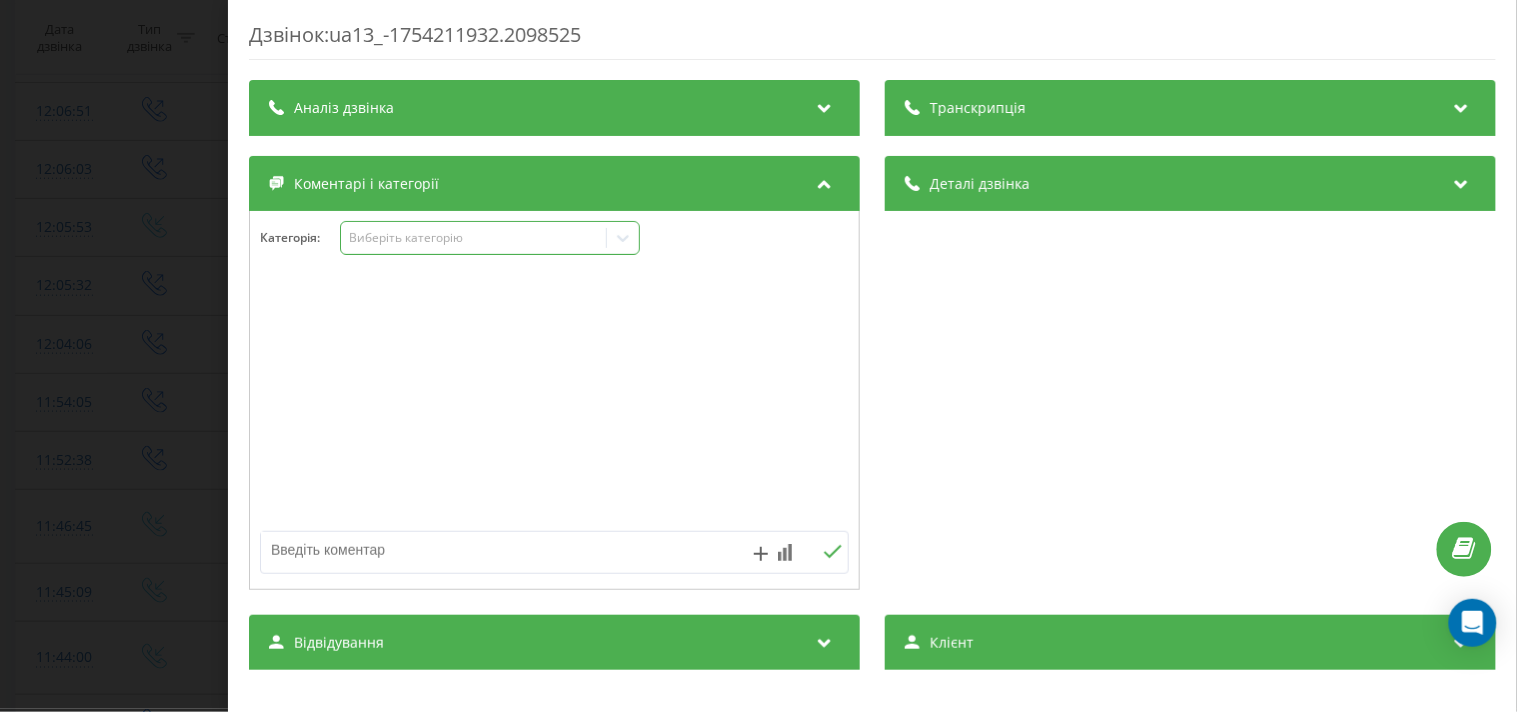 drag, startPoint x: 468, startPoint y: 242, endPoint x: 466, endPoint y: 254, distance: 12.165525 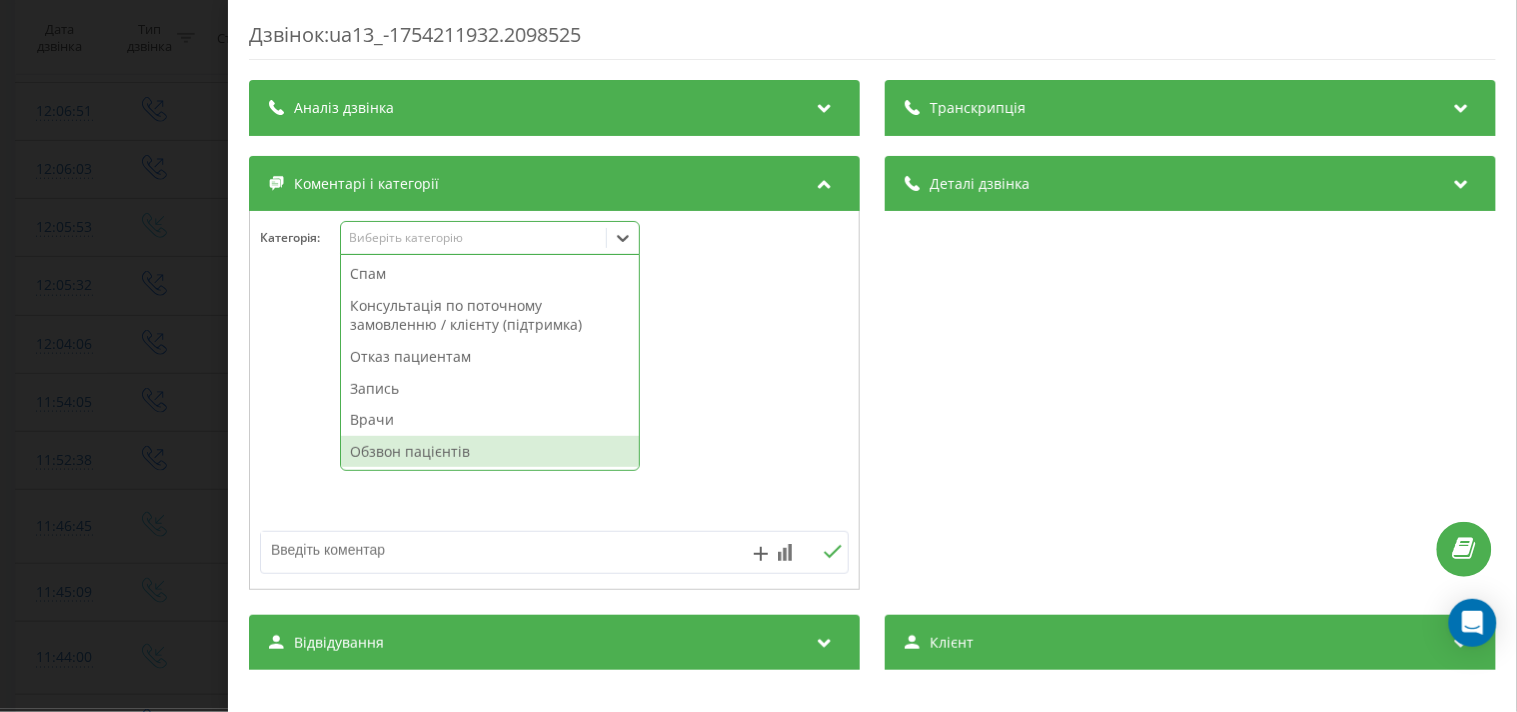 drag, startPoint x: 446, startPoint y: 453, endPoint x: 426, endPoint y: 420, distance: 38.587563 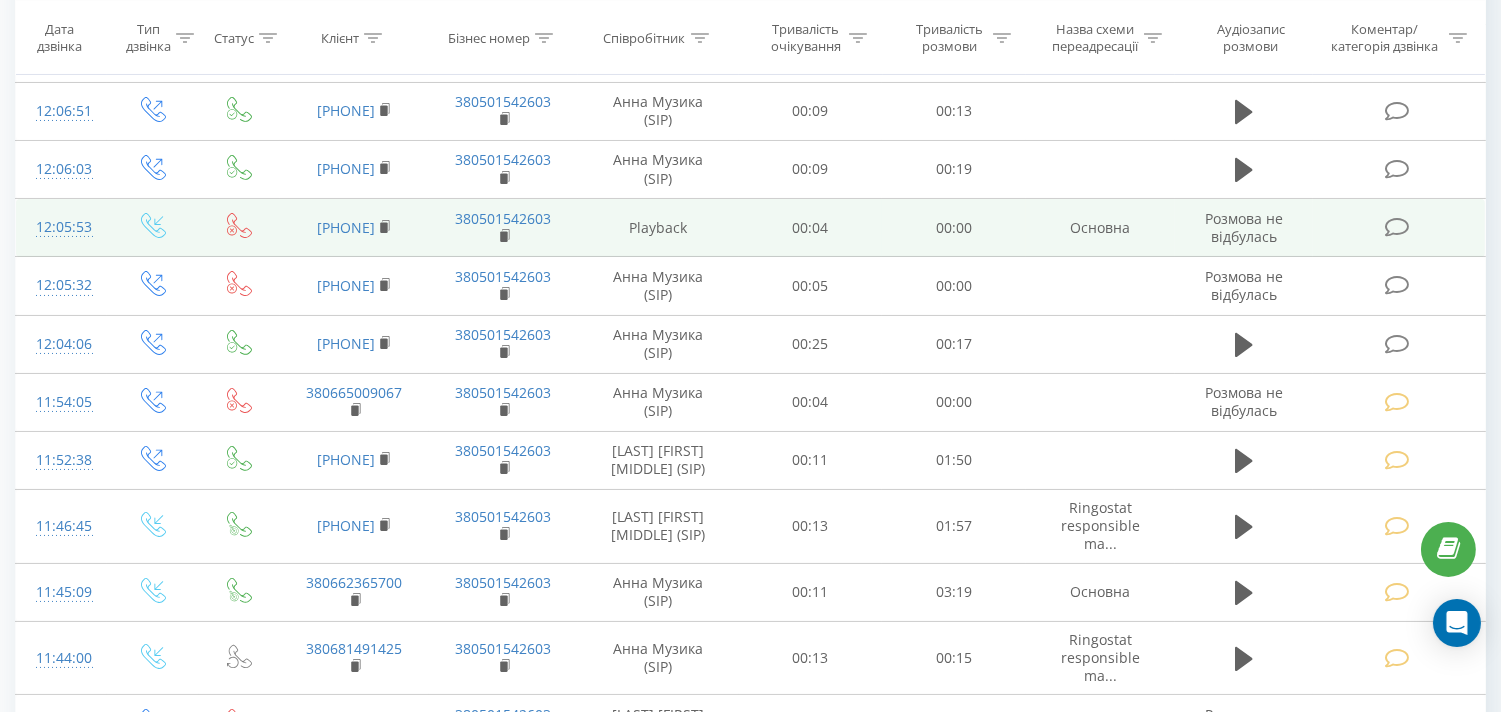 click at bounding box center [1396, 227] 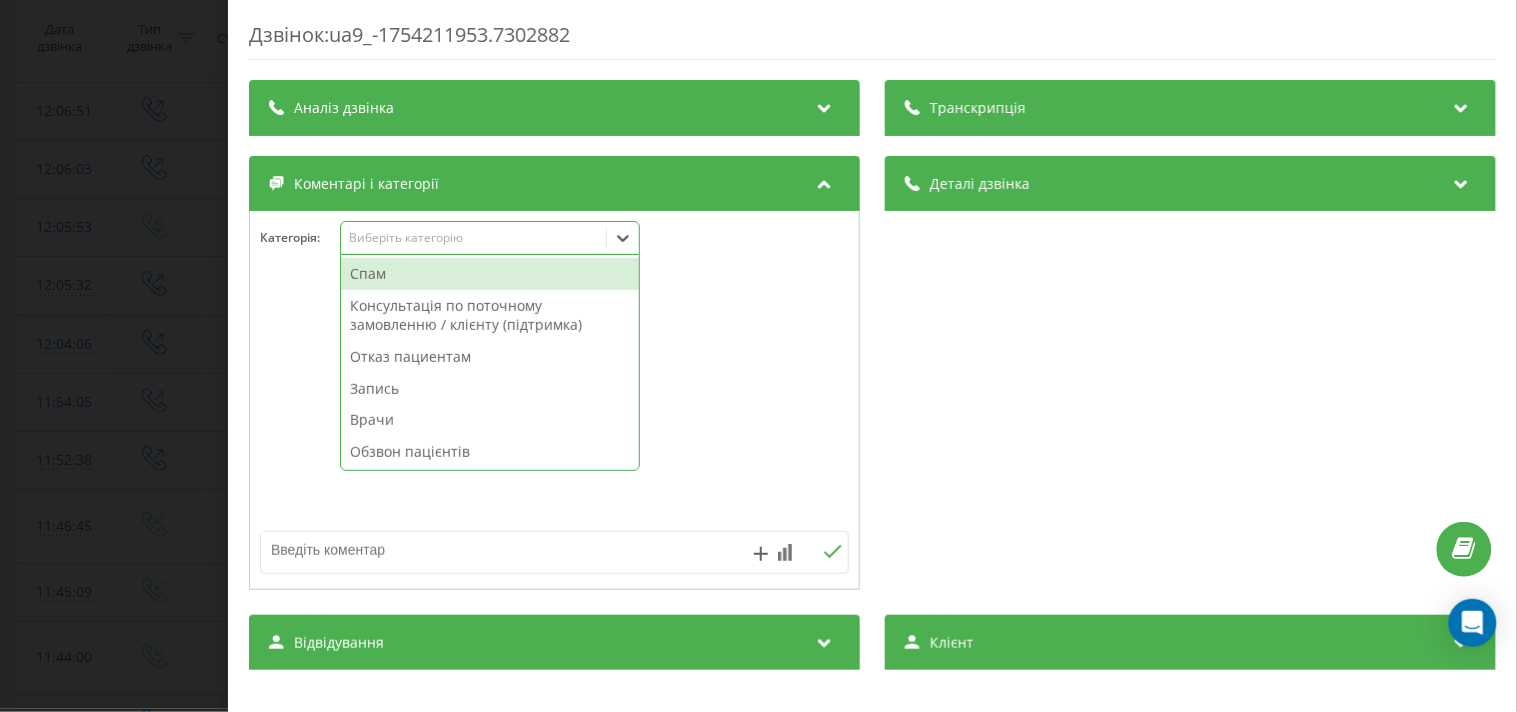 click on "Виберіть категорію" at bounding box center [490, 238] 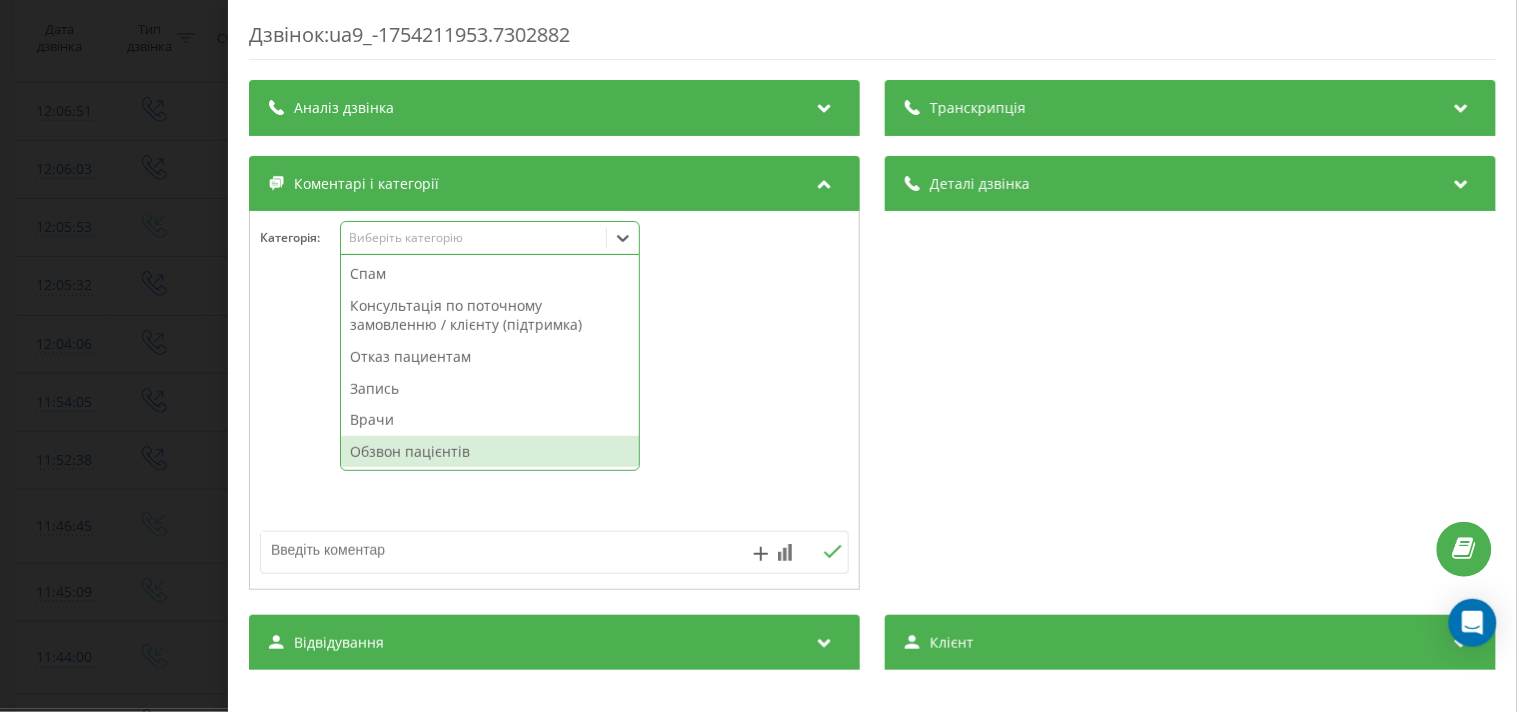 click on "Обзвон пацієнтів" at bounding box center (490, 452) 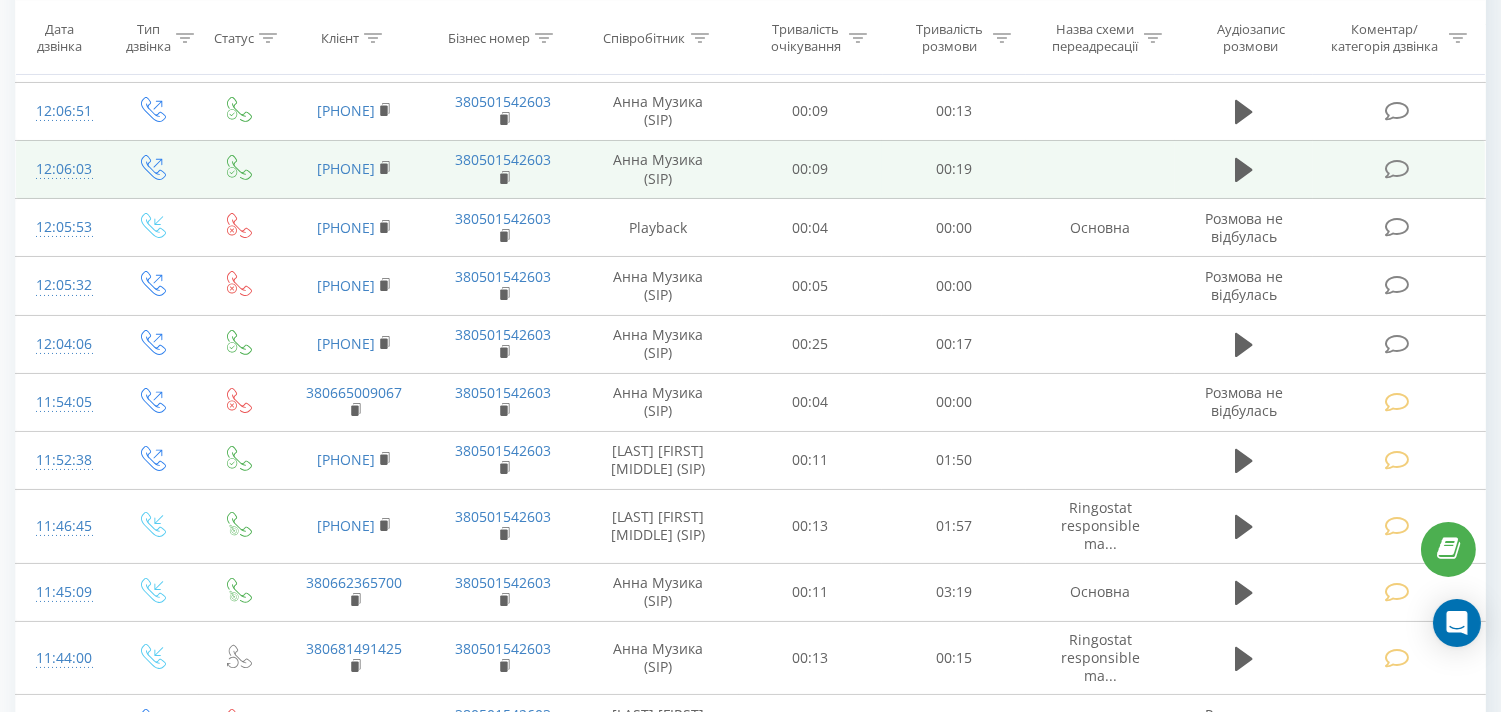 click at bounding box center [1396, 169] 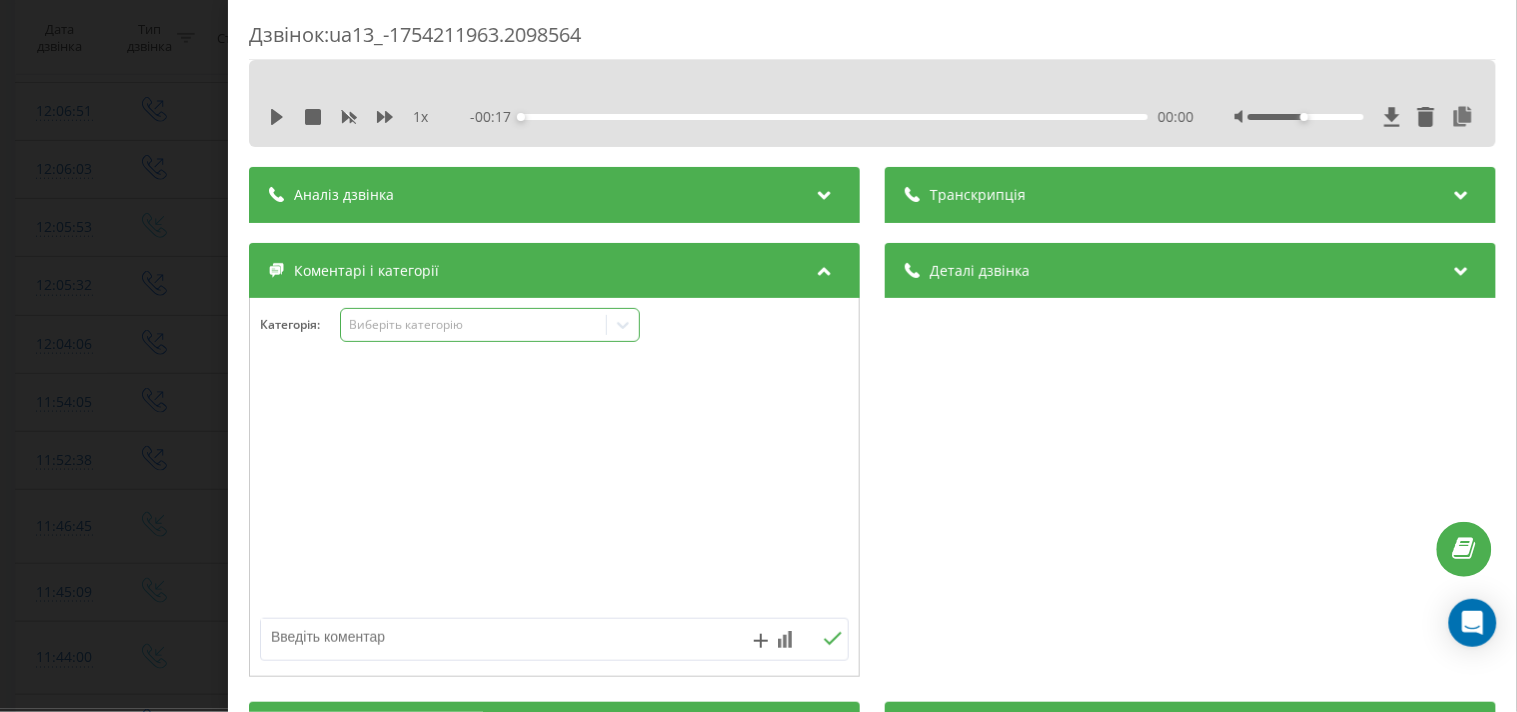 click on "Виберіть категорію" at bounding box center [473, 325] 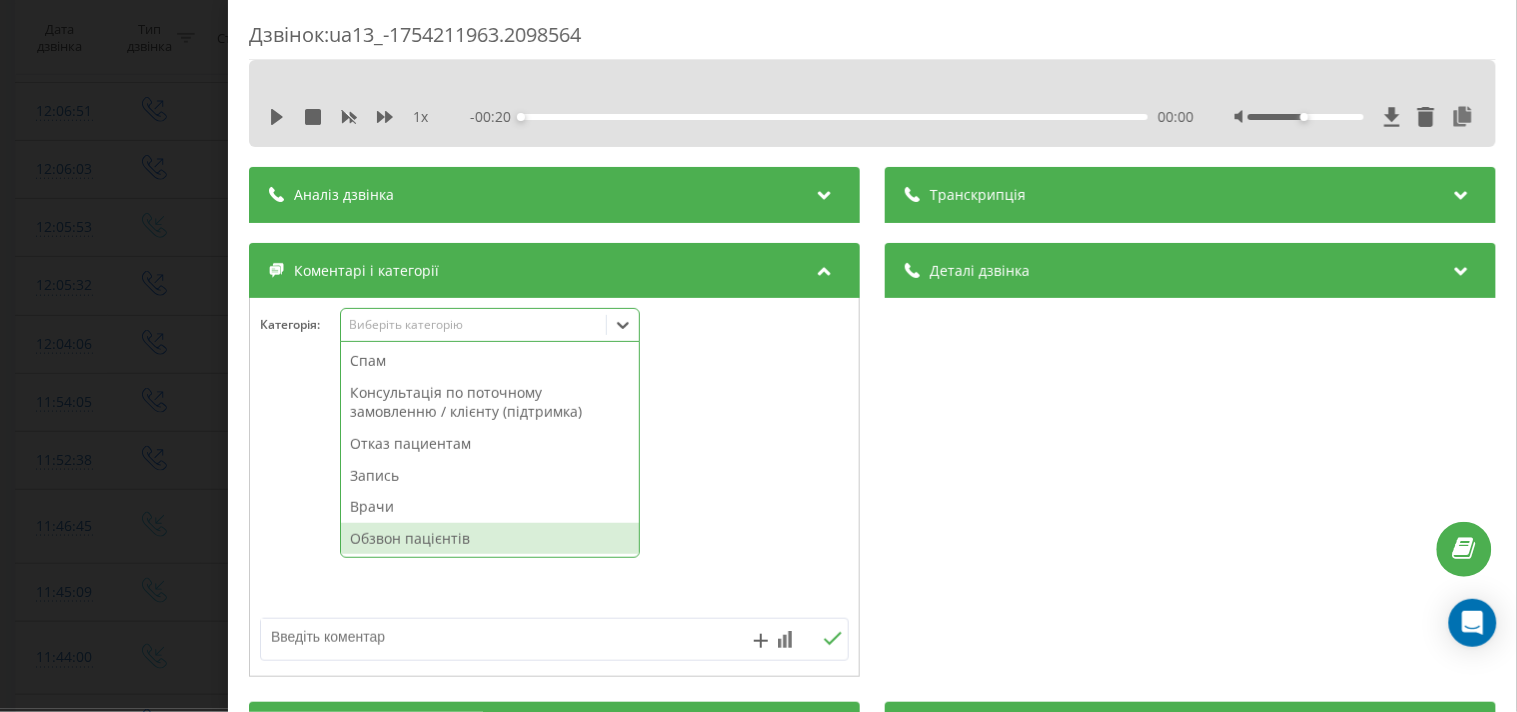 drag, startPoint x: 425, startPoint y: 537, endPoint x: 335, endPoint y: 348, distance: 209.33466 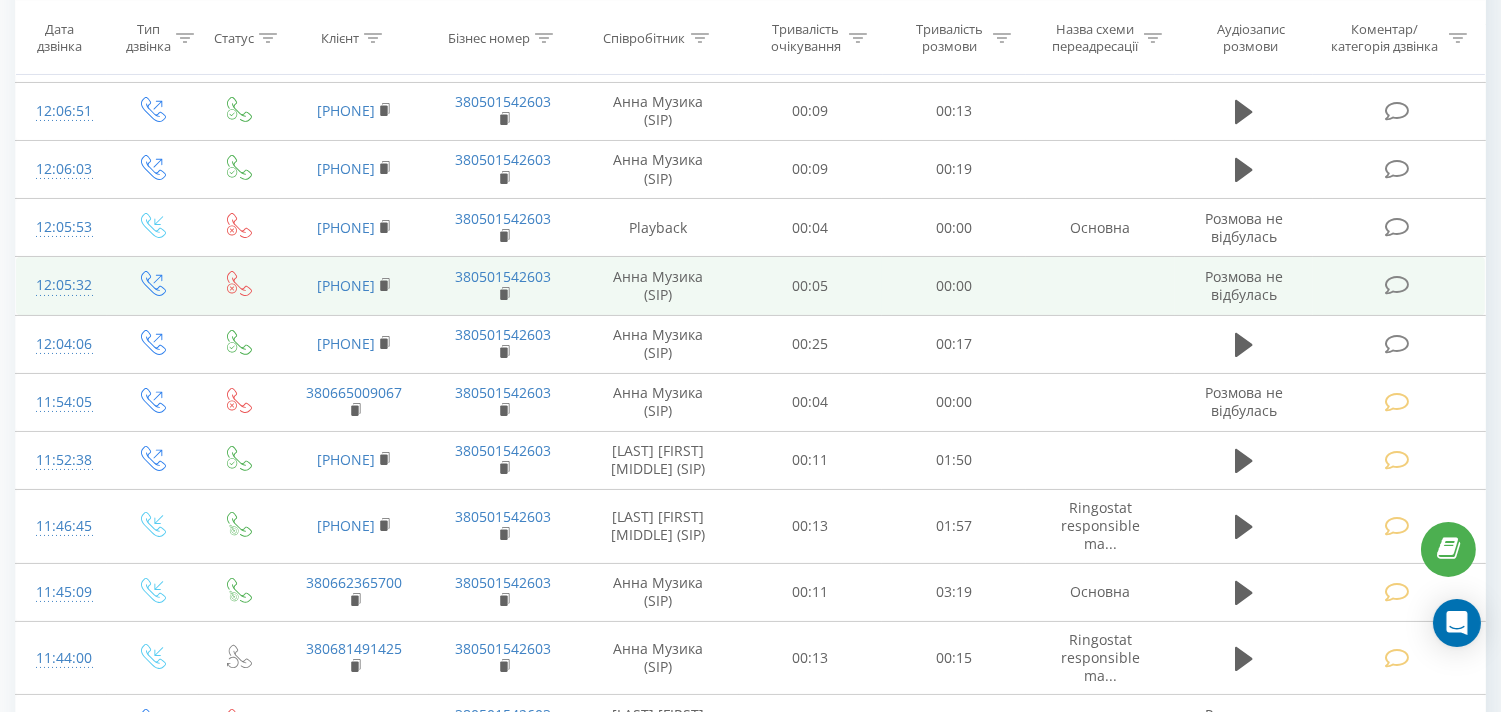 scroll, scrollTop: 222, scrollLeft: 0, axis: vertical 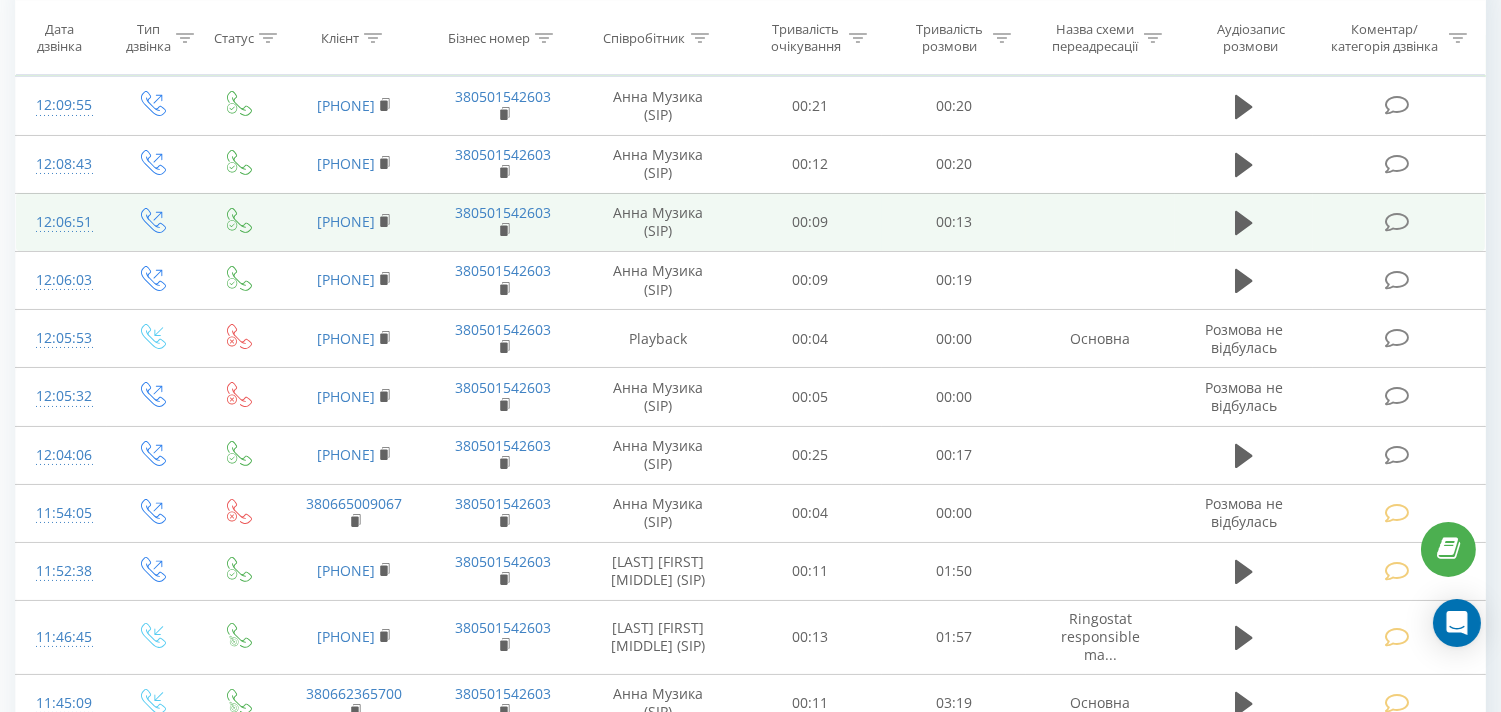 click at bounding box center [1396, 222] 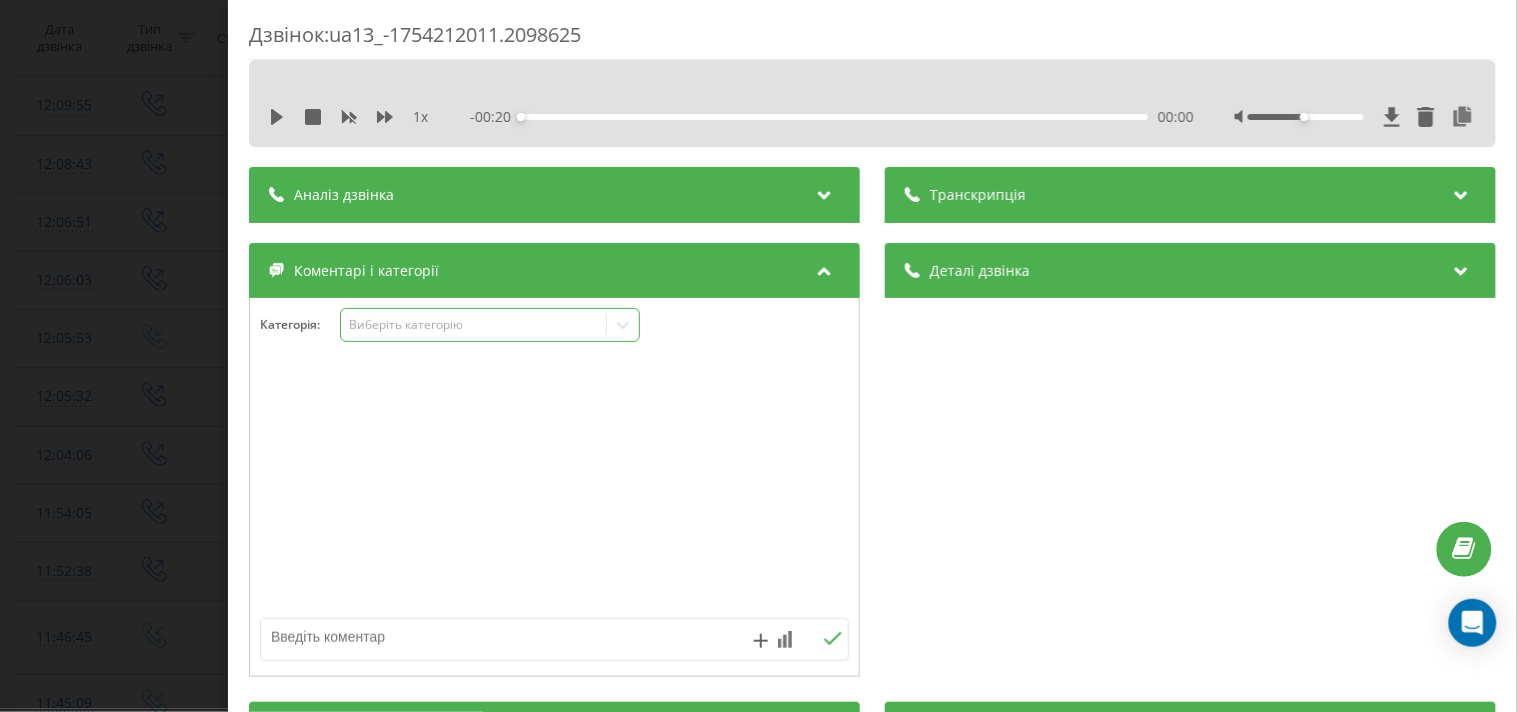 click on "Виберіть категорію" at bounding box center [473, 325] 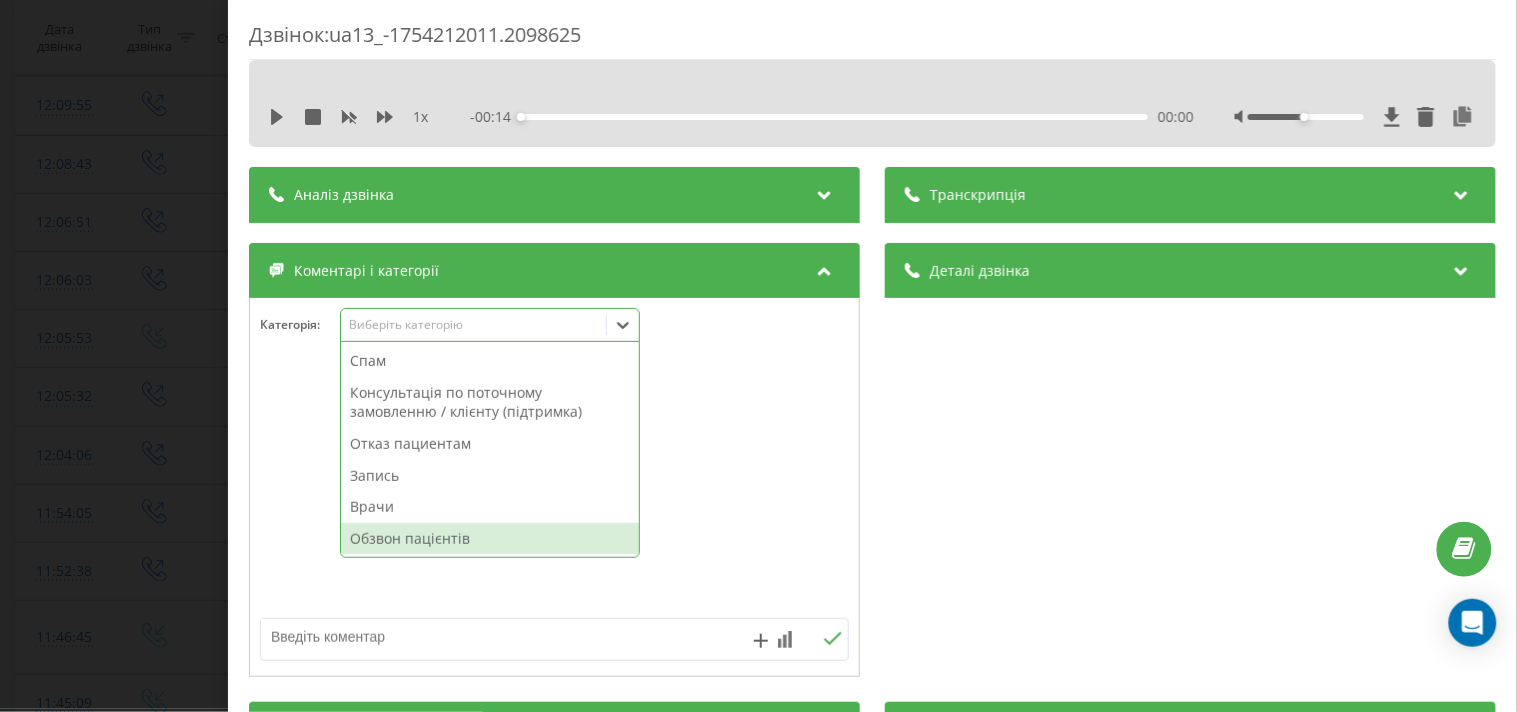 drag, startPoint x: 442, startPoint y: 535, endPoint x: 301, endPoint y: 388, distance: 203.69095 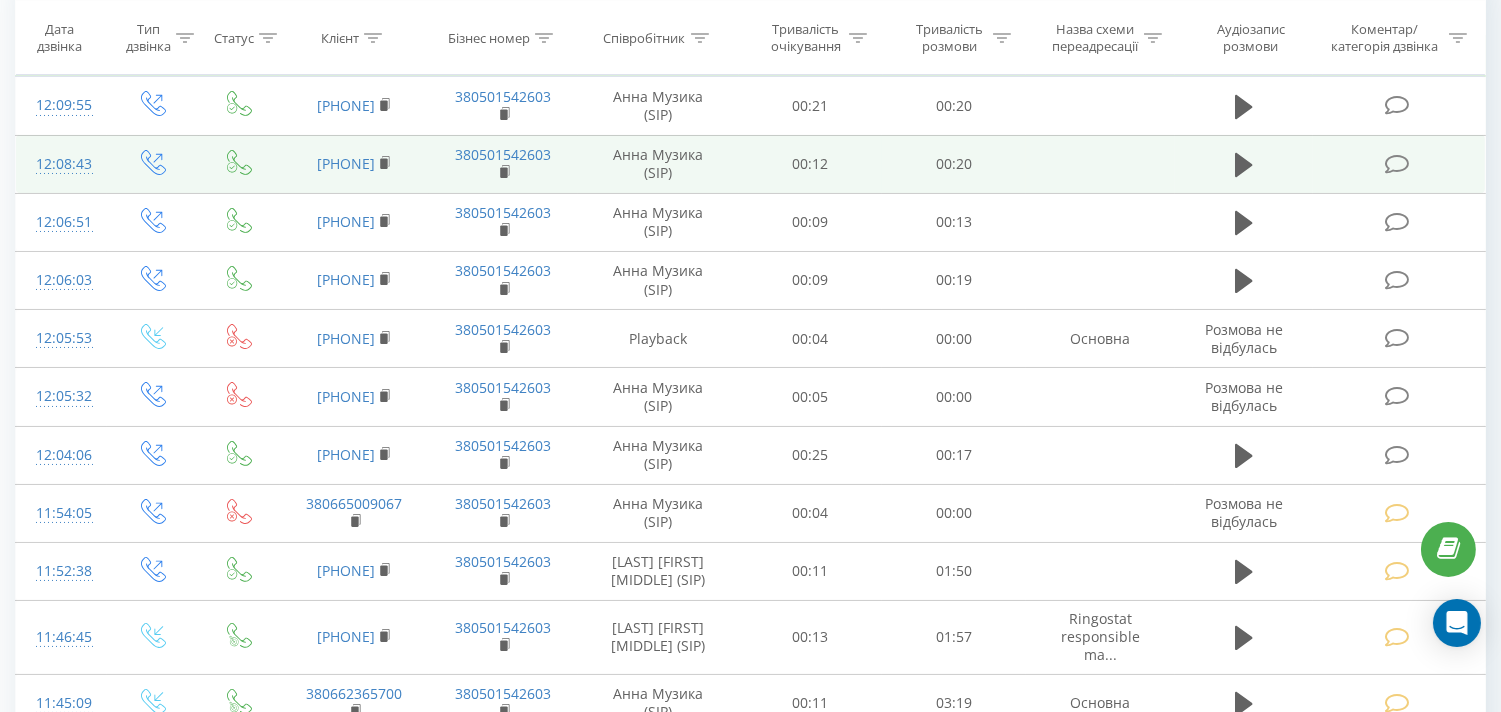 click at bounding box center [1396, 164] 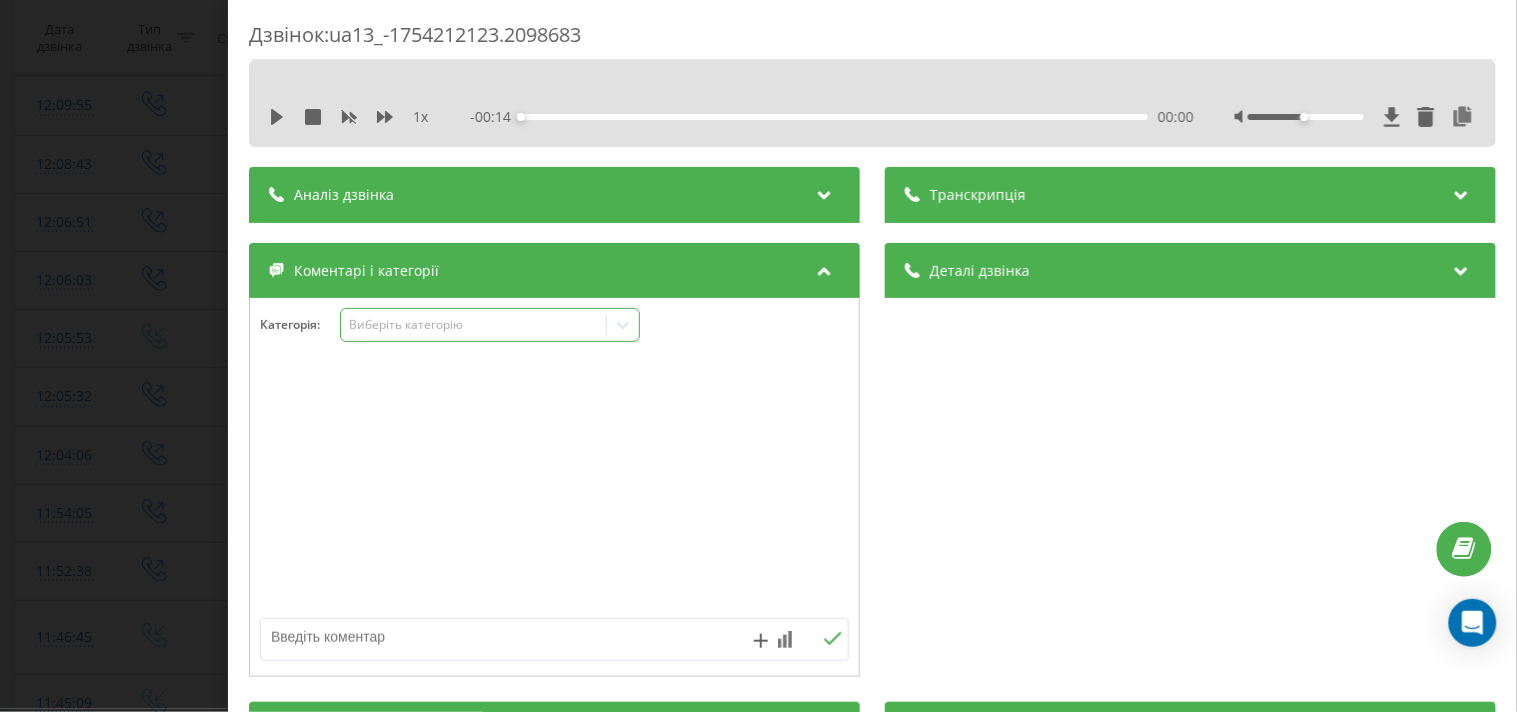 click on "Виберіть категорію" at bounding box center [490, 325] 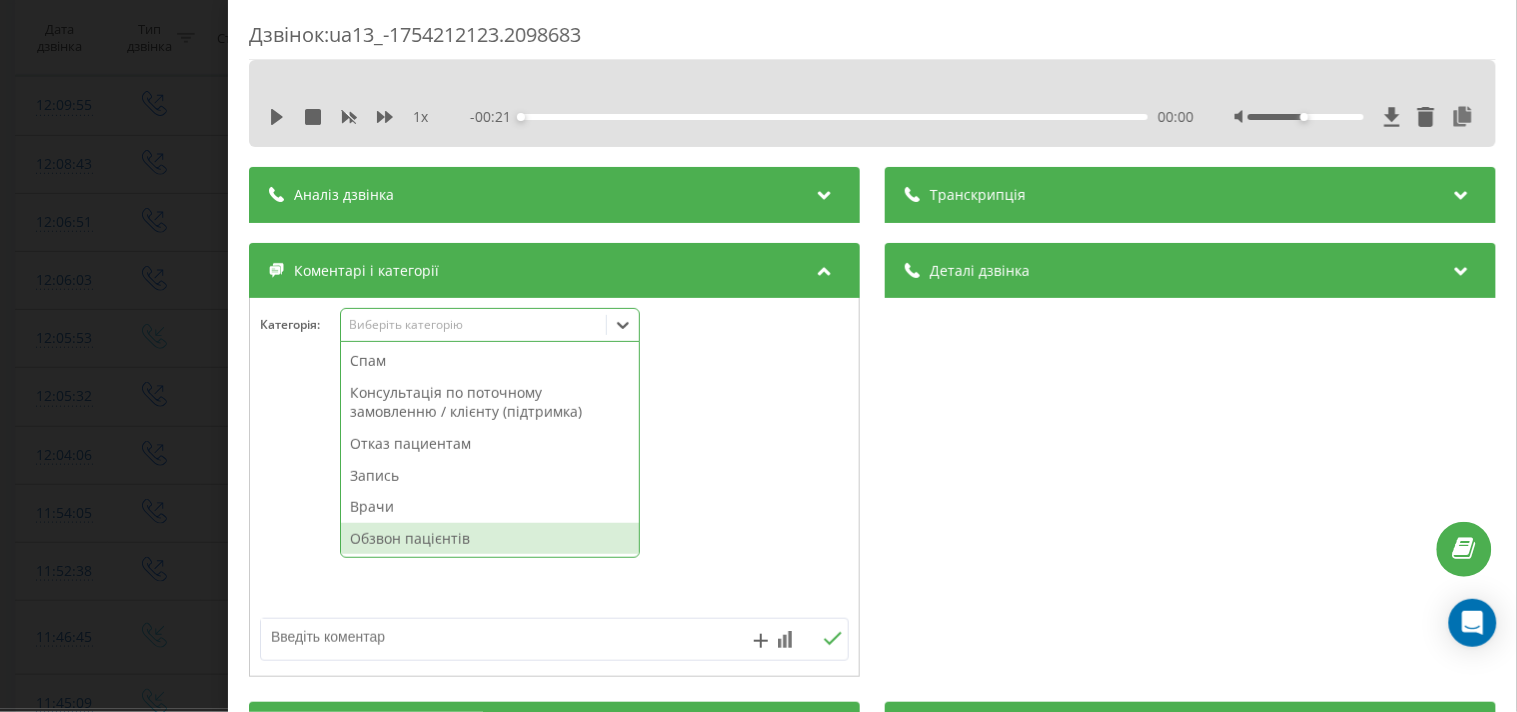 click on "Обзвон пацієнтів" at bounding box center [490, 539] 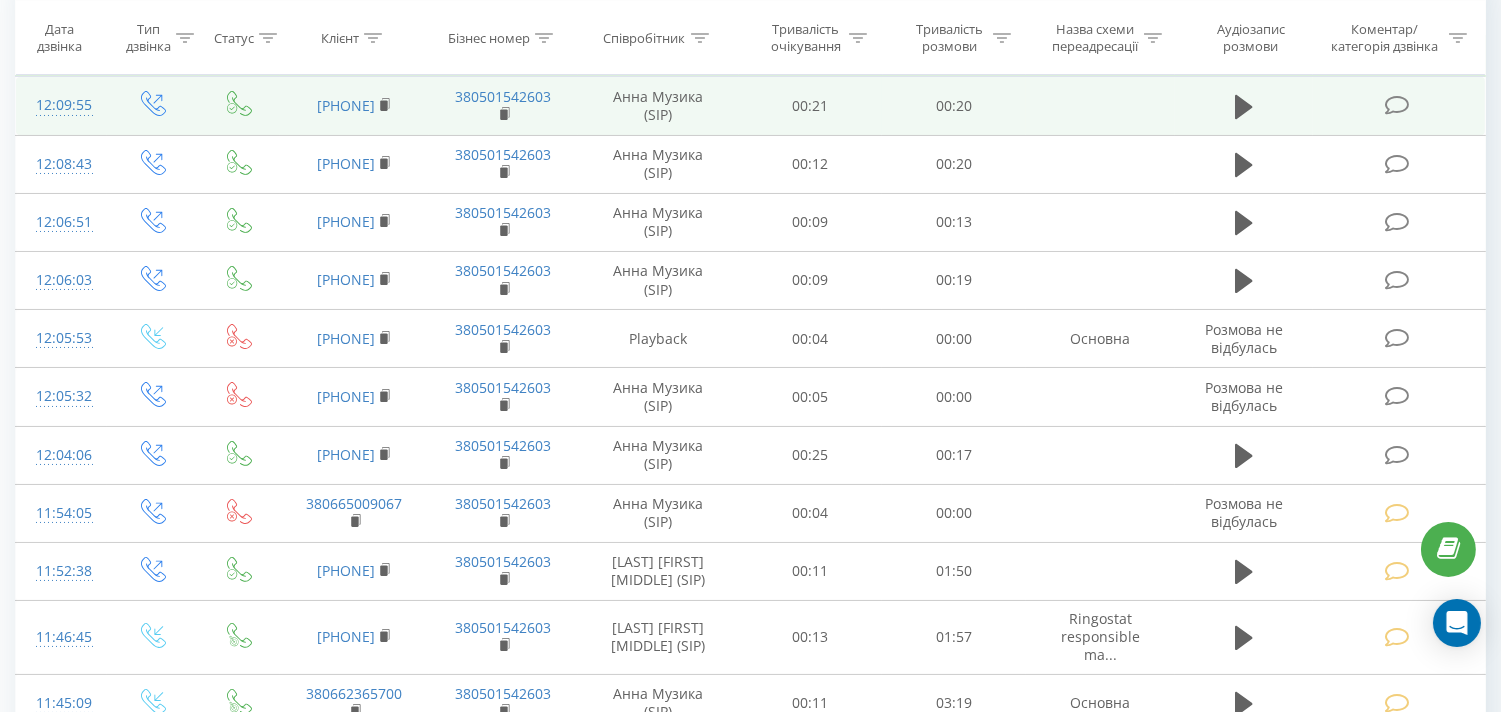 click at bounding box center (1396, 105) 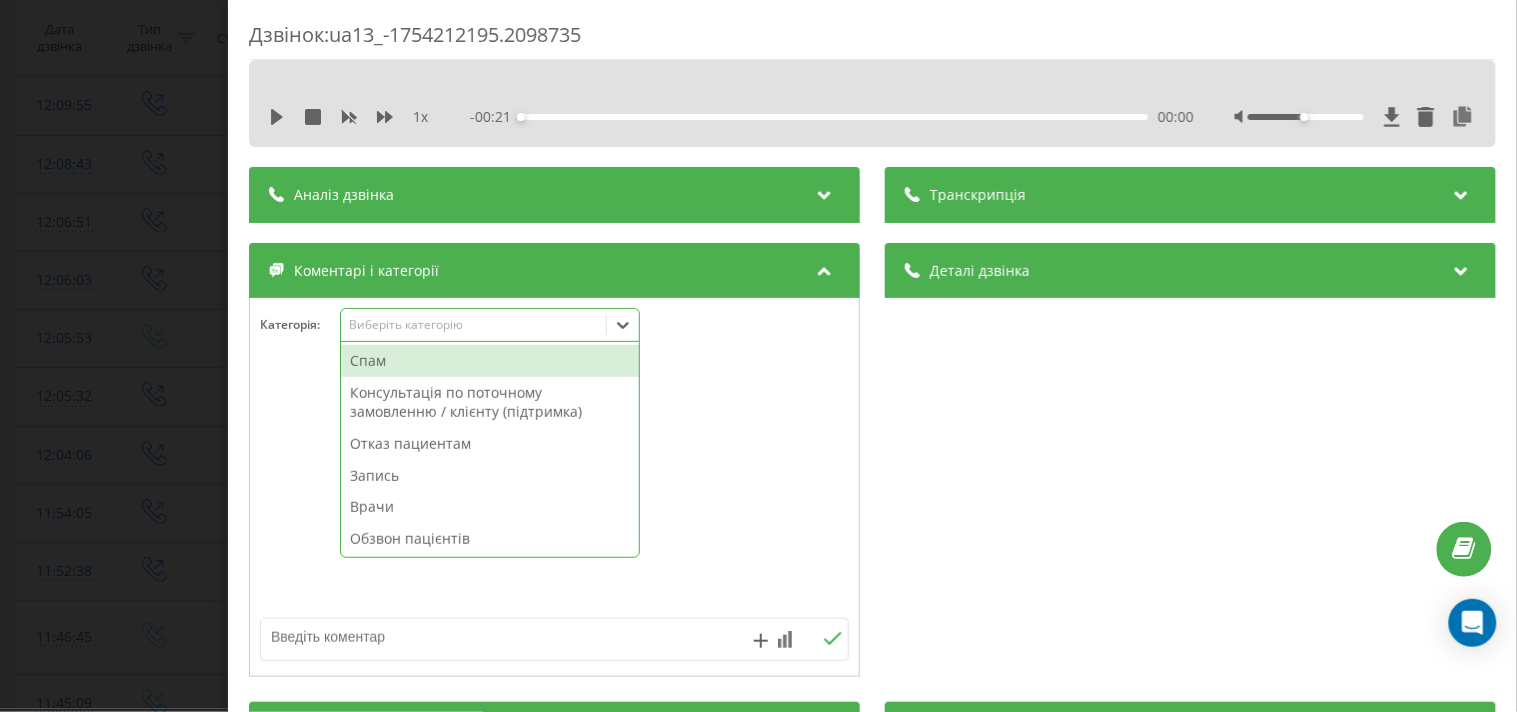 click on "Виберіть категорію" at bounding box center (473, 325) 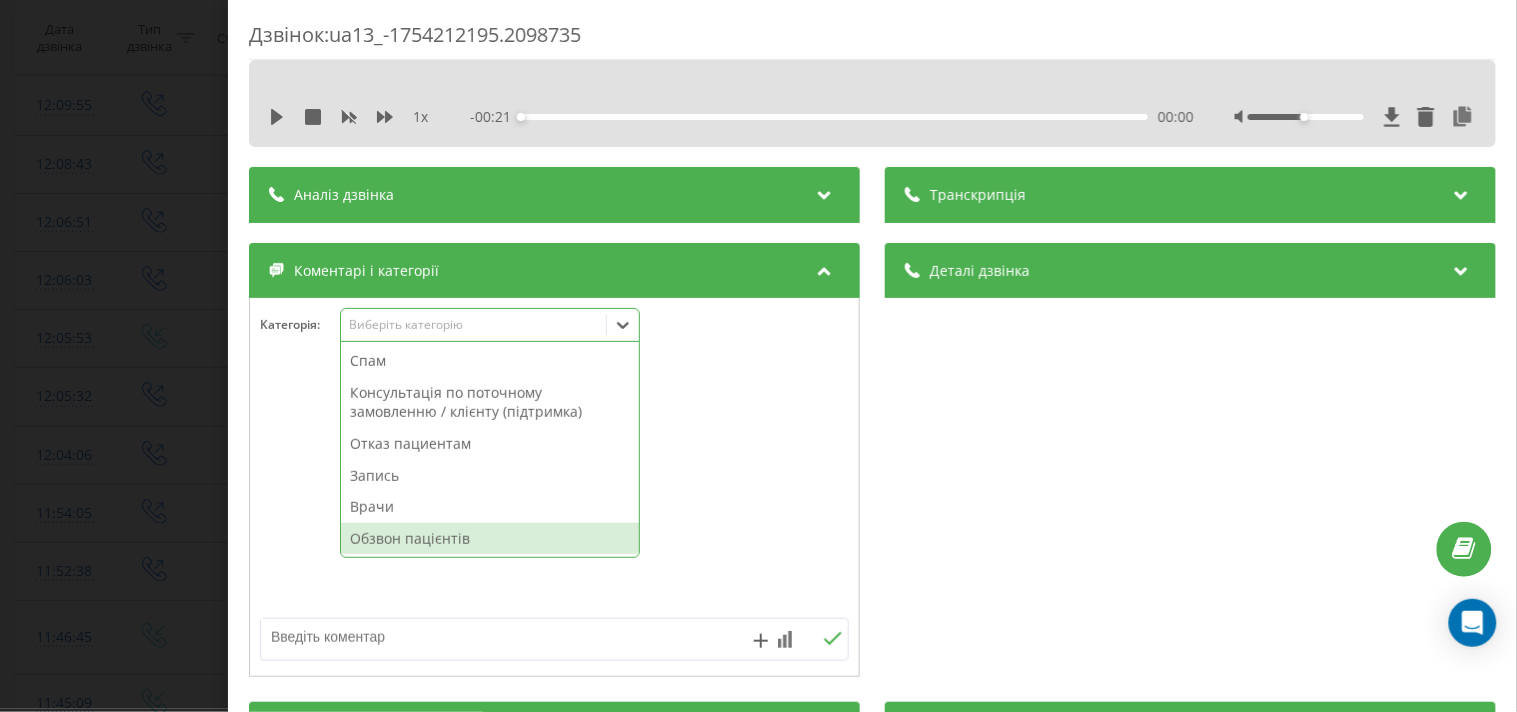 click on "Обзвон пацієнтів" at bounding box center [490, 539] 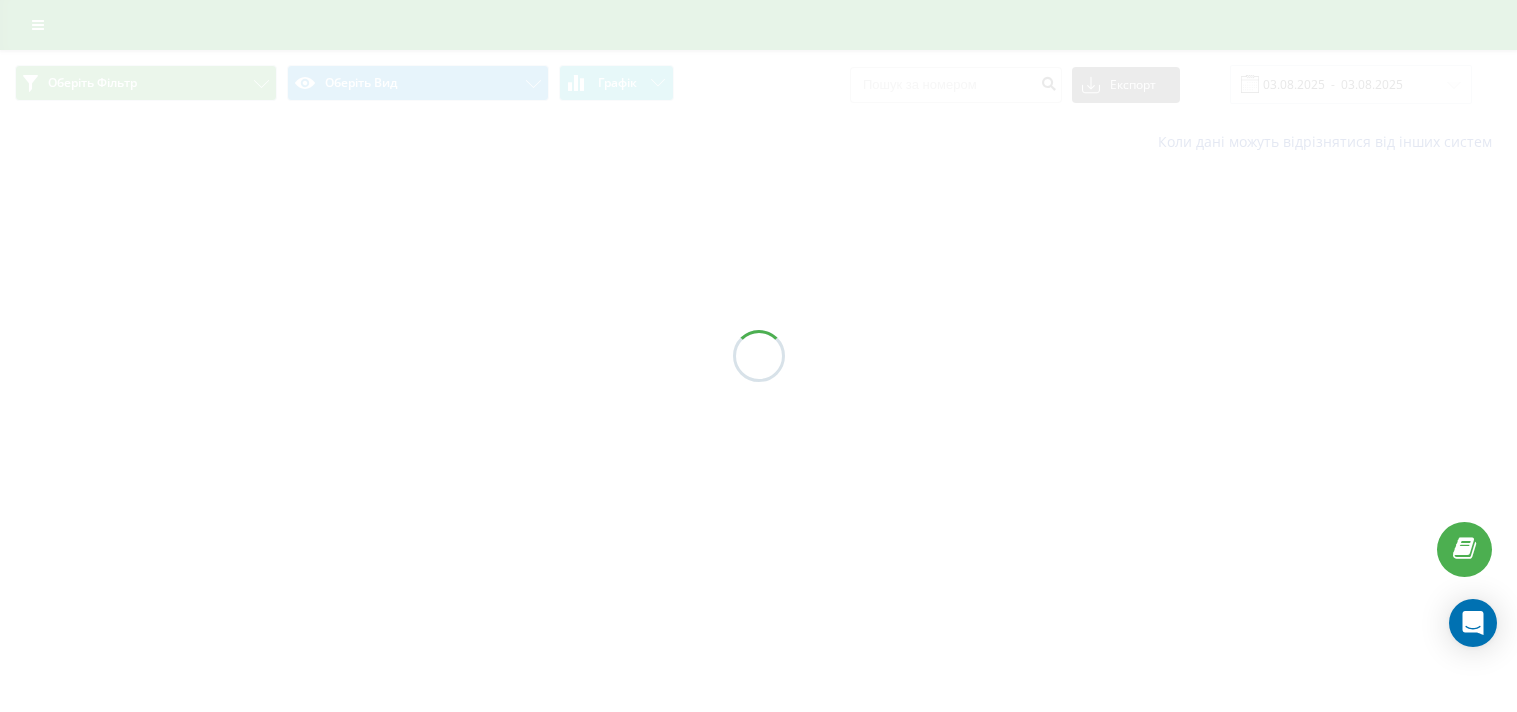 scroll, scrollTop: 0, scrollLeft: 0, axis: both 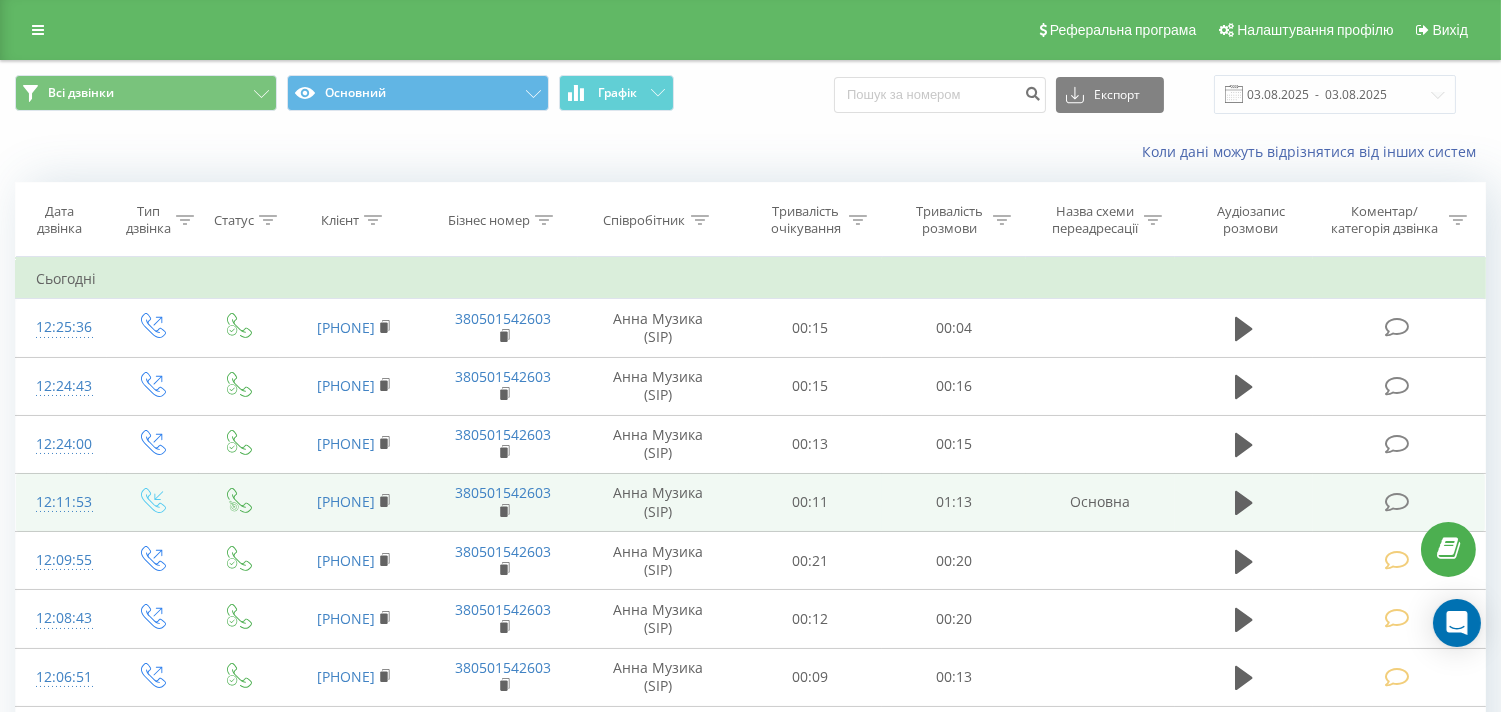 drag, startPoint x: 1243, startPoint y: 501, endPoint x: 1316, endPoint y: 485, distance: 74.73286 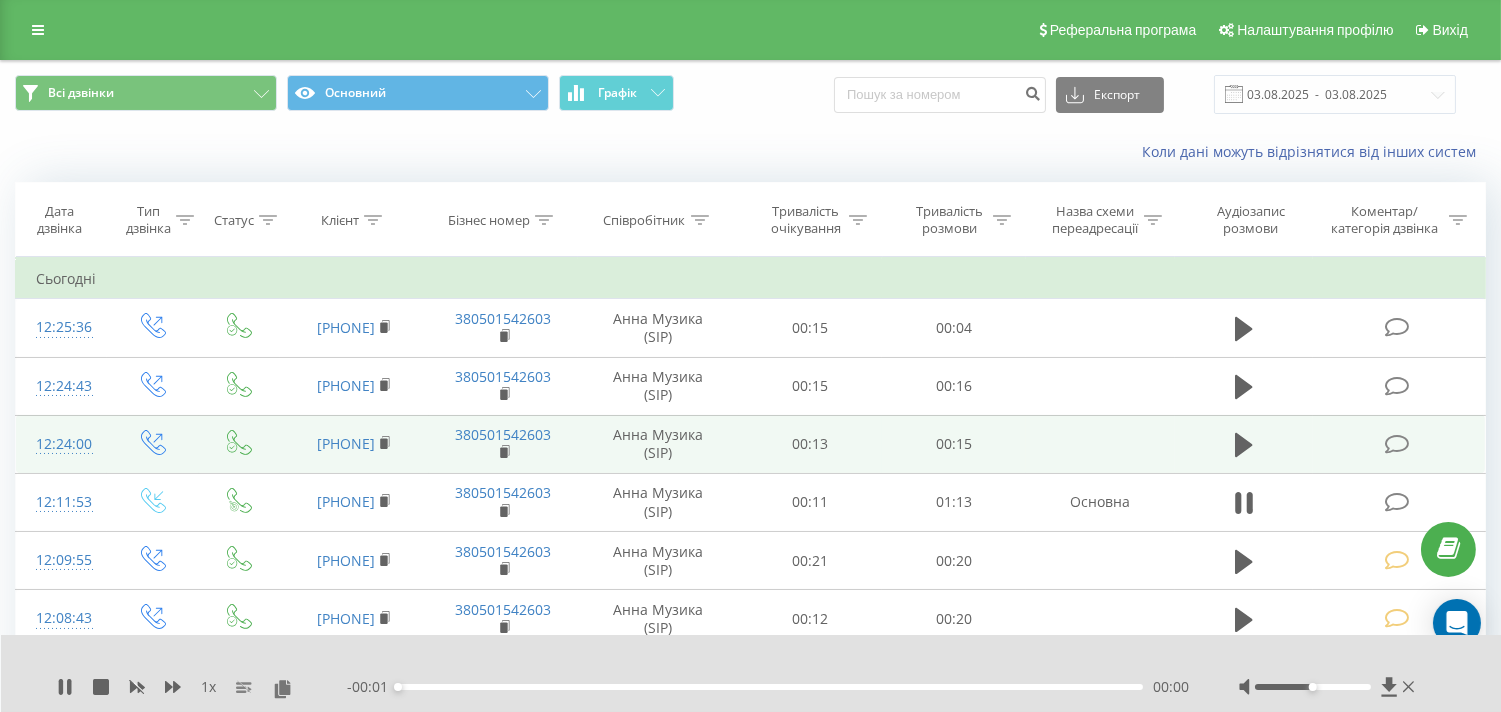 click at bounding box center (1396, 444) 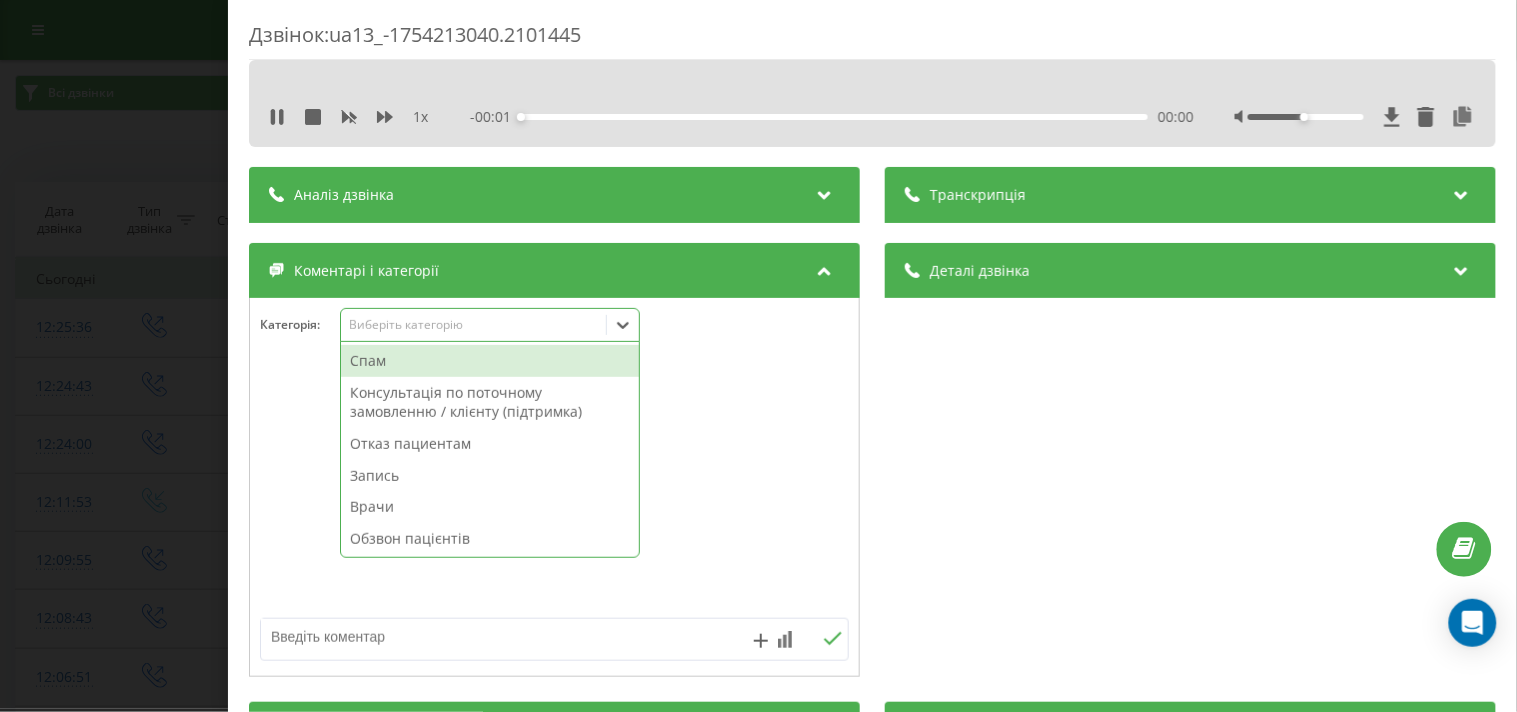 click on "Виберіть категорію" at bounding box center (490, 325) 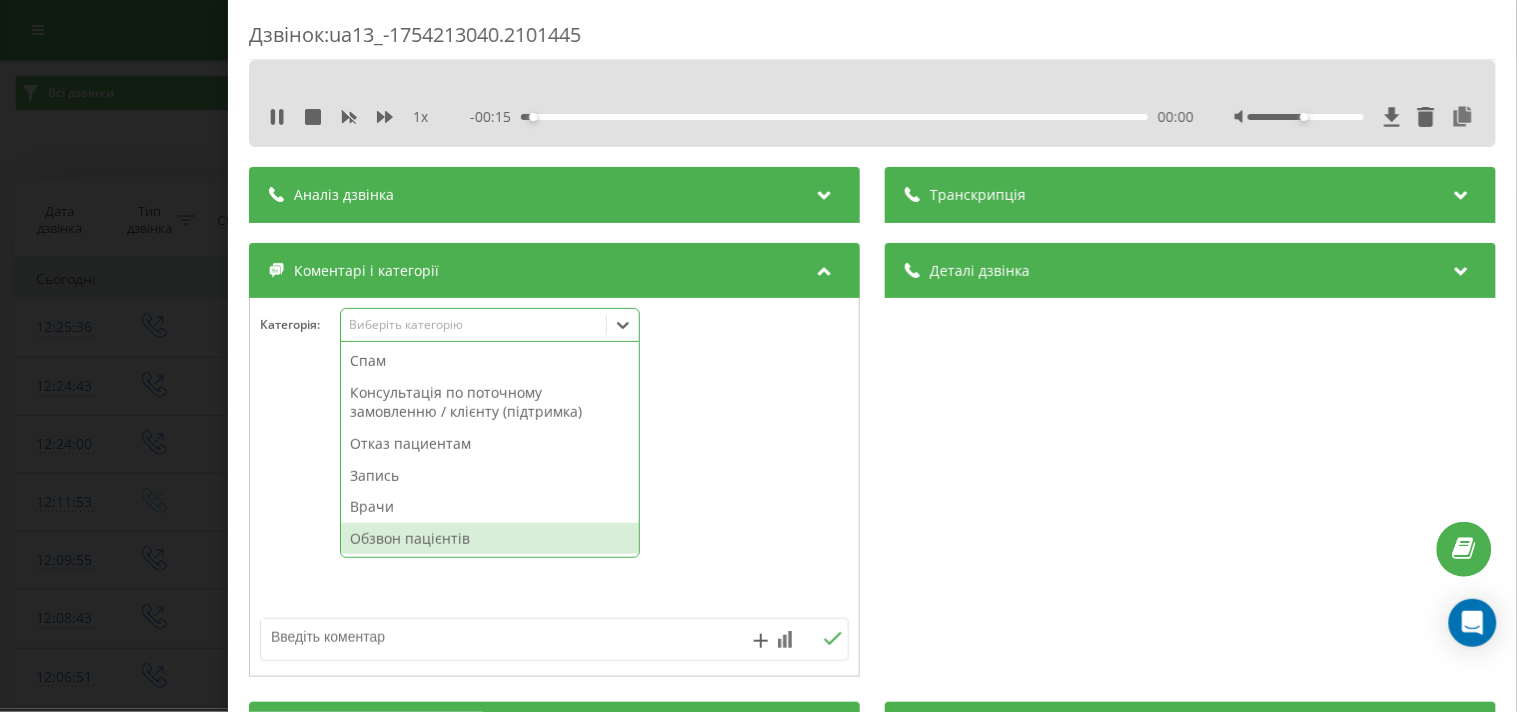 drag, startPoint x: 404, startPoint y: 538, endPoint x: 290, endPoint y: 353, distance: 217.30394 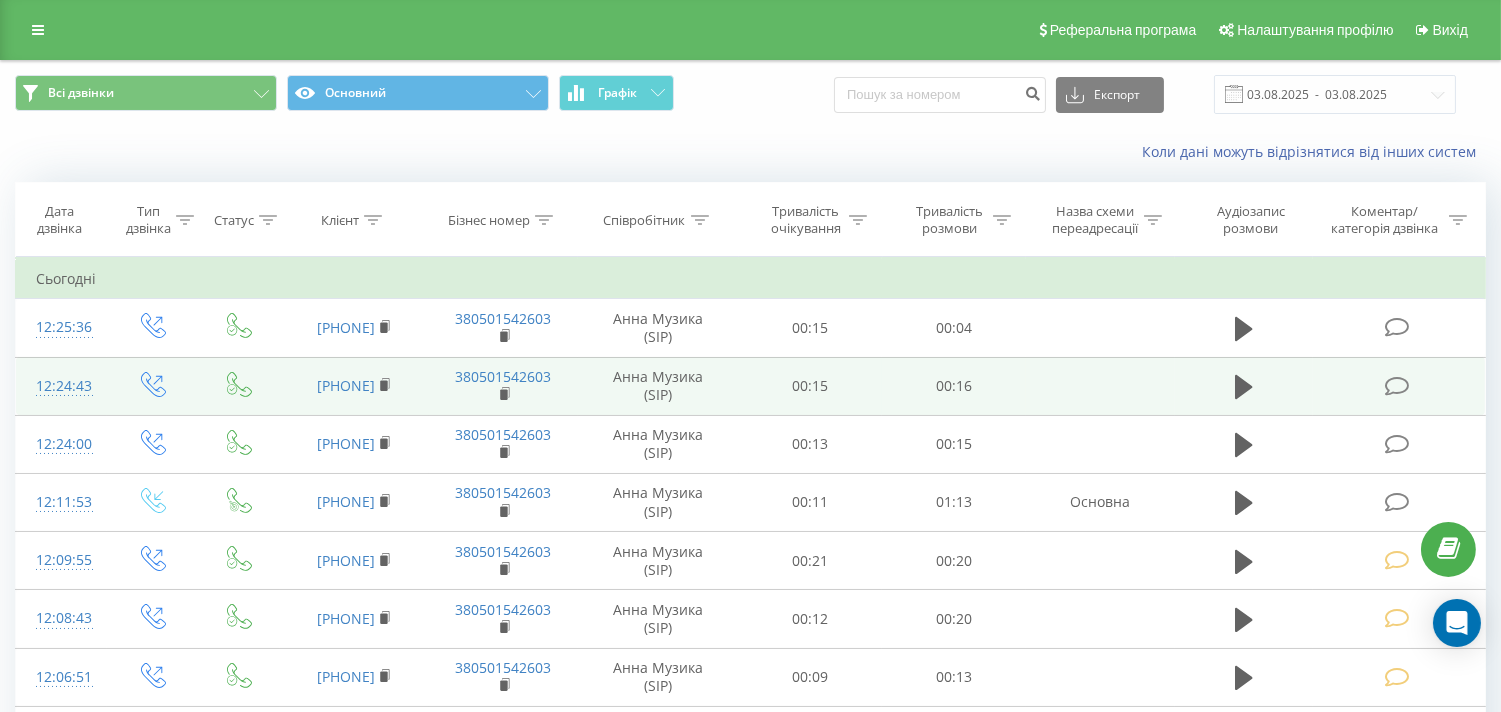 click at bounding box center (1396, 386) 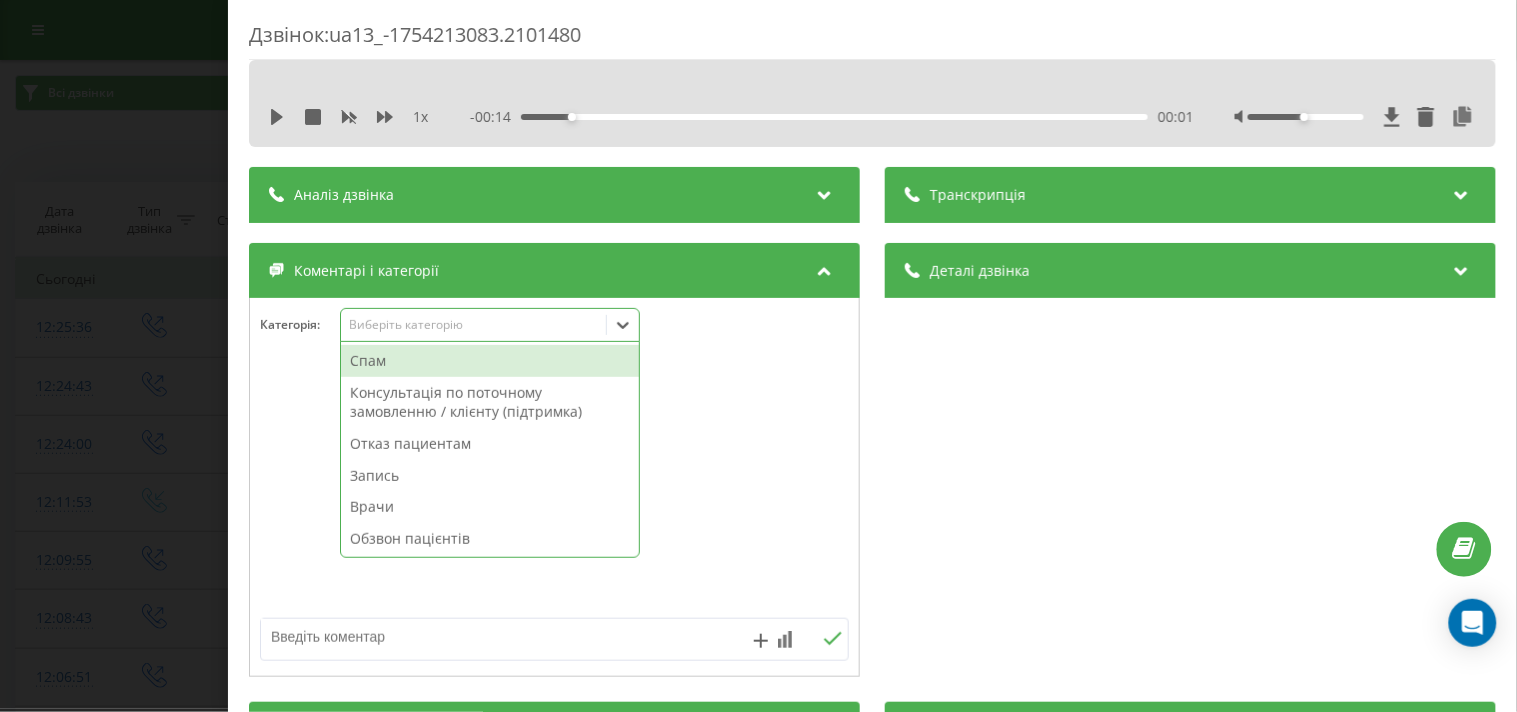 drag, startPoint x: 478, startPoint y: 331, endPoint x: 457, endPoint y: 437, distance: 108.060165 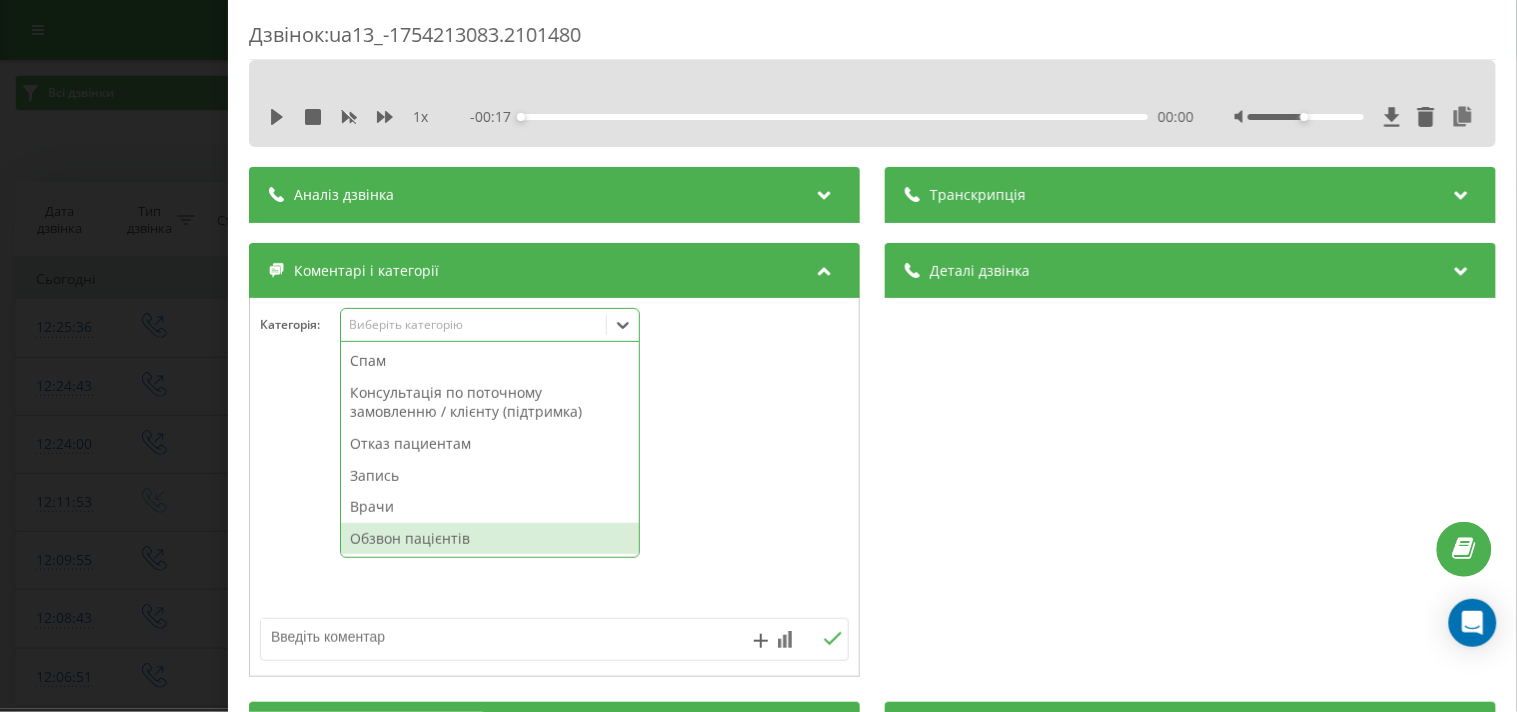 drag, startPoint x: 448, startPoint y: 538, endPoint x: 147, endPoint y: 234, distance: 427.80487 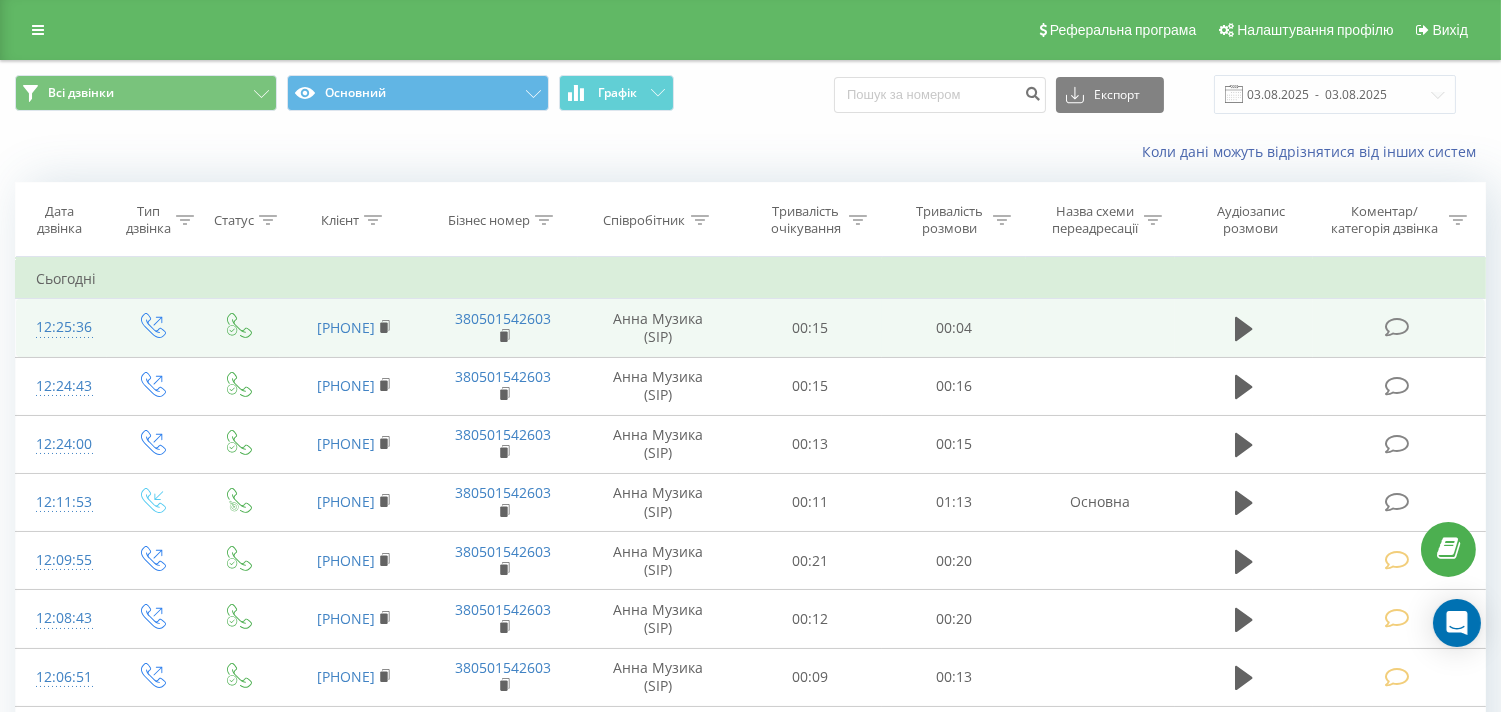 click at bounding box center [1396, 327] 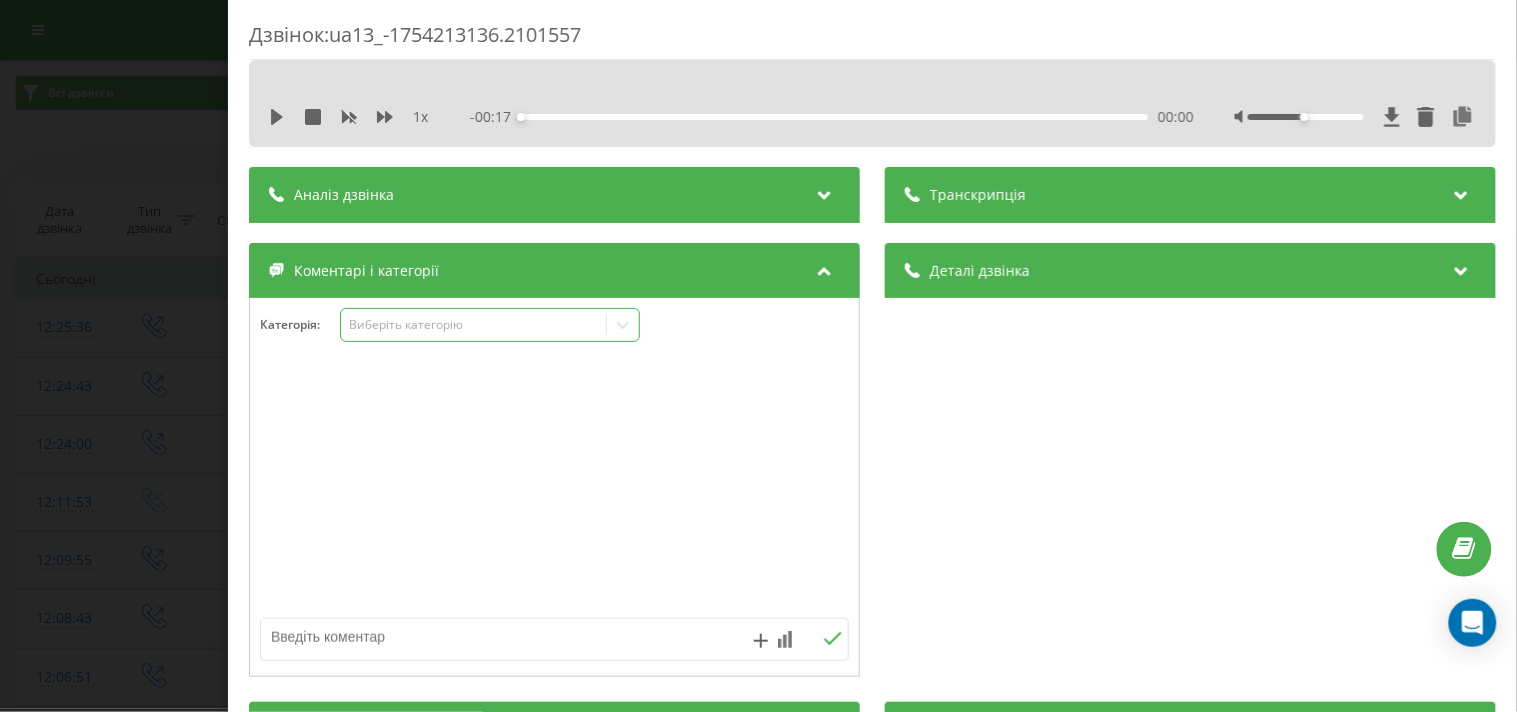 click on "Виберіть категорію" at bounding box center [473, 325] 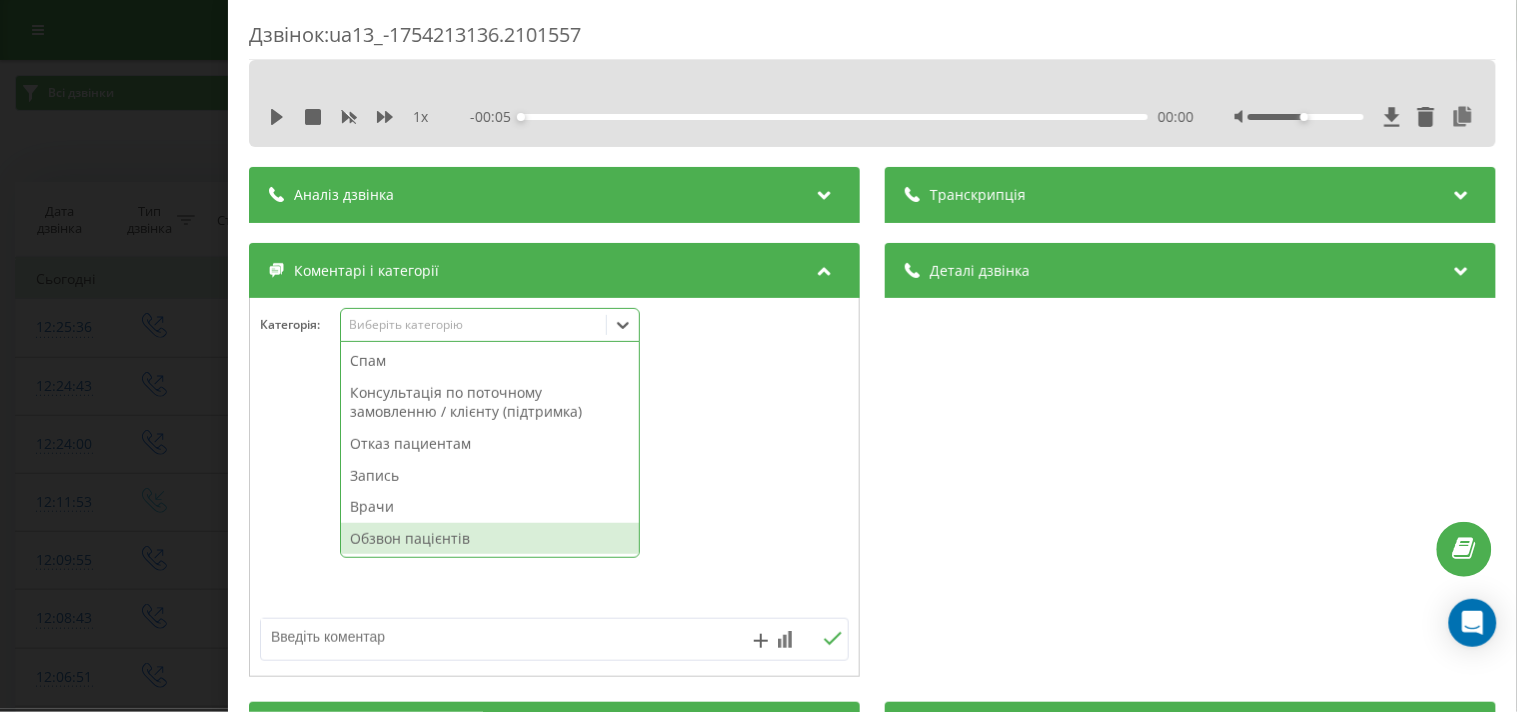 click on "Обзвон пацієнтів" at bounding box center (490, 539) 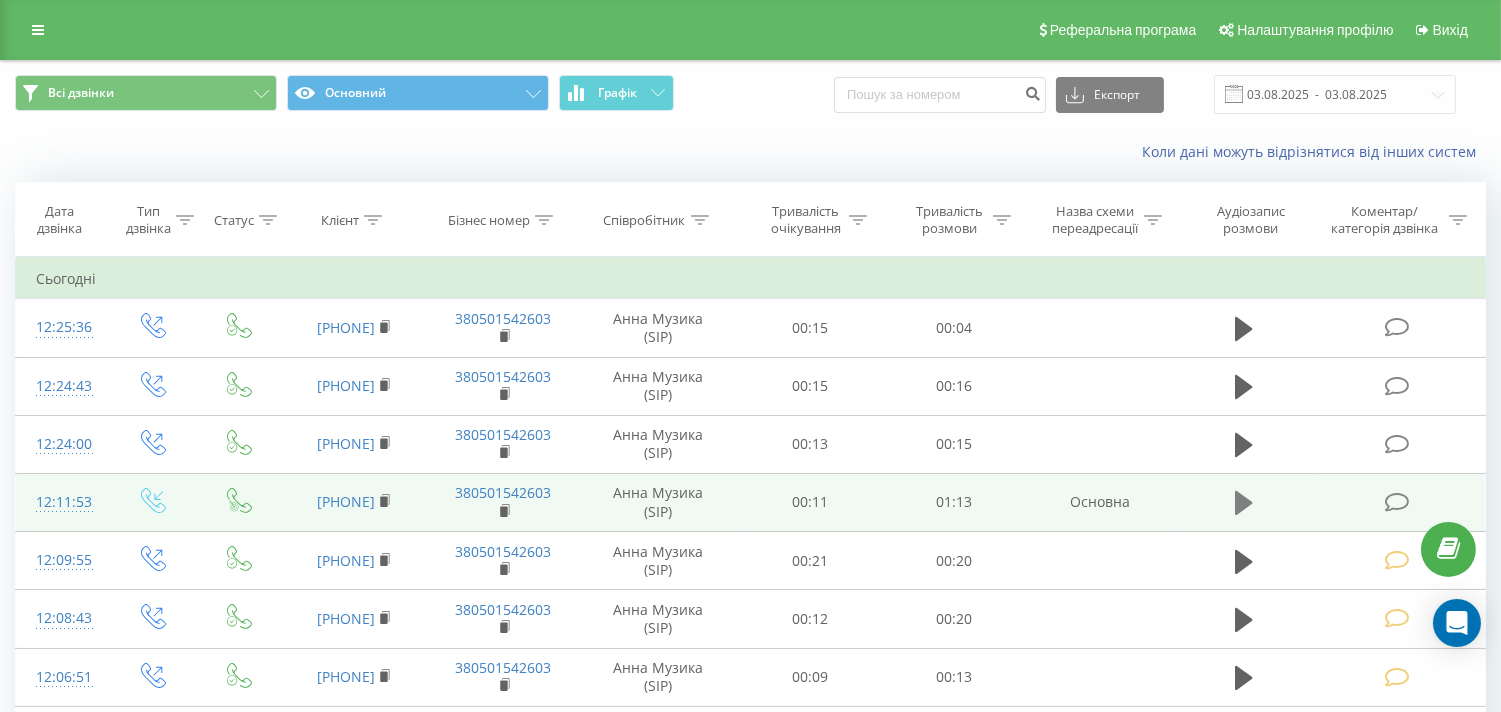 click 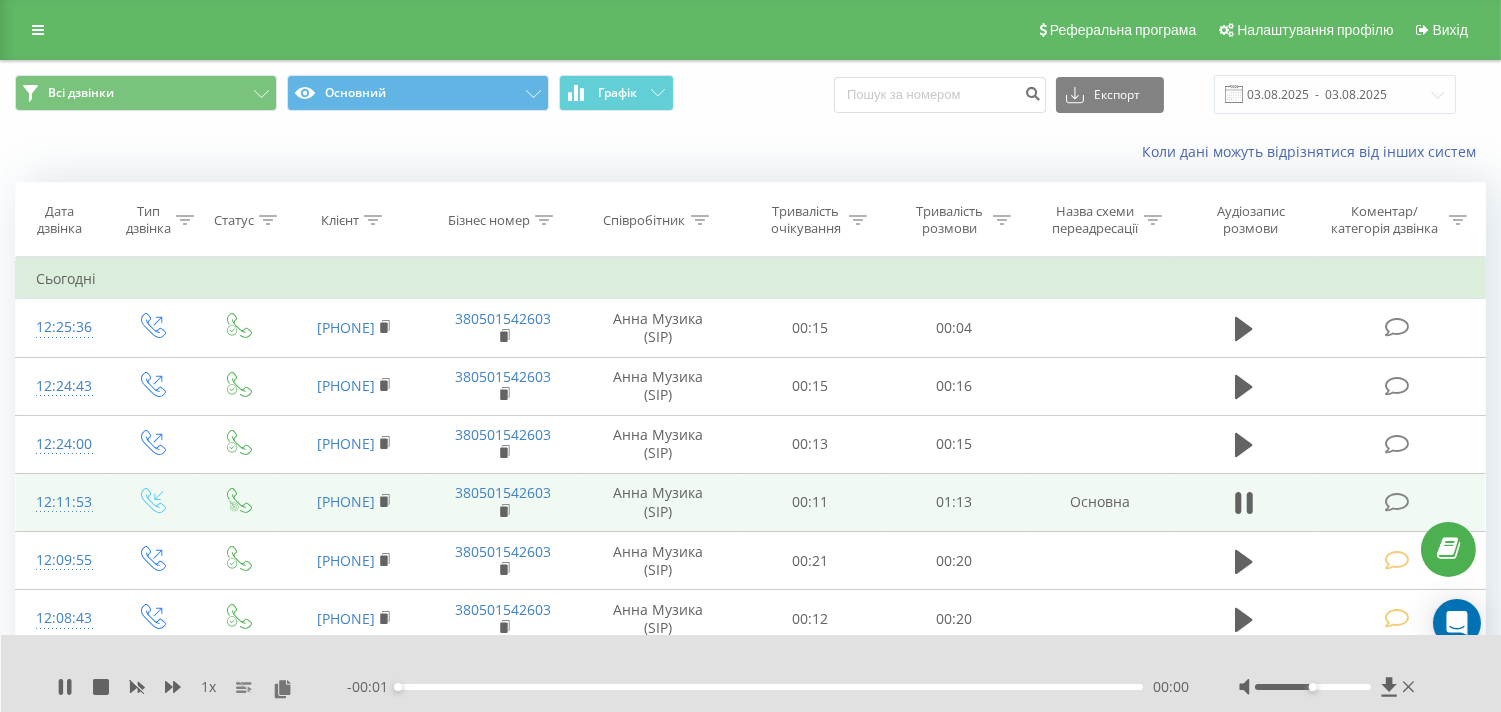 click at bounding box center [1399, 502] 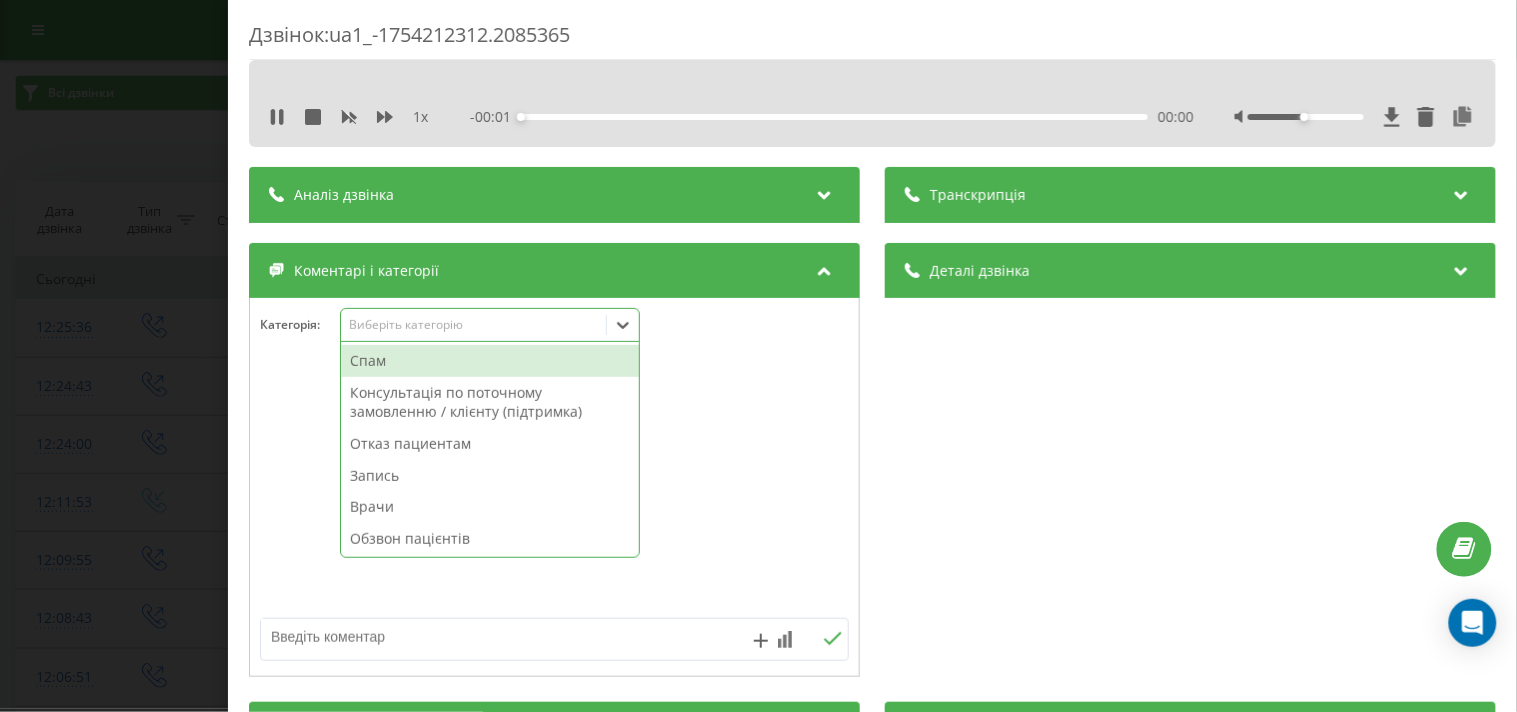 drag, startPoint x: 505, startPoint y: 324, endPoint x: 506, endPoint y: 338, distance: 14.035668 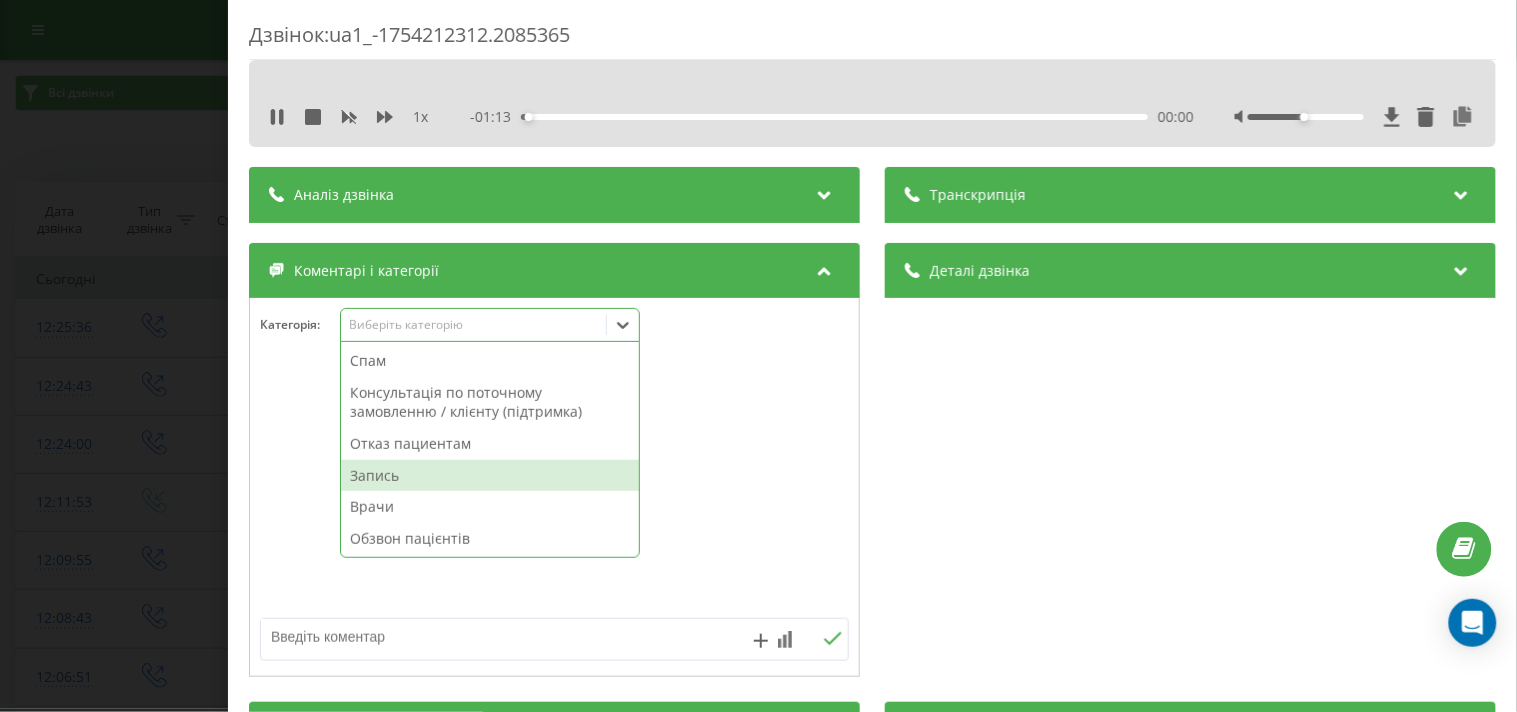 click on "Запись" at bounding box center (490, 476) 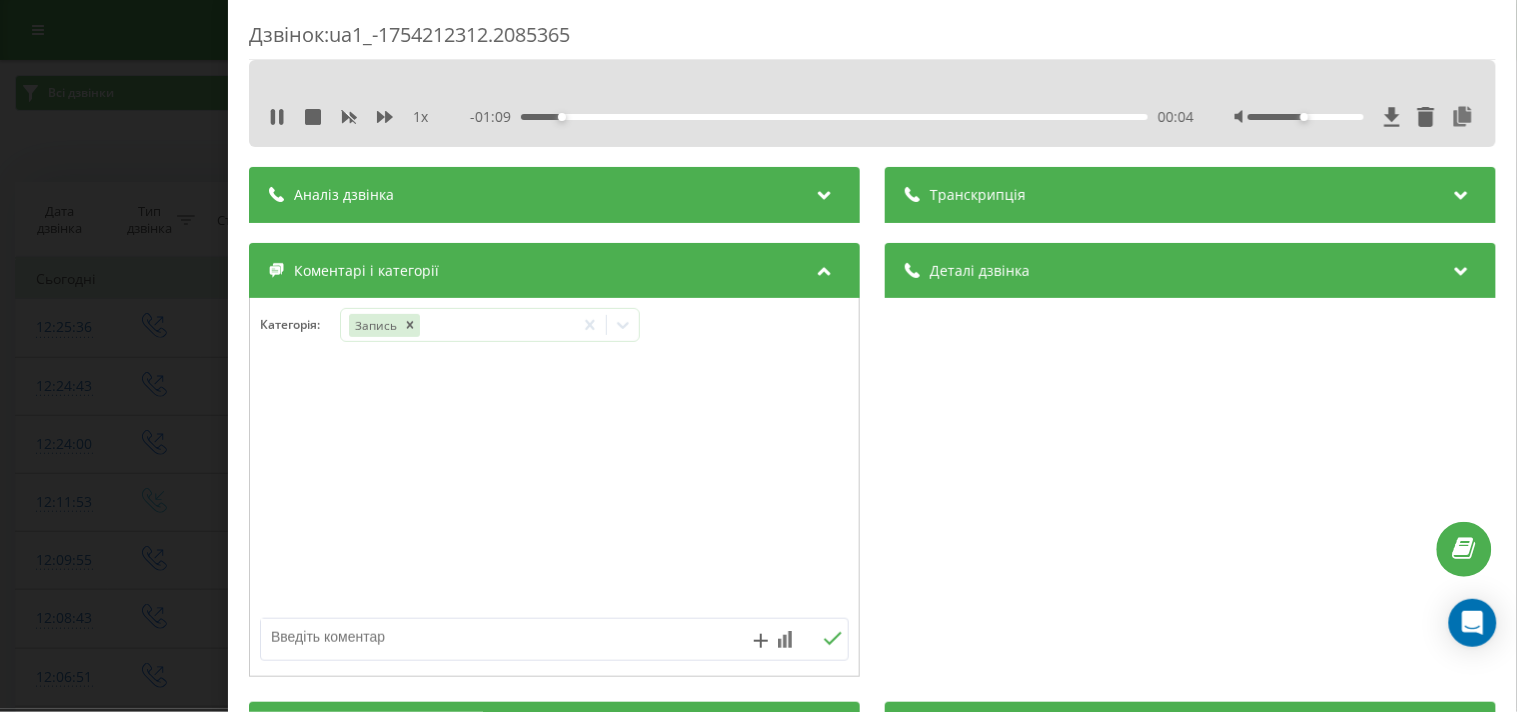 click at bounding box center [554, 488] 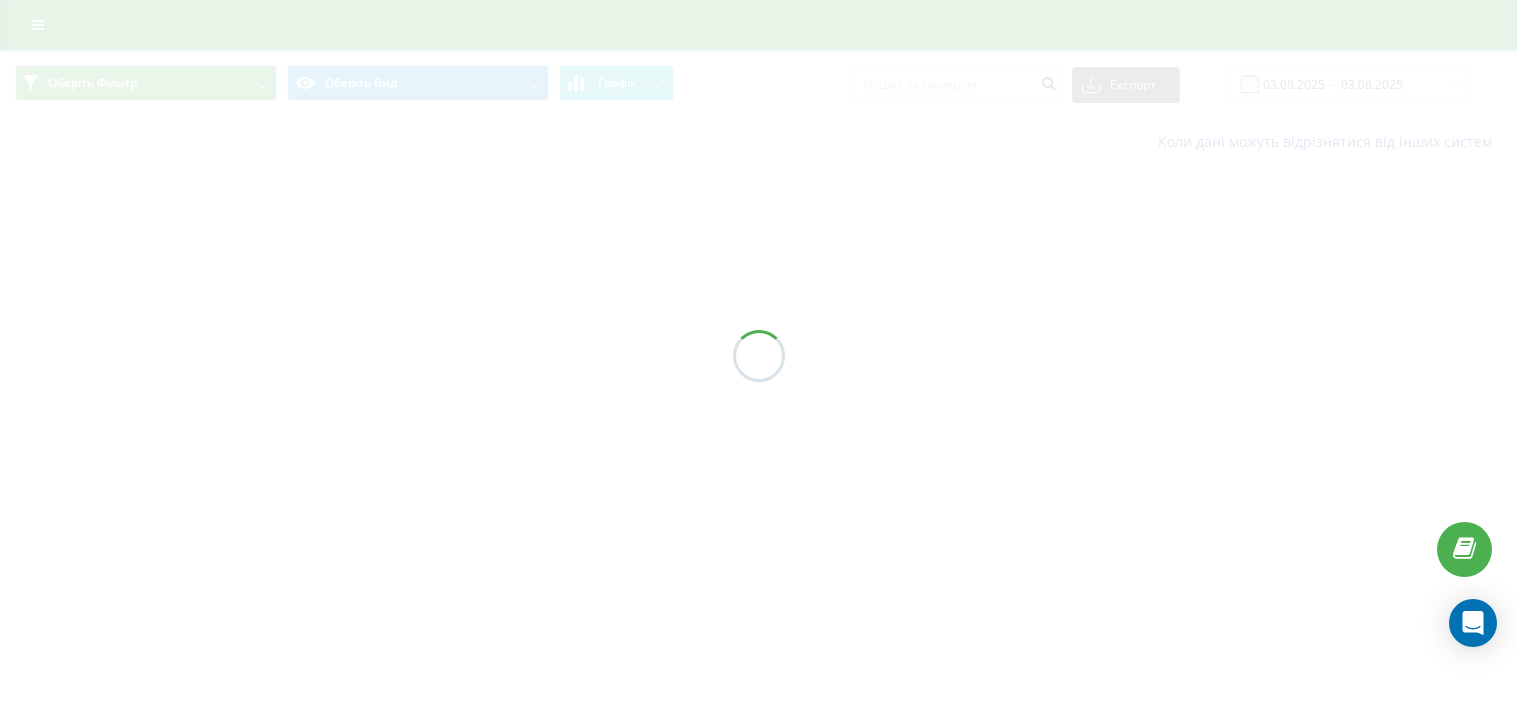 scroll, scrollTop: 0, scrollLeft: 0, axis: both 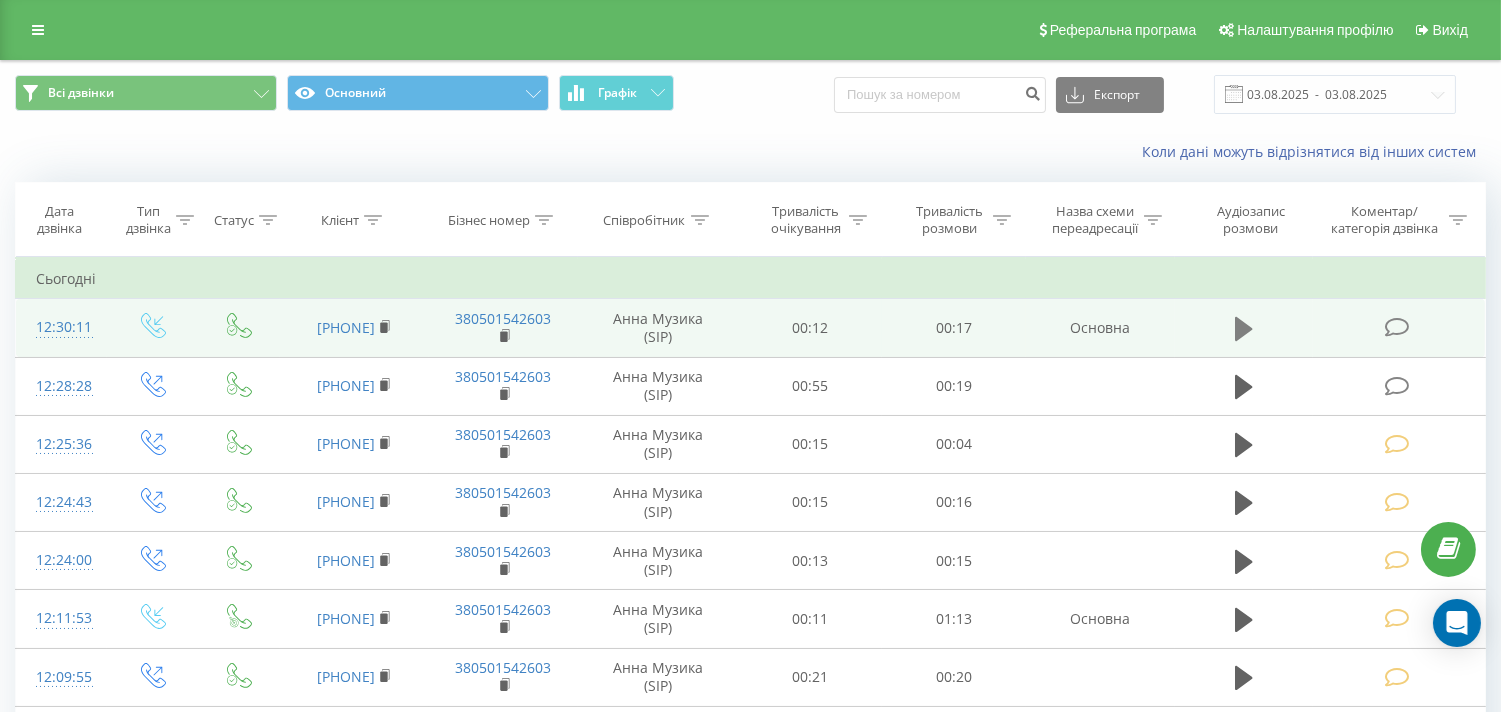click 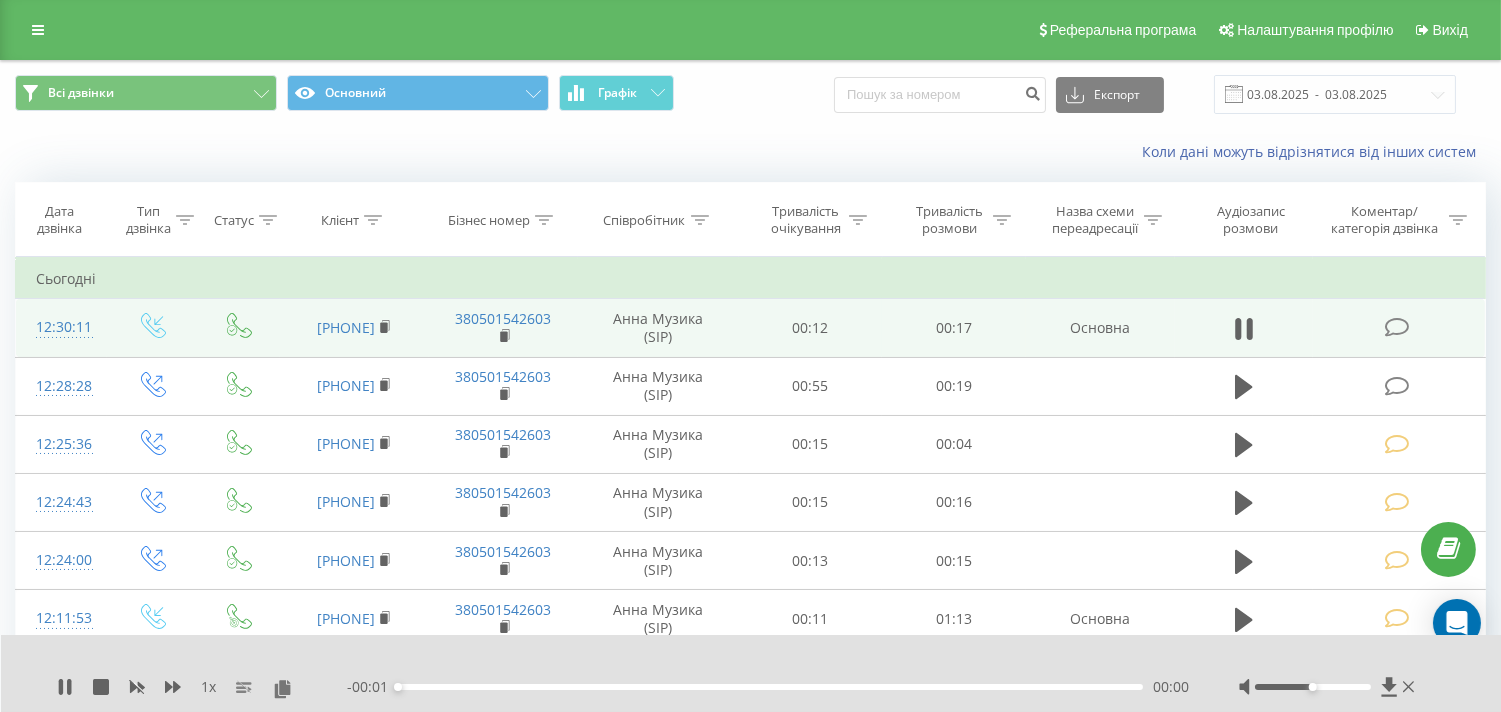 click at bounding box center (1396, 327) 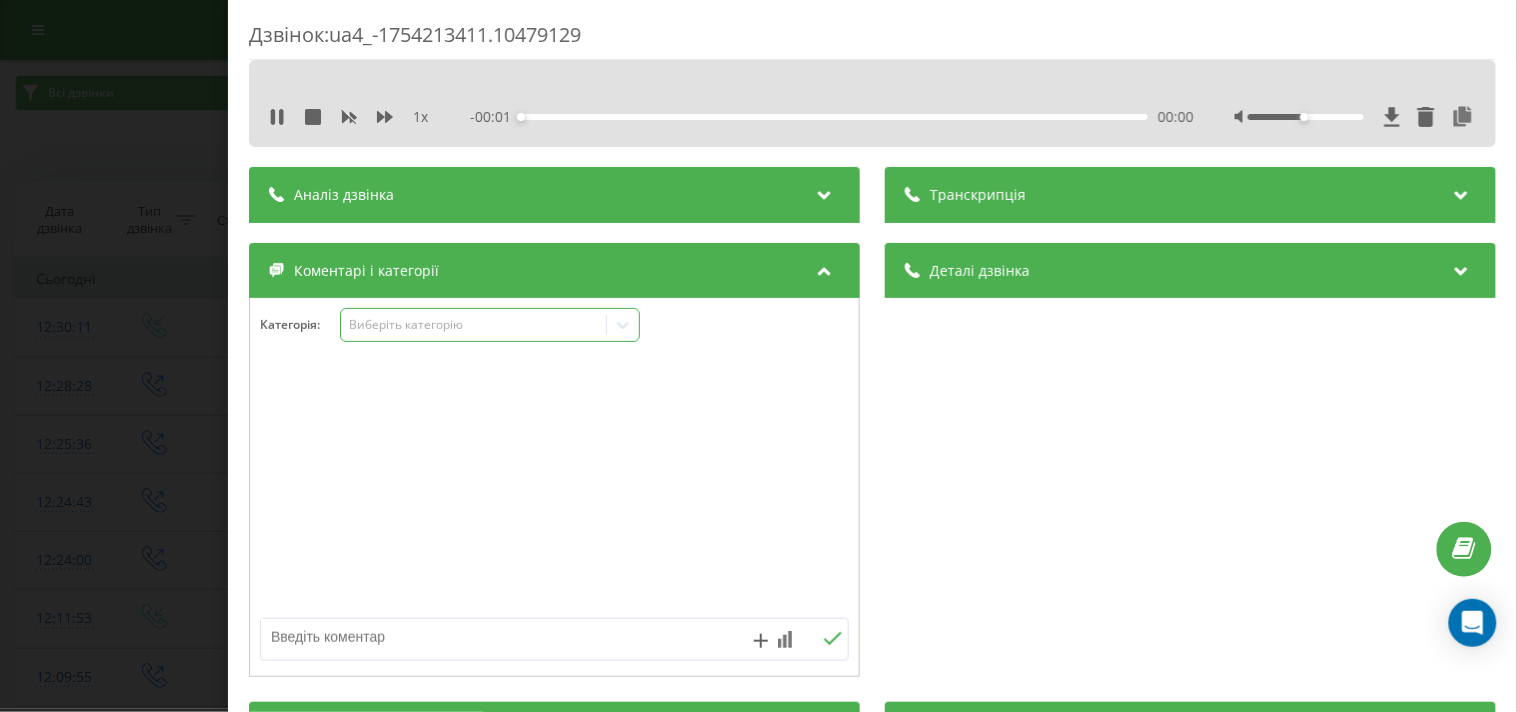 drag, startPoint x: 482, startPoint y: 320, endPoint x: 474, endPoint y: 340, distance: 21.540659 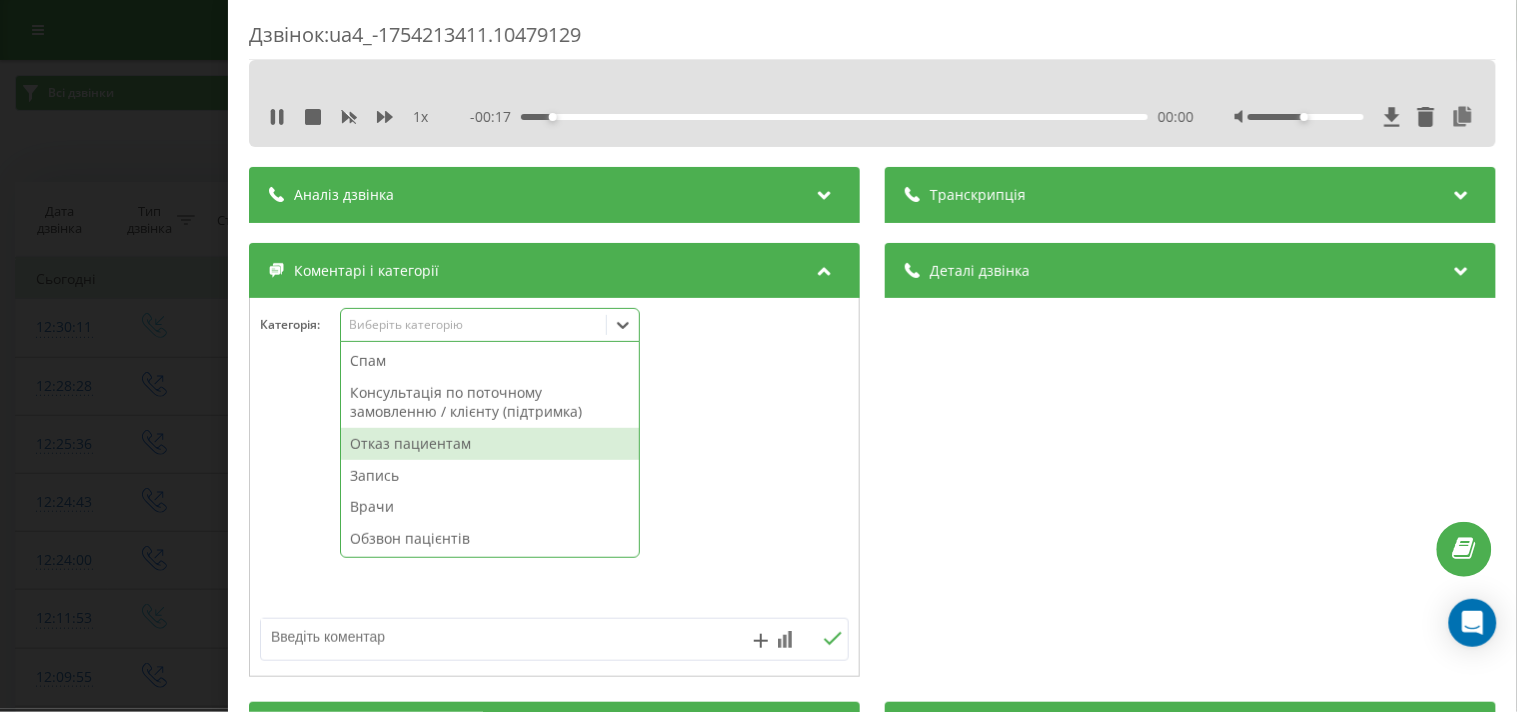 click on "Отказ пациентам" at bounding box center (490, 444) 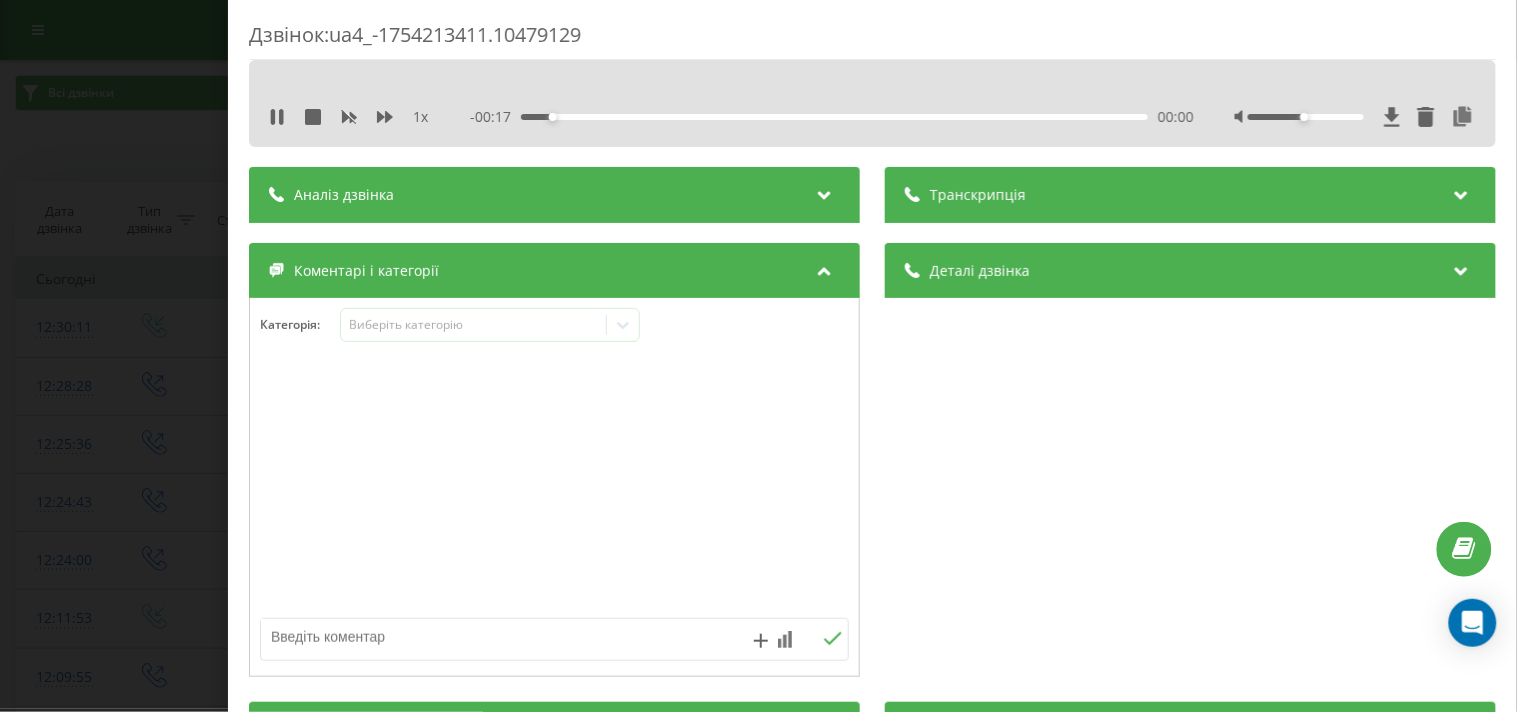 click at bounding box center (496, 637) 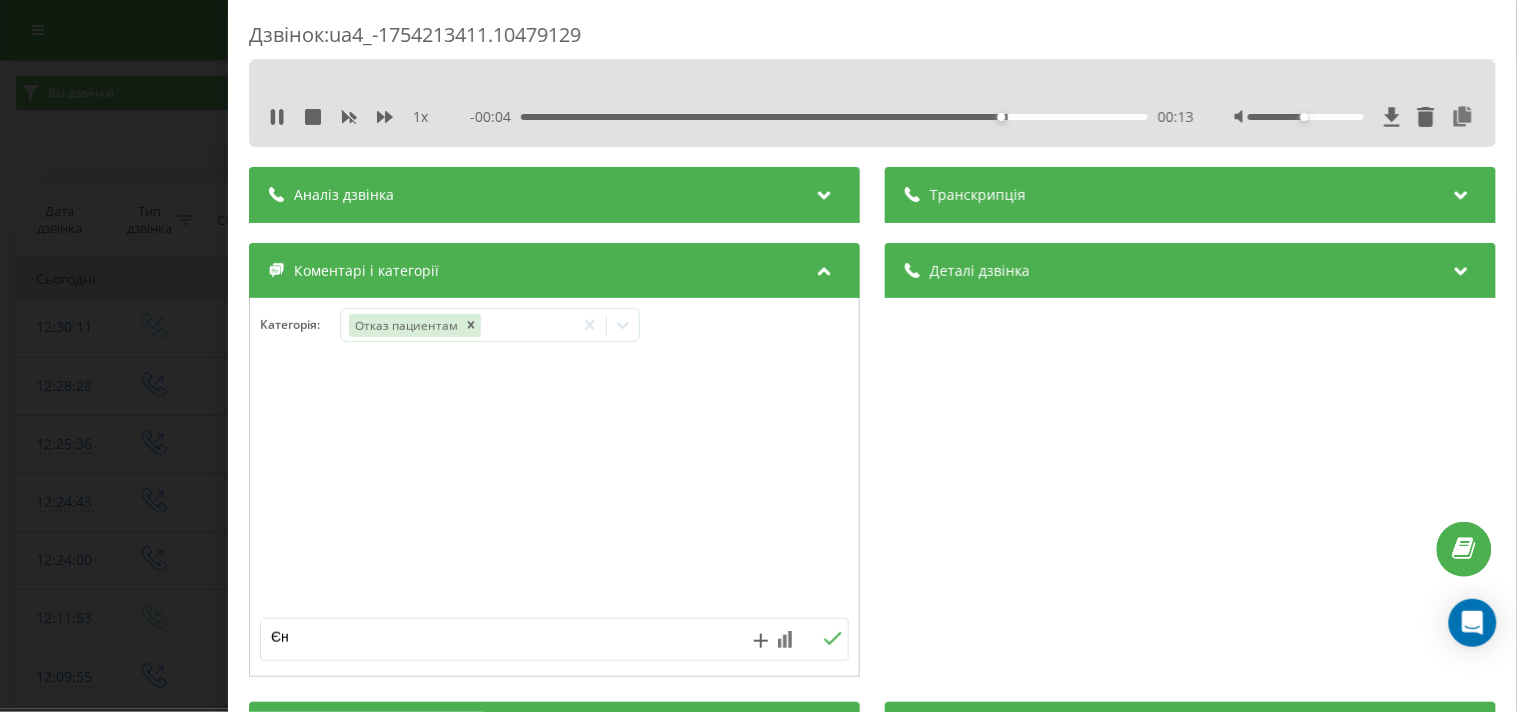 type on "Є" 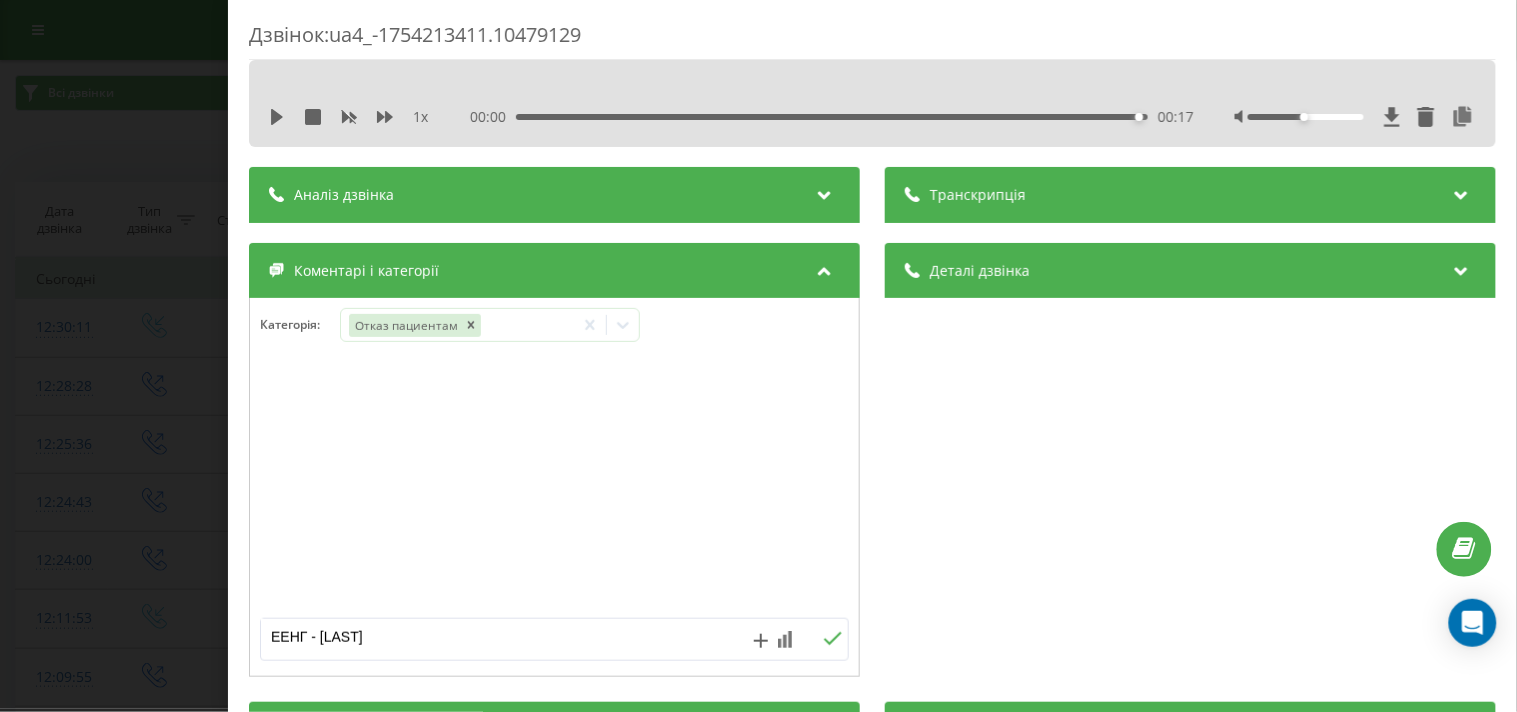 click on "ЕЕНГ - Демент'єва" at bounding box center (496, 637) 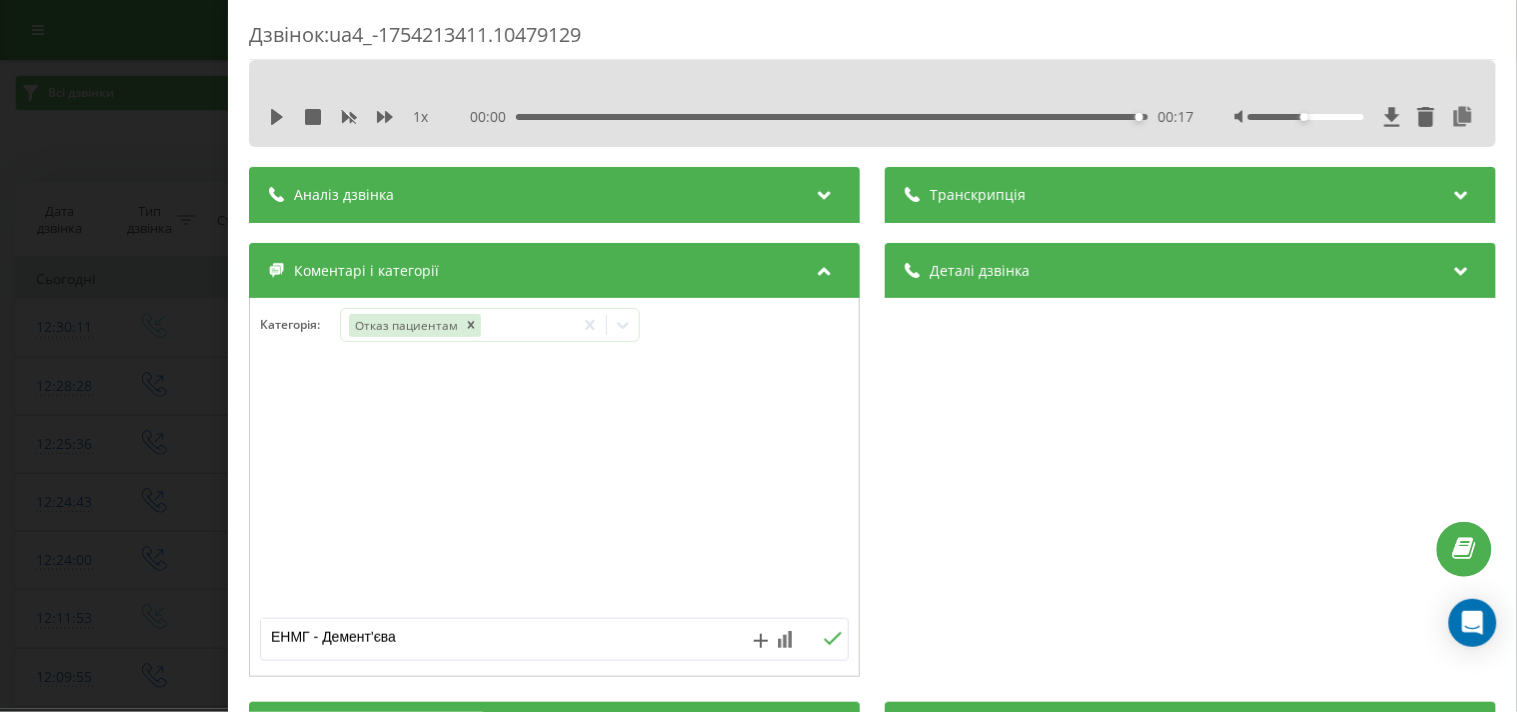 type on "ЕНМГ - Демент'єва" 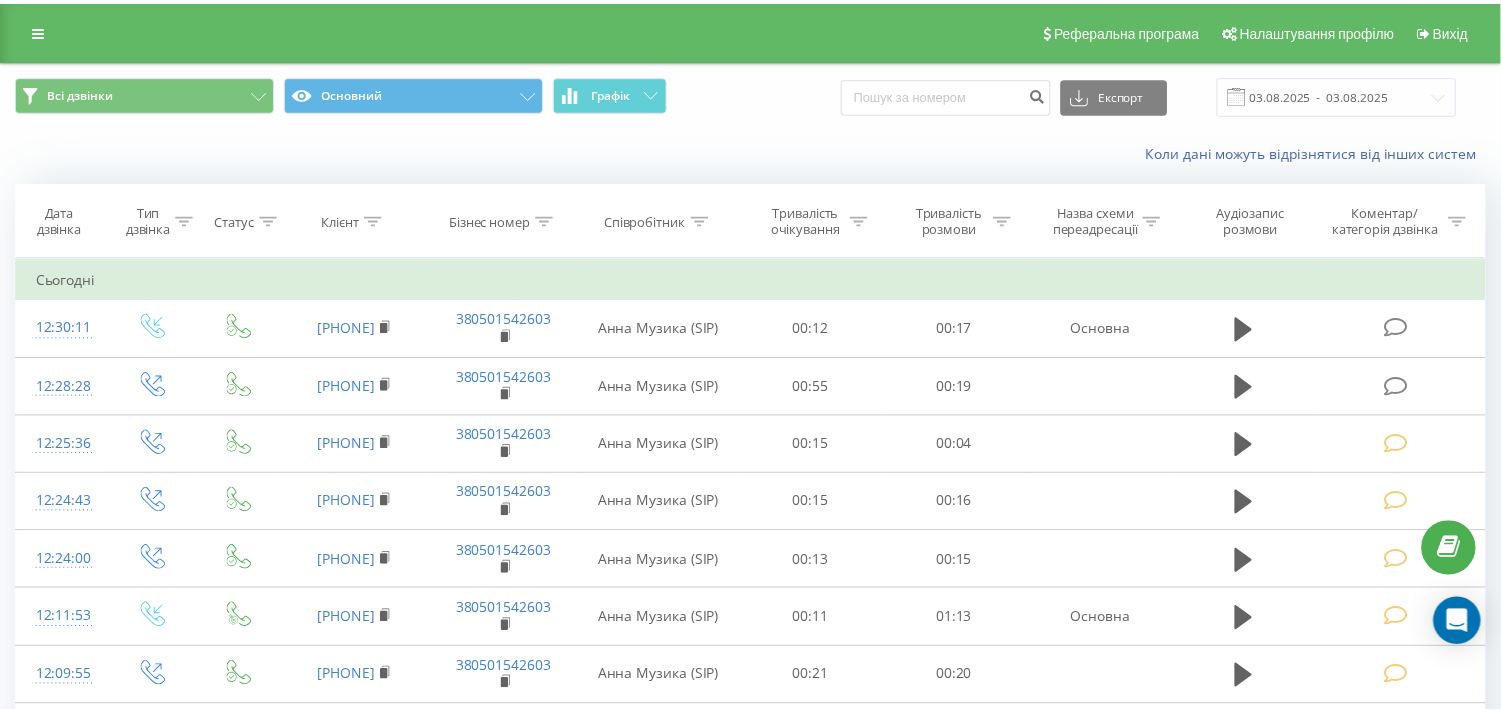scroll, scrollTop: 1148, scrollLeft: 0, axis: vertical 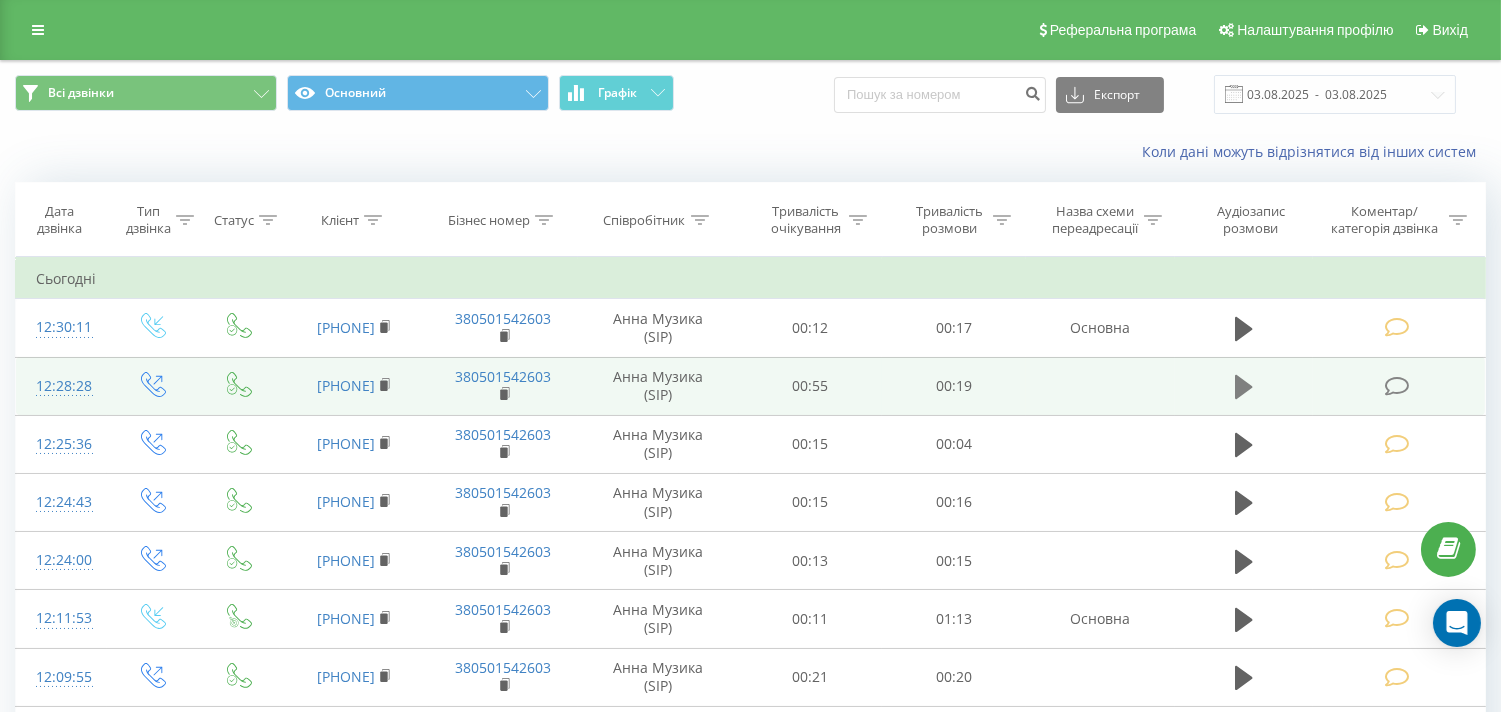 click 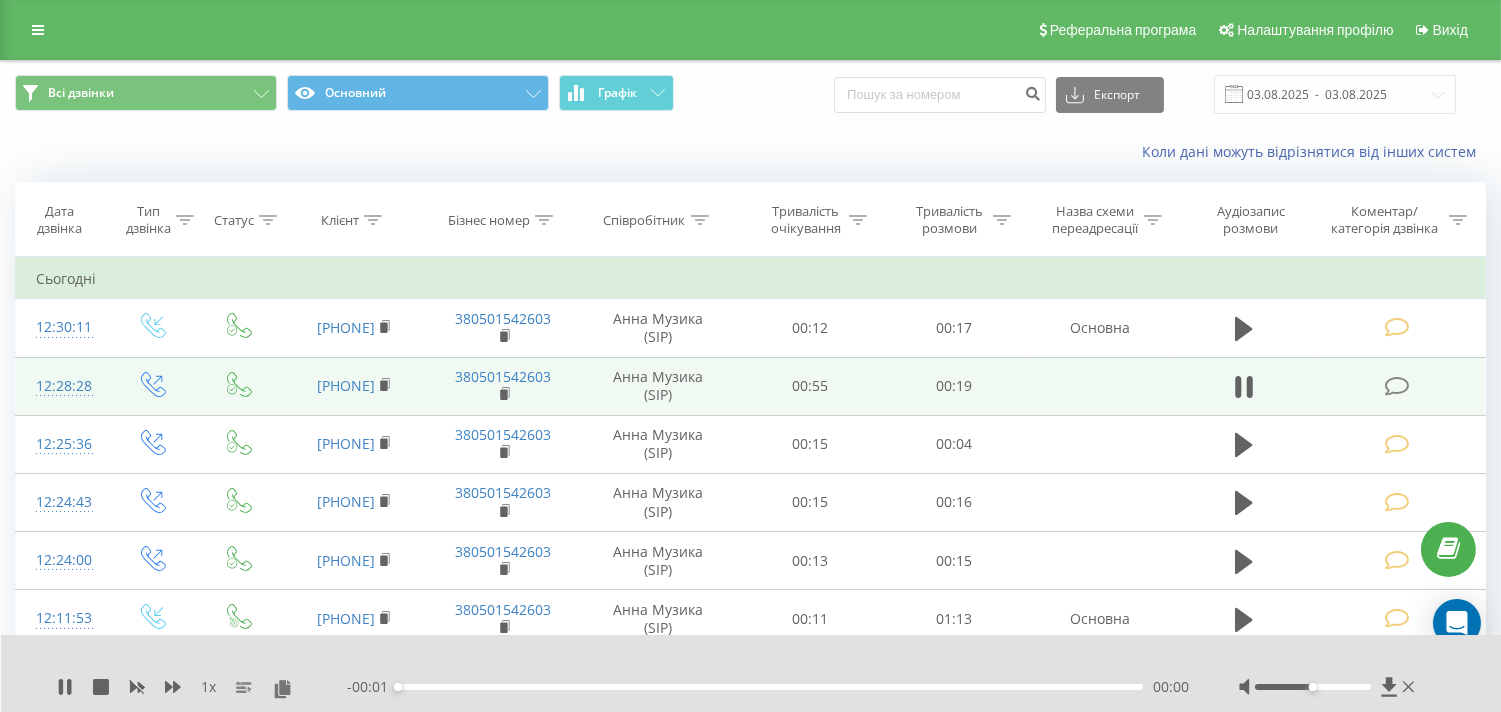 click at bounding box center [1396, 386] 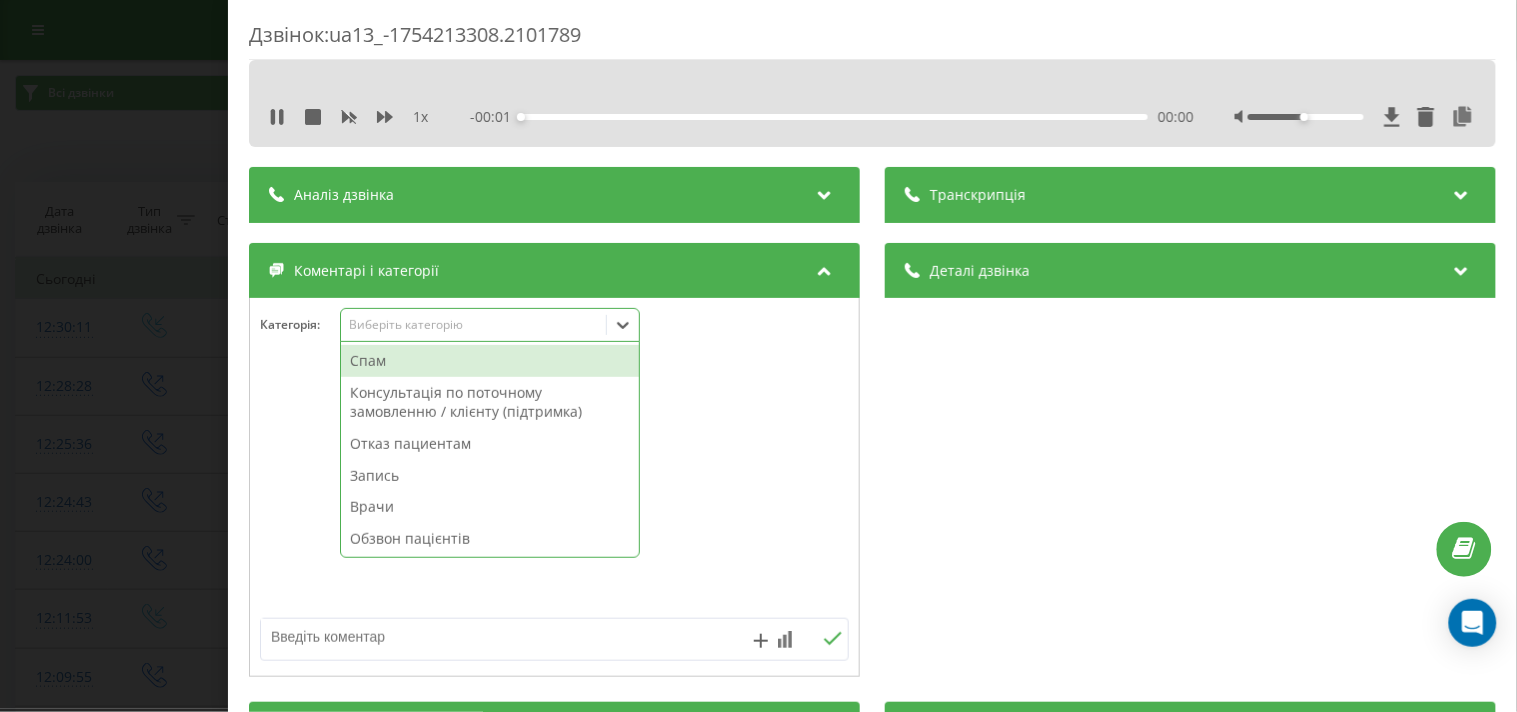 drag, startPoint x: 520, startPoint y: 322, endPoint x: 487, endPoint y: 411, distance: 94.92102 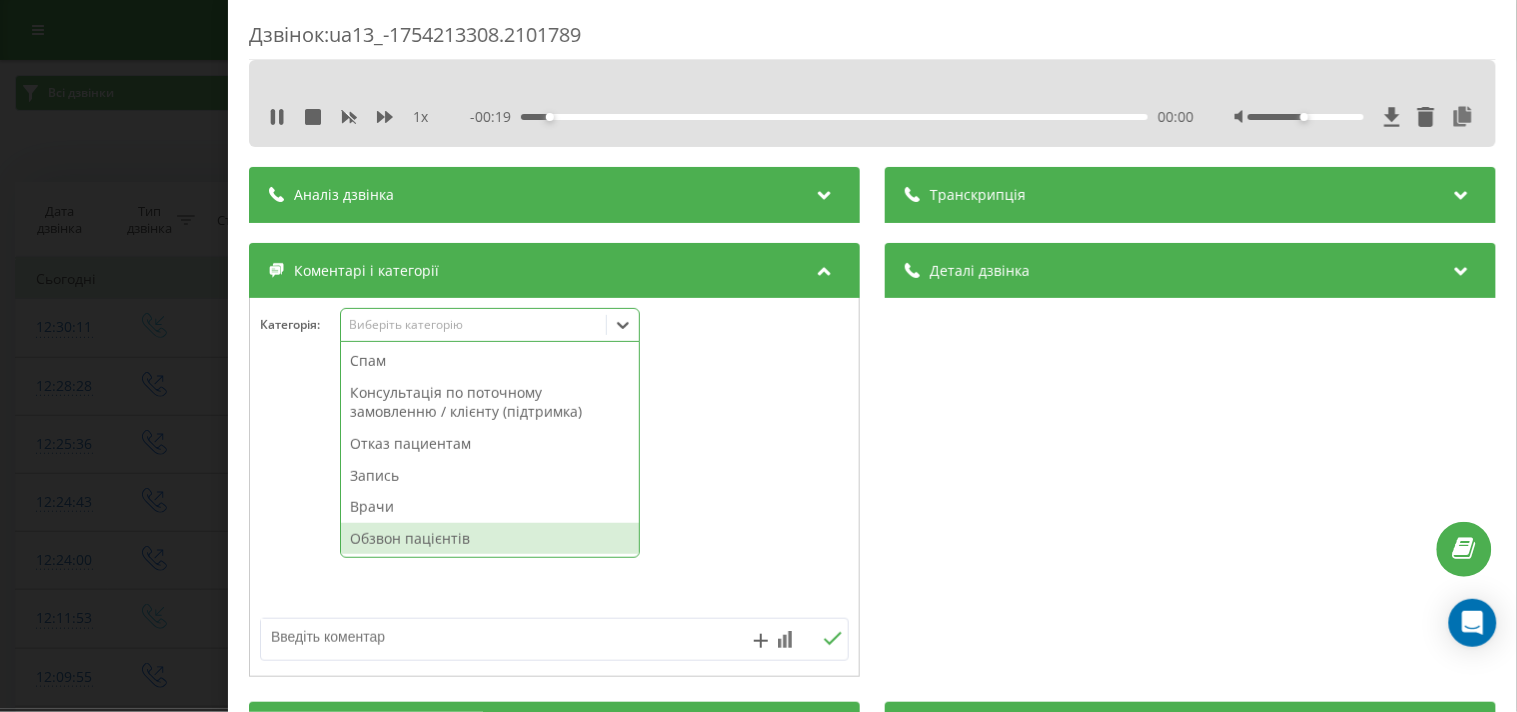 click on "Обзвон пацієнтів" at bounding box center (490, 539) 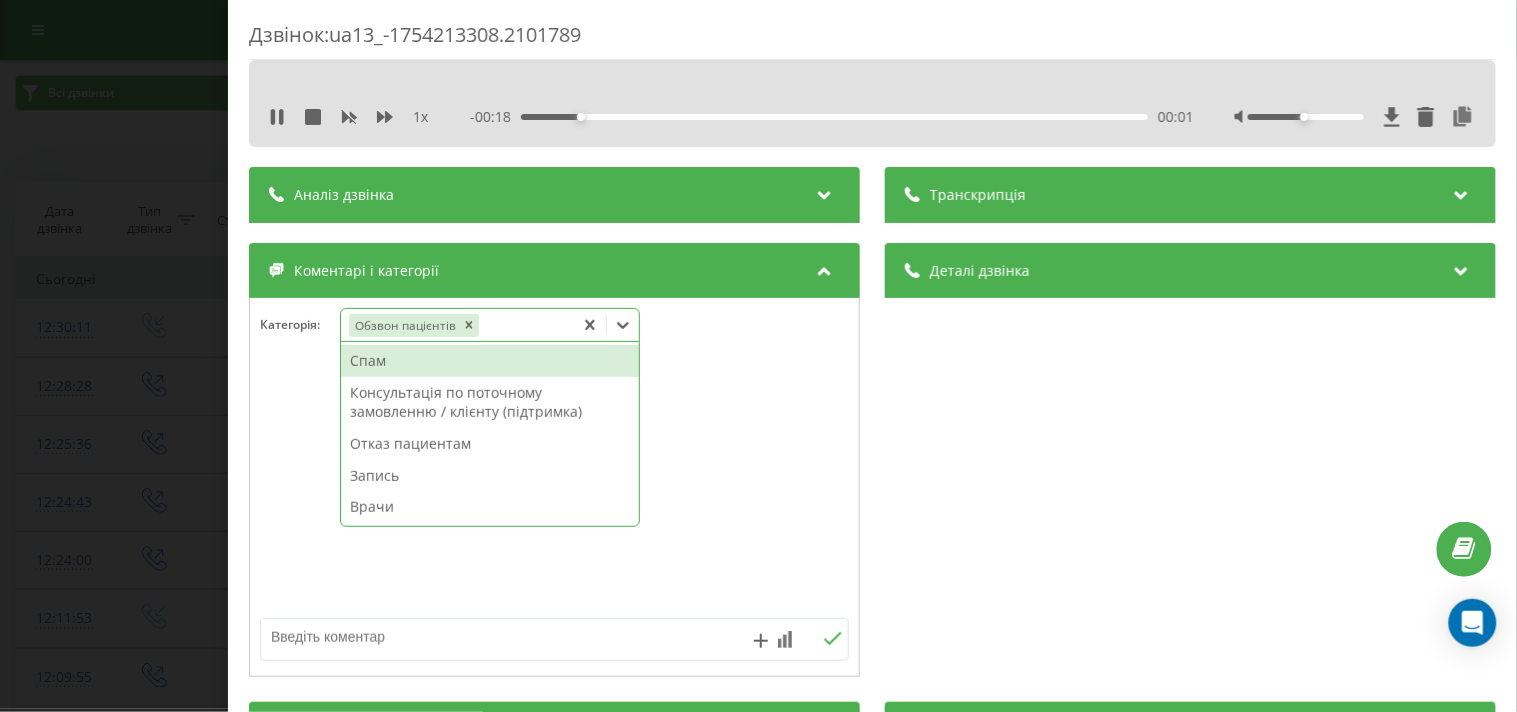 click at bounding box center [554, 488] 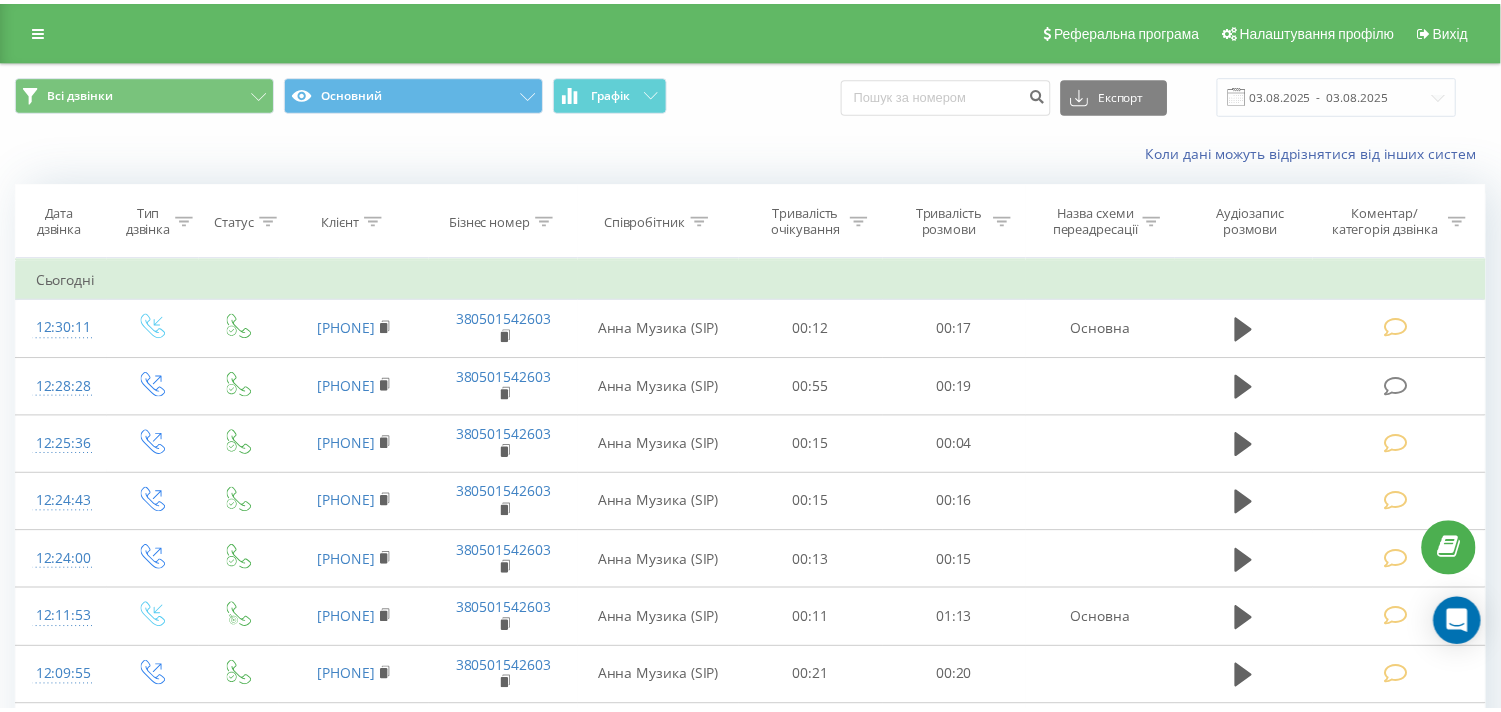 scroll, scrollTop: 1148, scrollLeft: 0, axis: vertical 